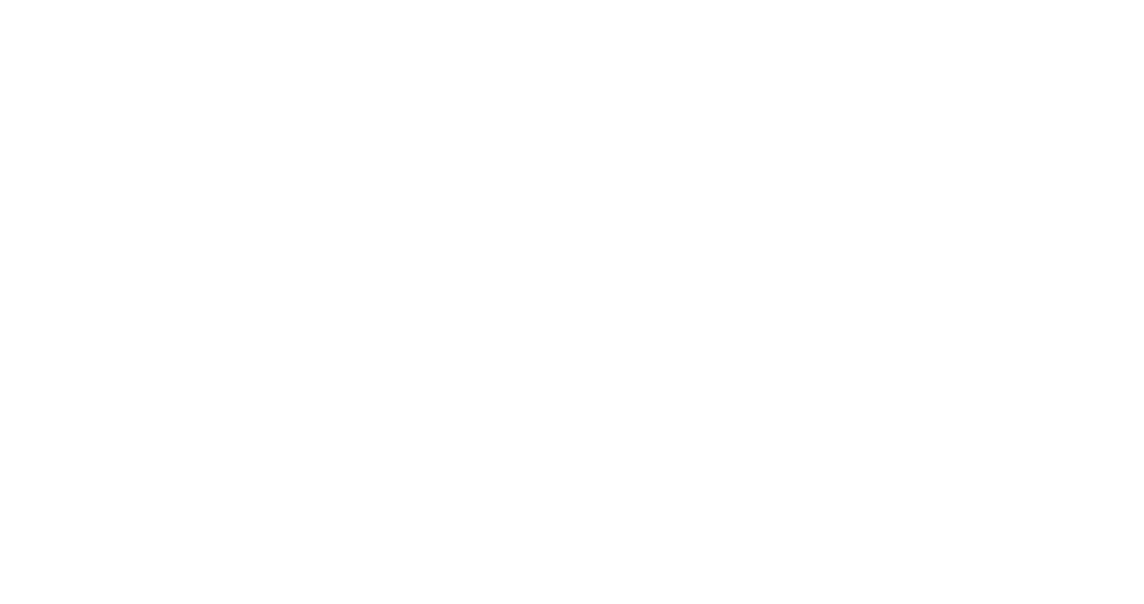 scroll, scrollTop: 0, scrollLeft: 0, axis: both 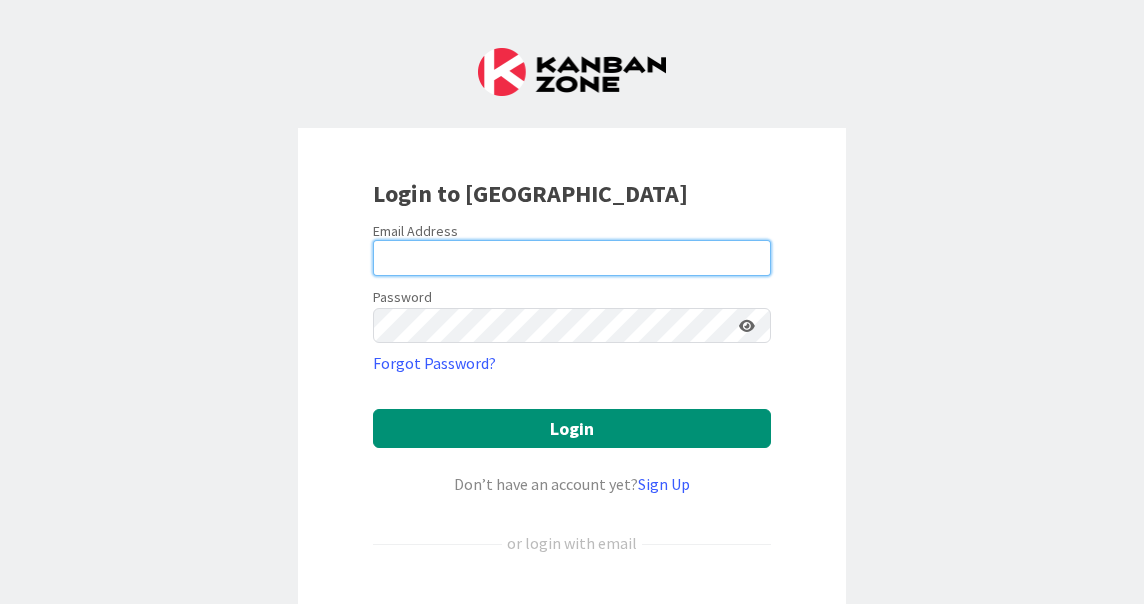 click at bounding box center [572, 258] 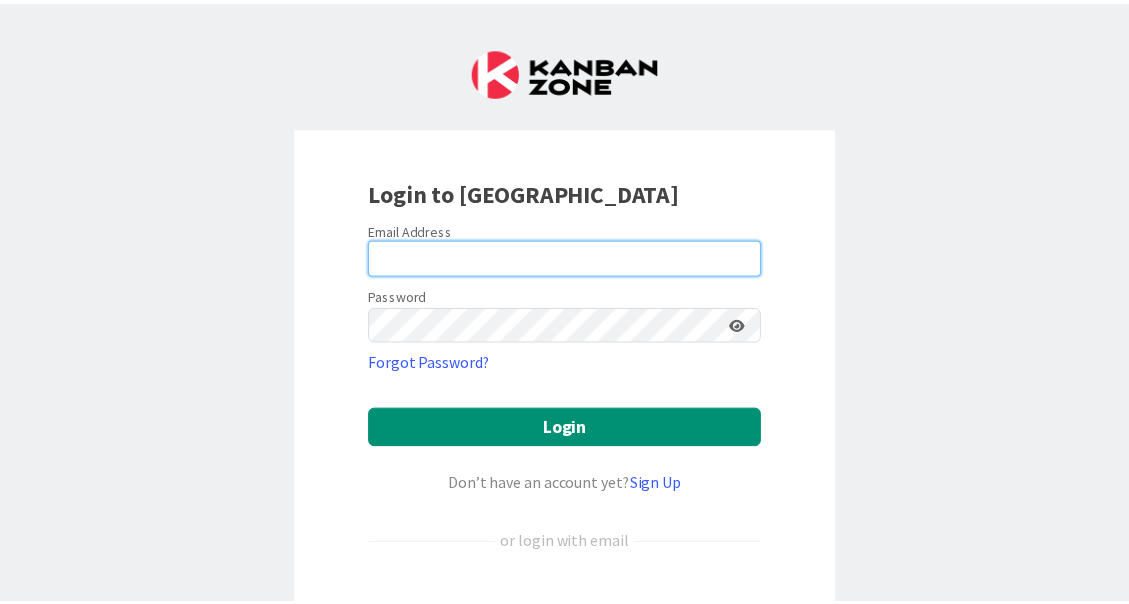 scroll, scrollTop: 0, scrollLeft: 0, axis: both 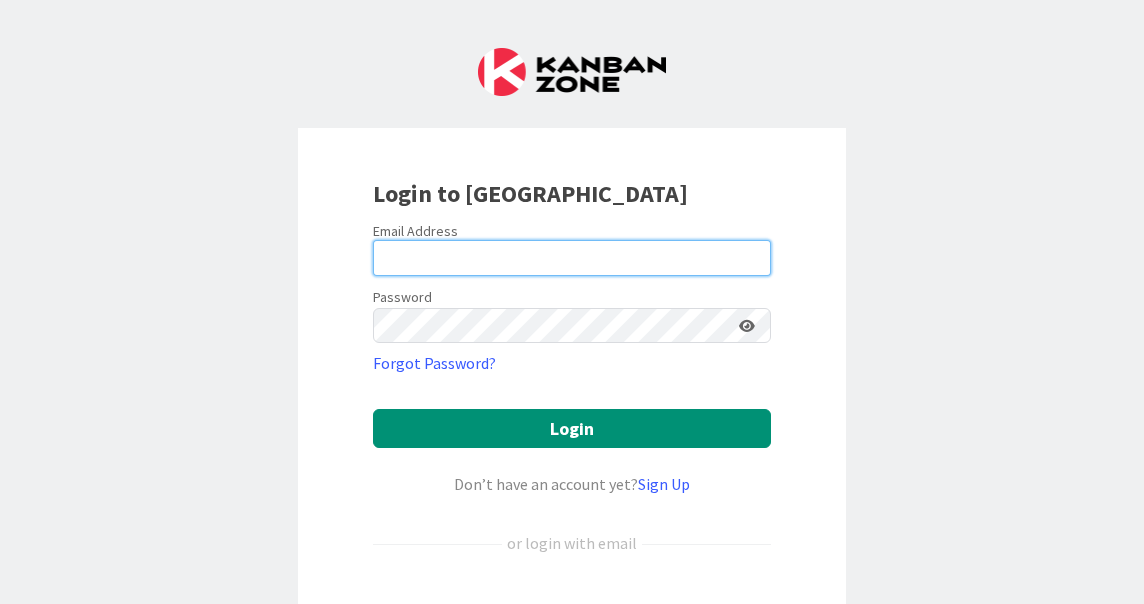 type on "[DATE][EMAIL_ADDRESS][DOMAIN_NAME]" 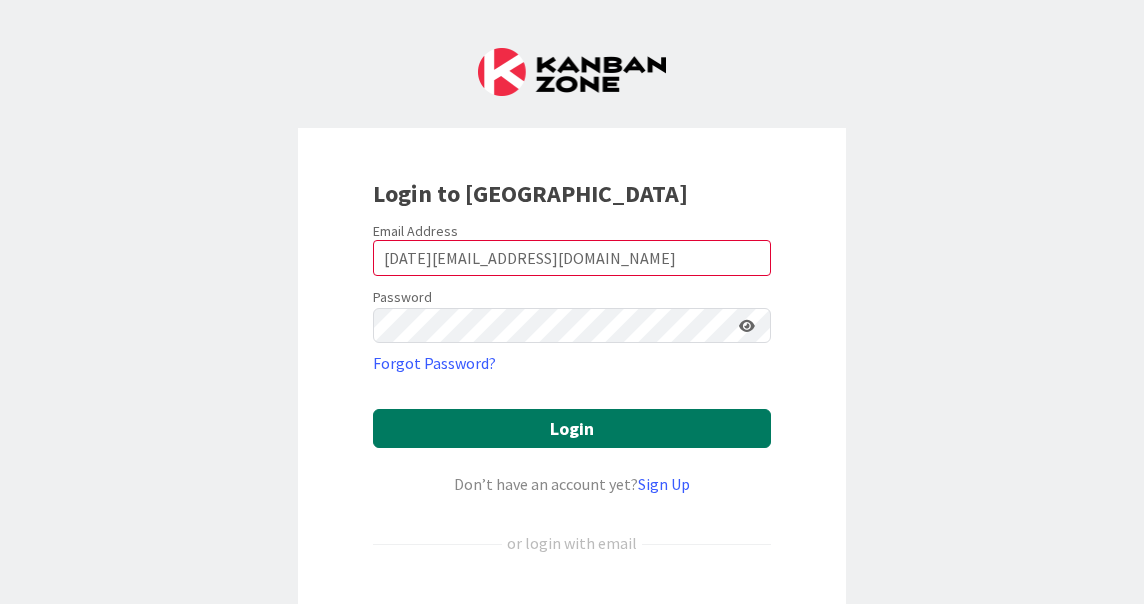 click on "Login" at bounding box center [572, 428] 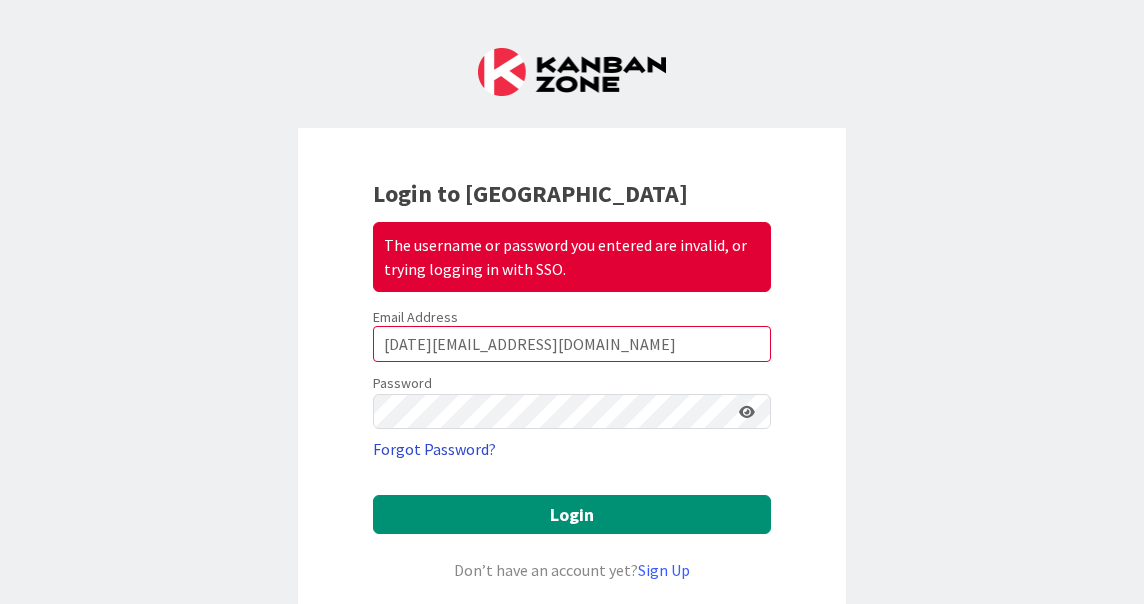 click on "Forgot Password?" at bounding box center [434, 449] 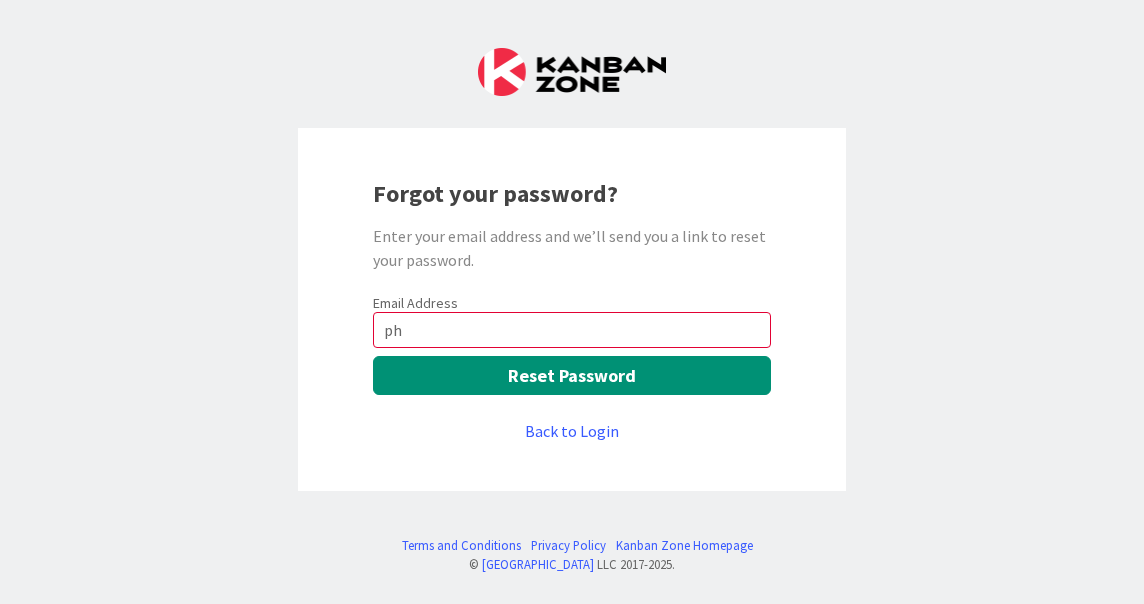 type on "[DATE][EMAIL_ADDRESS][DOMAIN_NAME]" 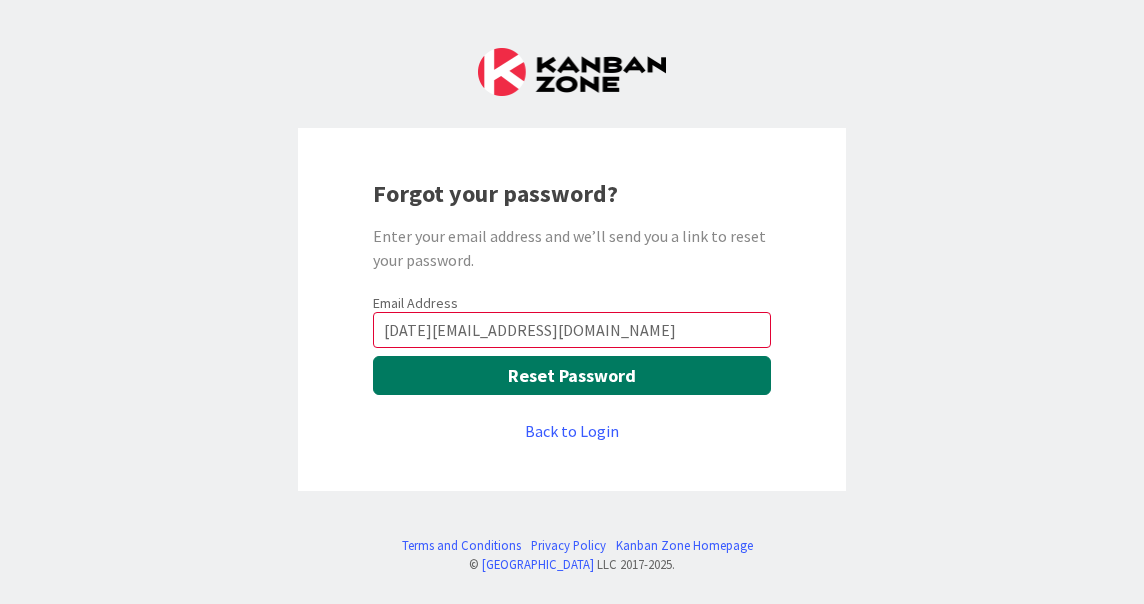 click on "Reset Password" at bounding box center [572, 375] 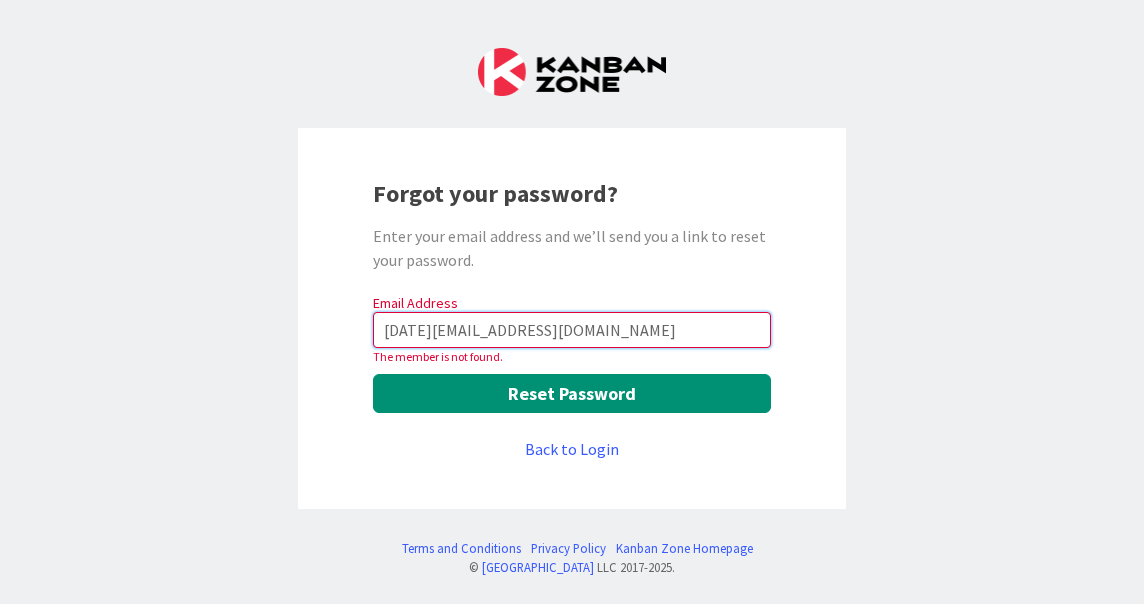 click on "[DATE][EMAIL_ADDRESS][DOMAIN_NAME]" at bounding box center [572, 330] 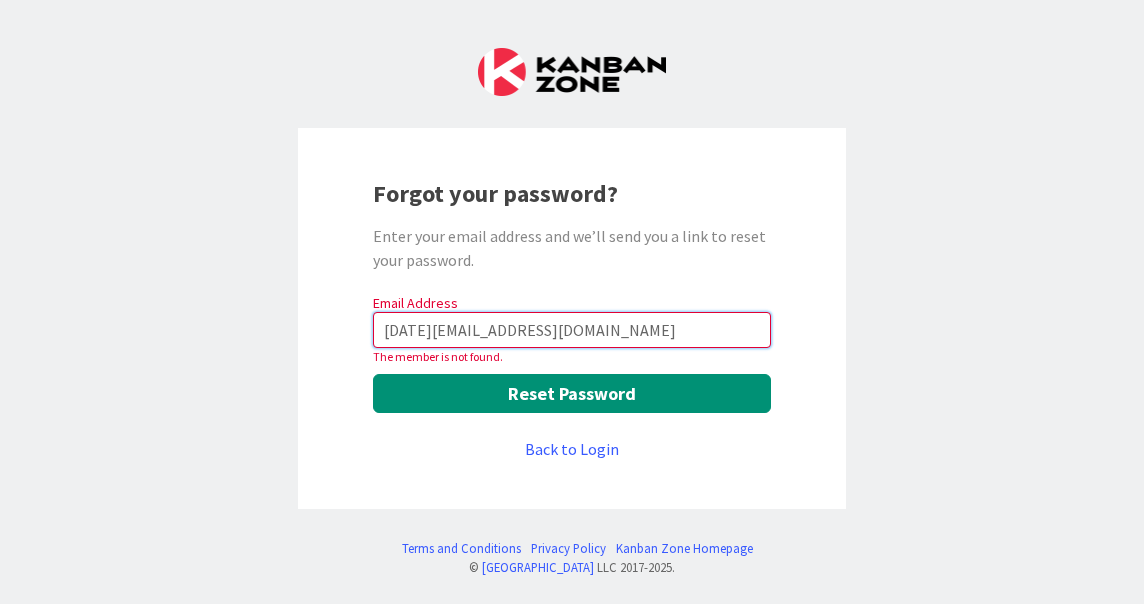 click on "[DATE][EMAIL_ADDRESS][DOMAIN_NAME]" at bounding box center (572, 330) 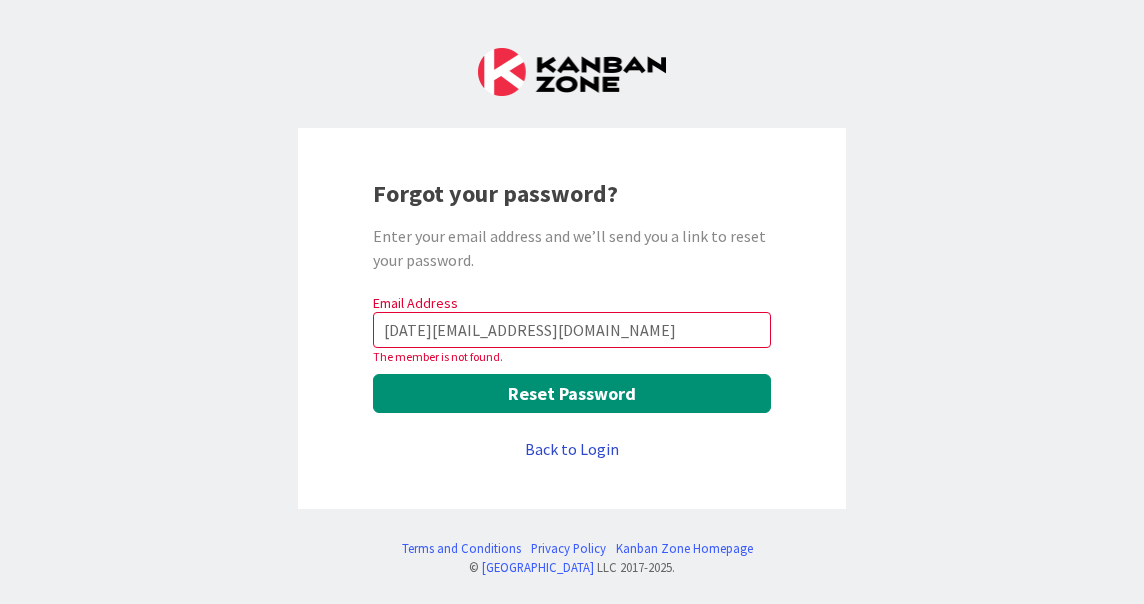 click on "Back to Login" at bounding box center [572, 449] 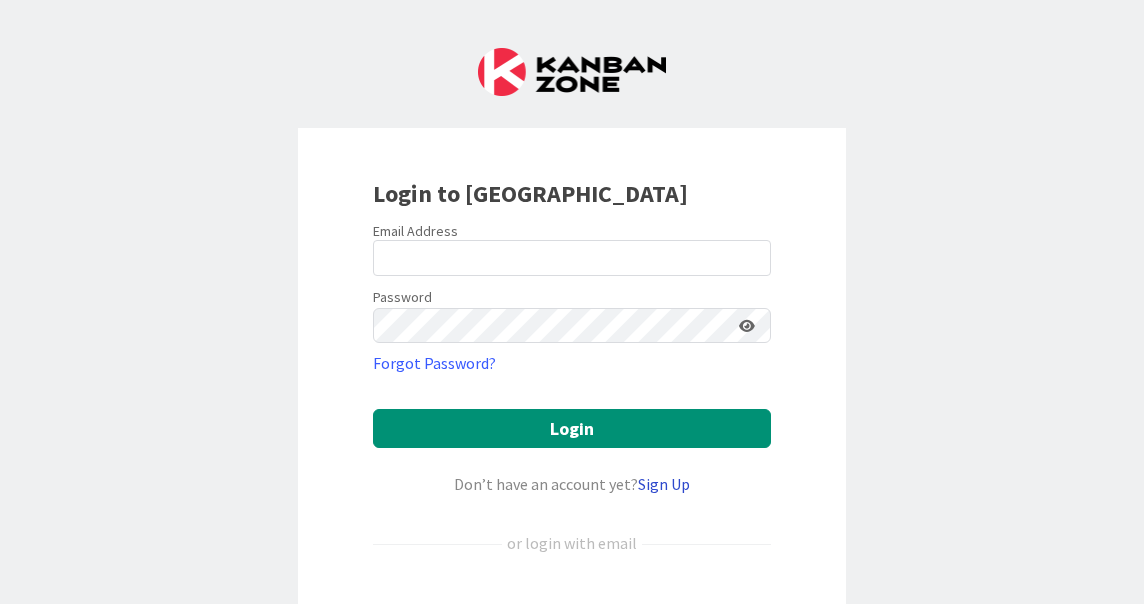 click on "Sign Up" at bounding box center [664, 484] 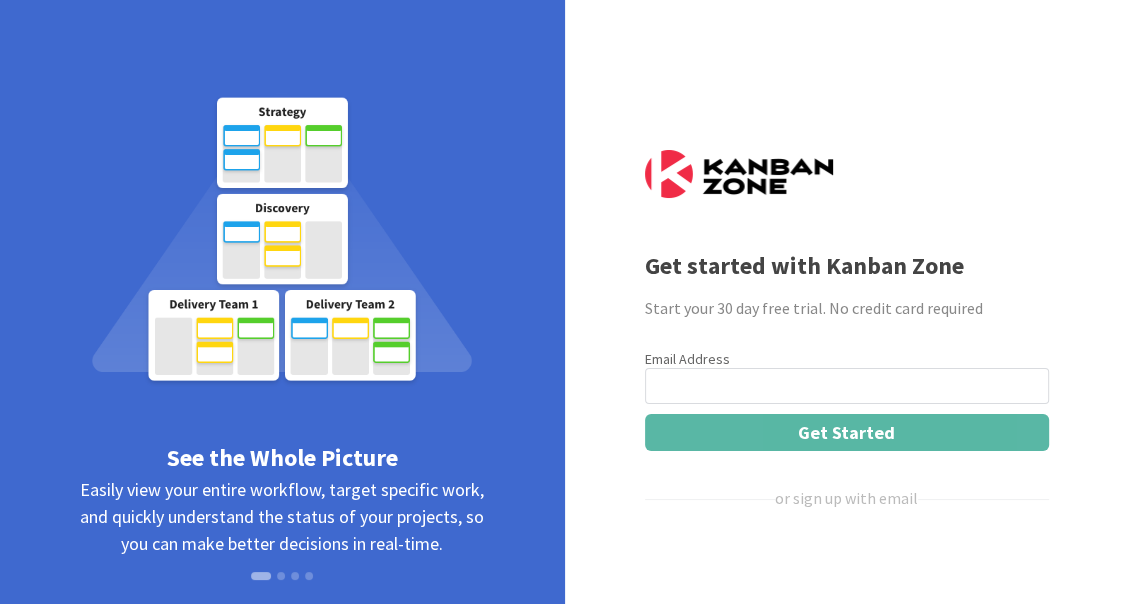 click at bounding box center [847, 386] 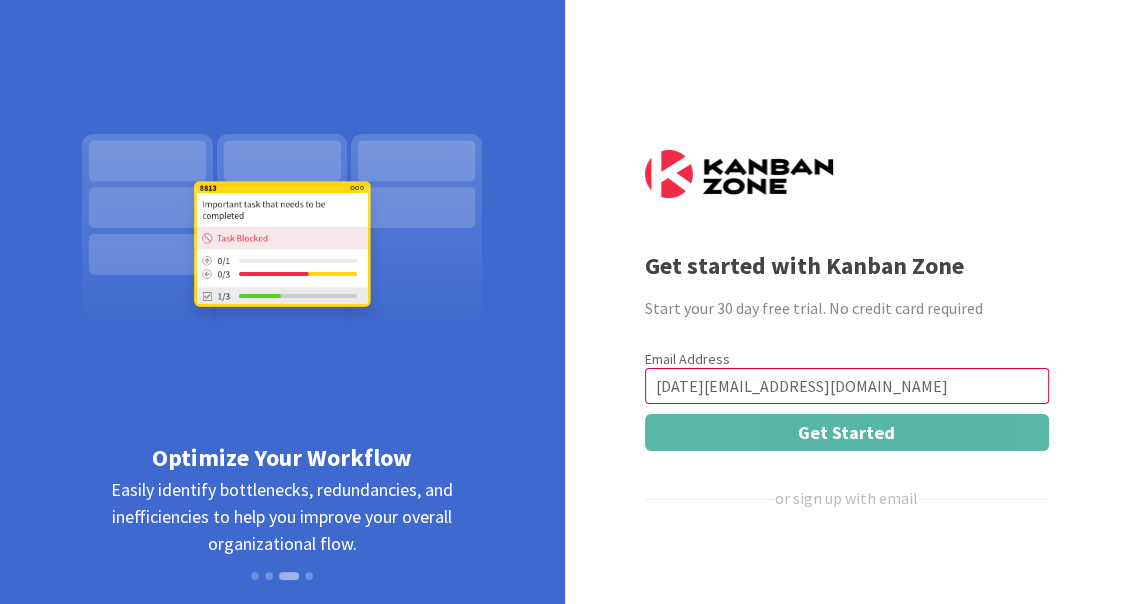 scroll, scrollTop: 107, scrollLeft: 0, axis: vertical 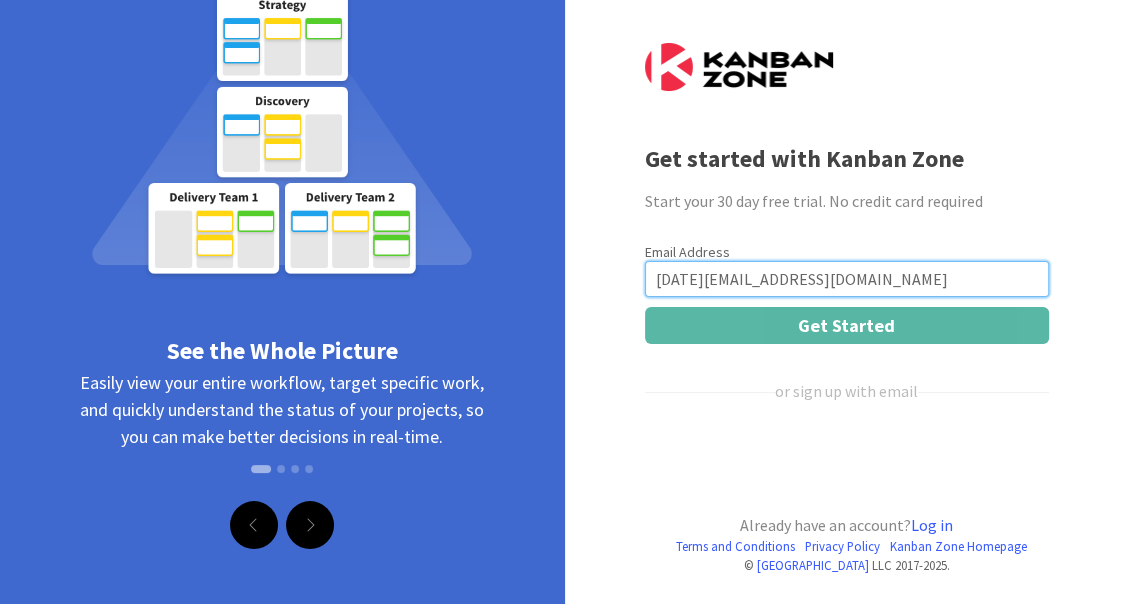 drag, startPoint x: 732, startPoint y: 279, endPoint x: 774, endPoint y: 275, distance: 42.190044 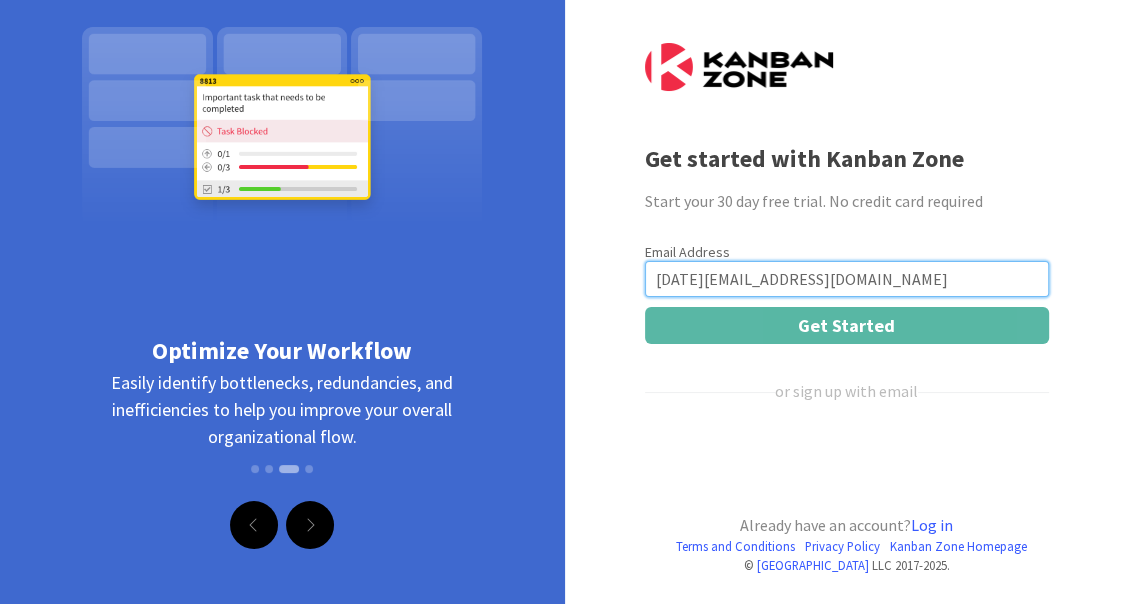 type on "phalguna@LeanAgileConsultants.com" 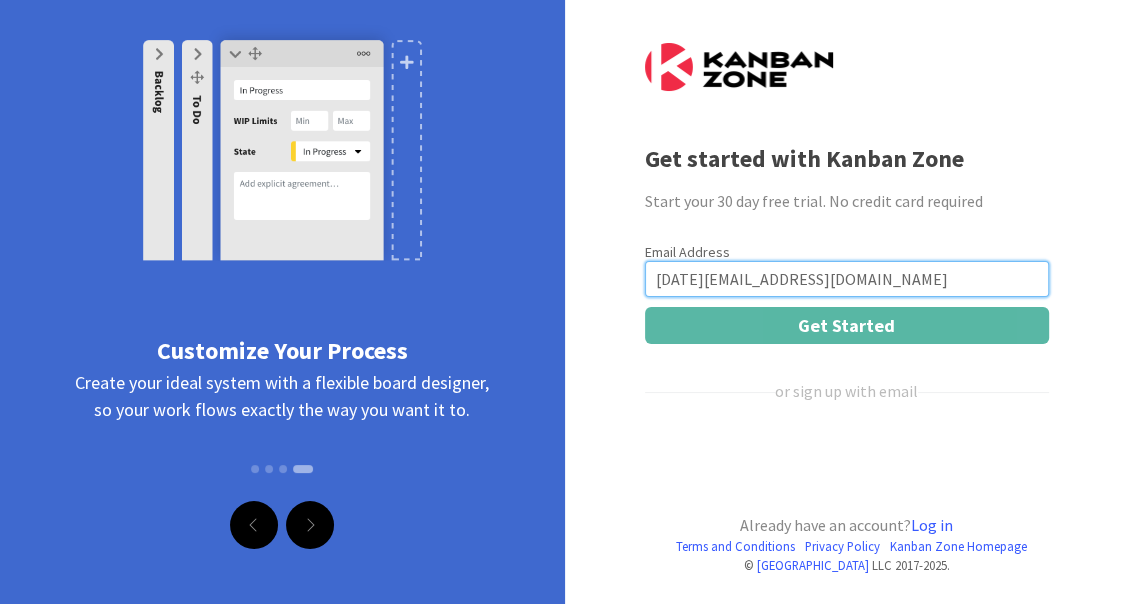 drag, startPoint x: 914, startPoint y: 276, endPoint x: 635, endPoint y: 274, distance: 279.00717 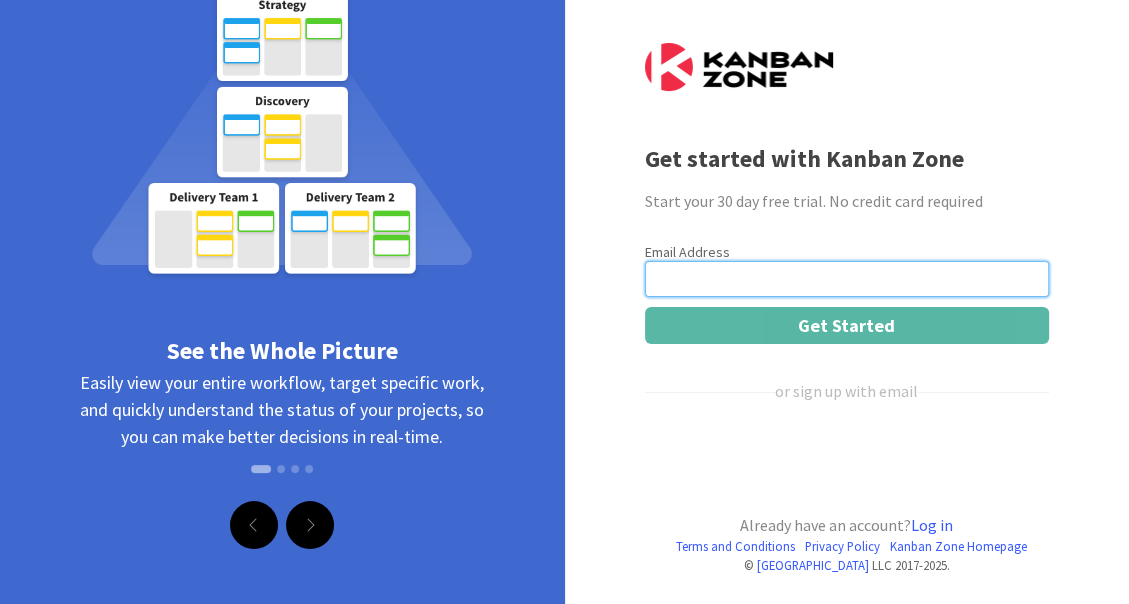 click at bounding box center [847, 279] 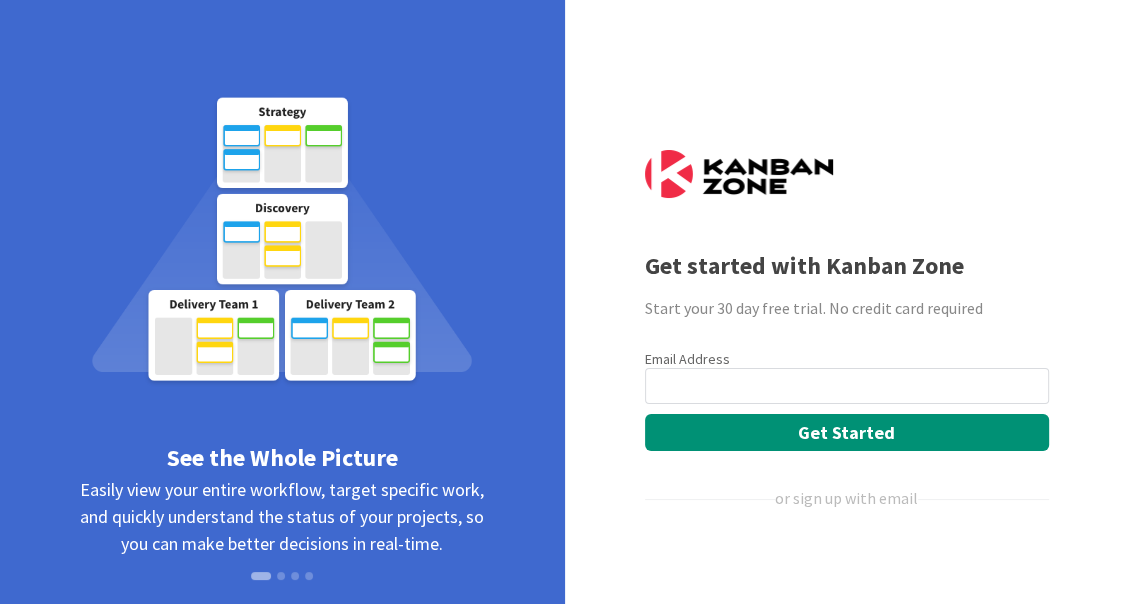 scroll, scrollTop: 0, scrollLeft: 0, axis: both 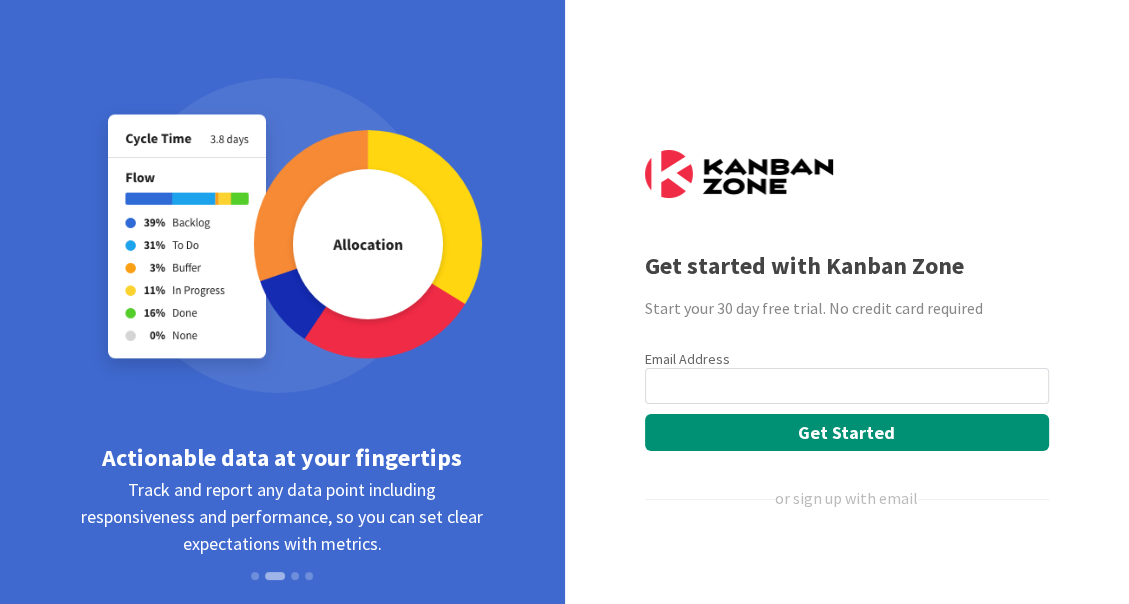 type on "[DATE][EMAIL_ADDRESS][DOMAIN_NAME]" 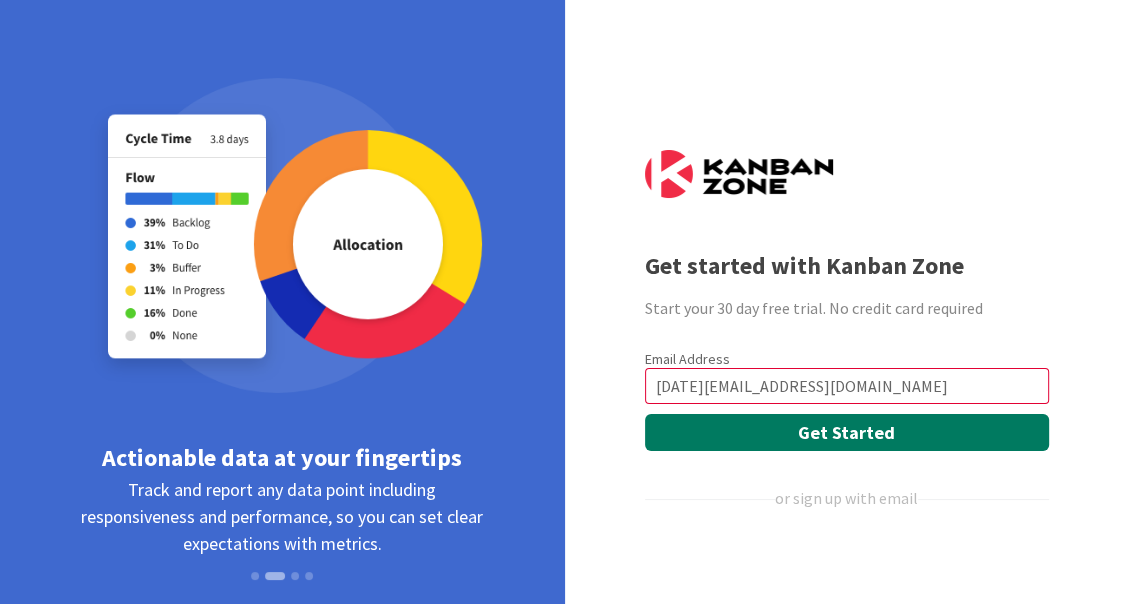 click on "Get Started" at bounding box center (847, 432) 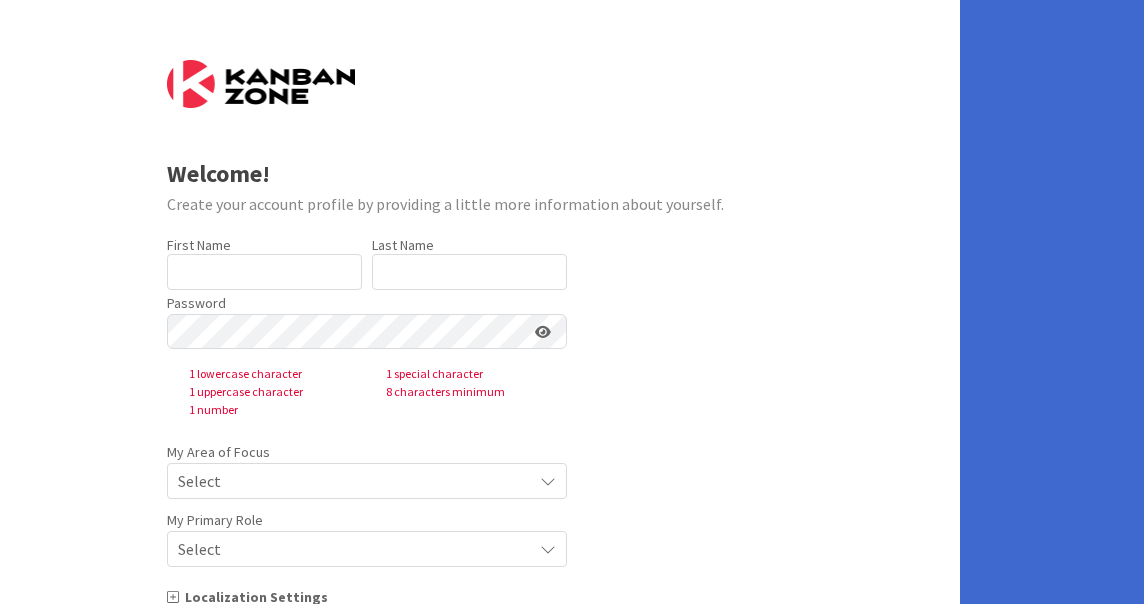 scroll, scrollTop: 0, scrollLeft: 0, axis: both 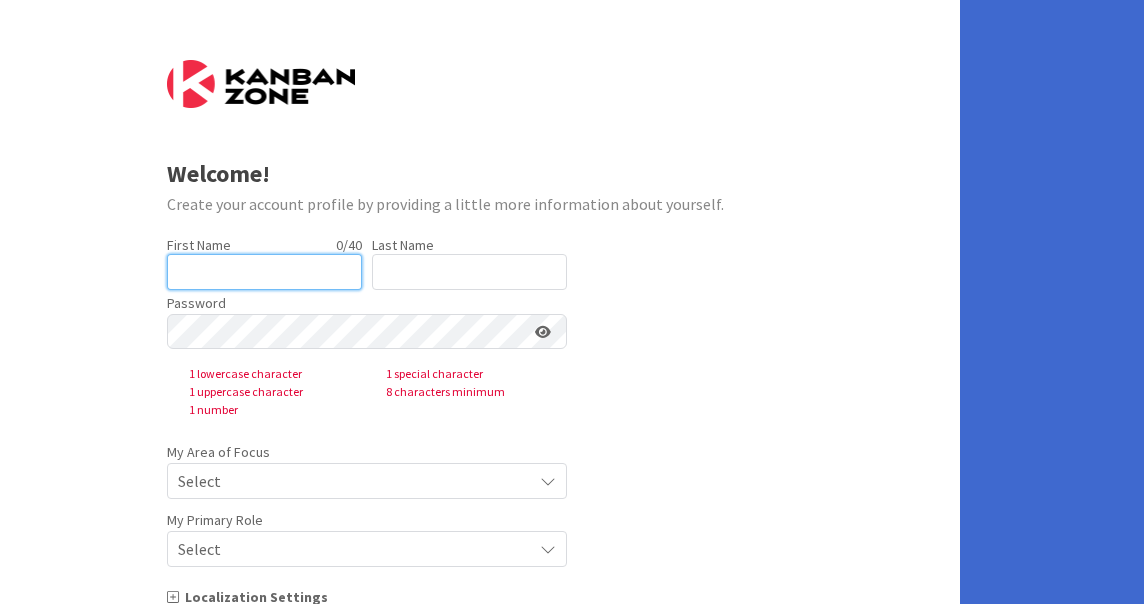 click at bounding box center (264, 272) 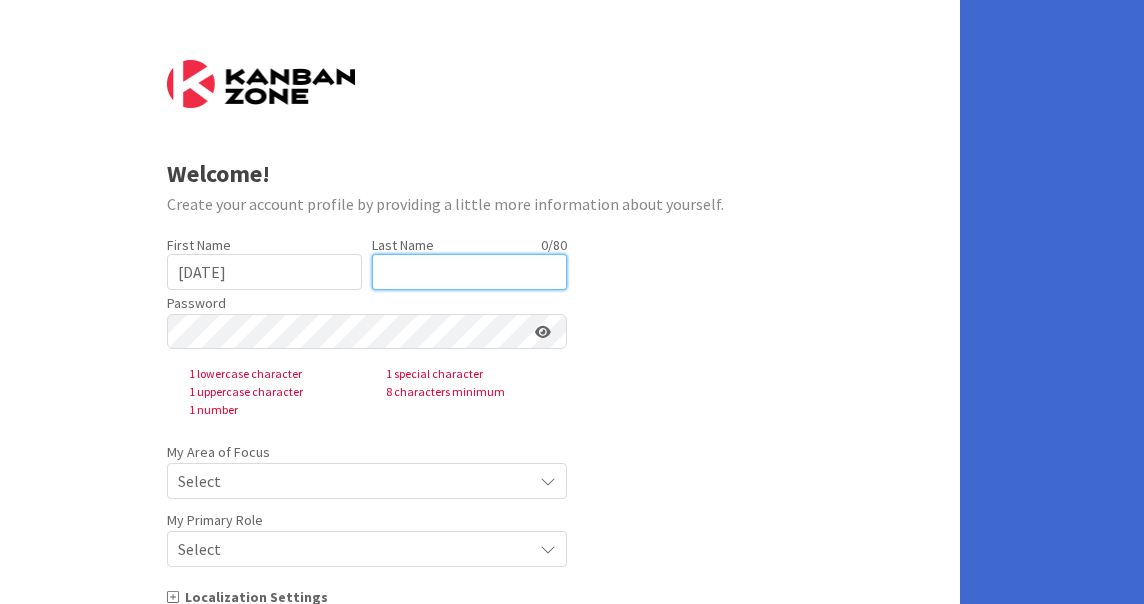 click at bounding box center (469, 272) 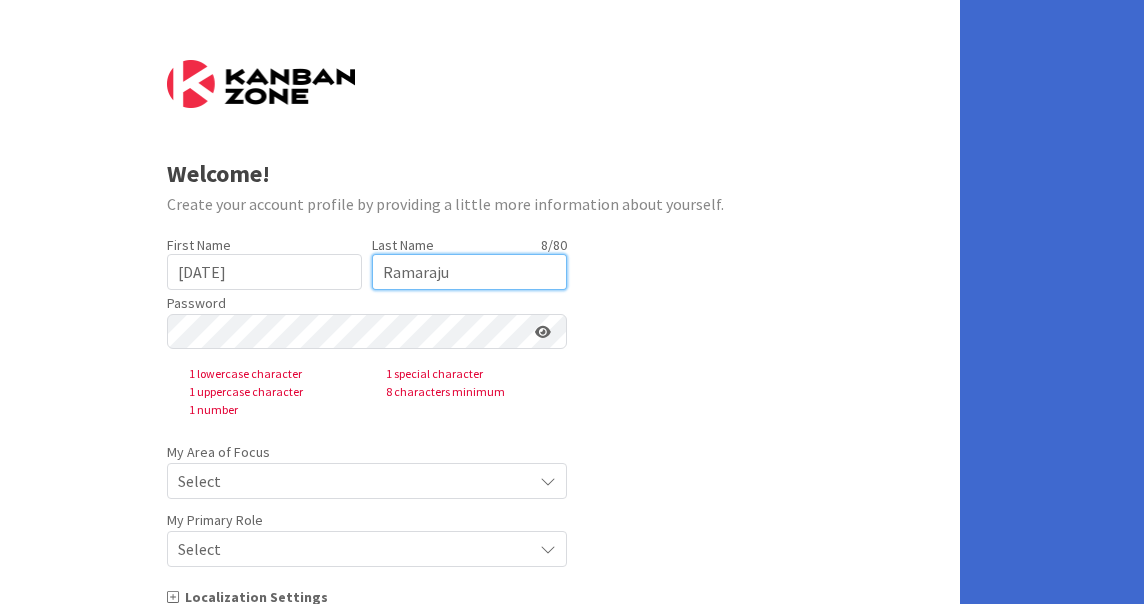 type on "Ramaraju" 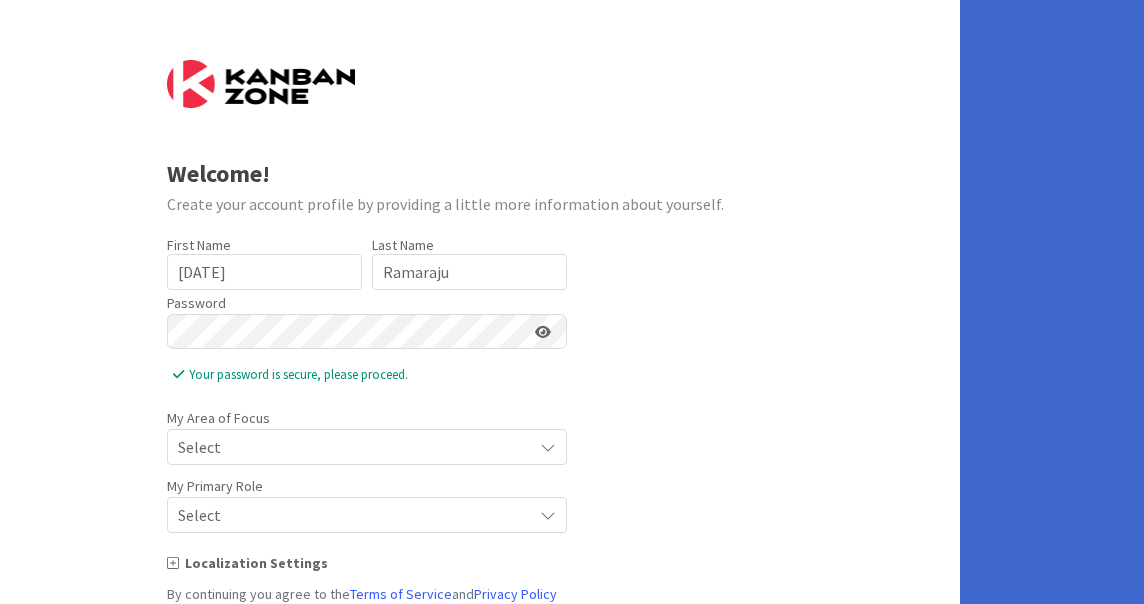 click at bounding box center (548, 447) 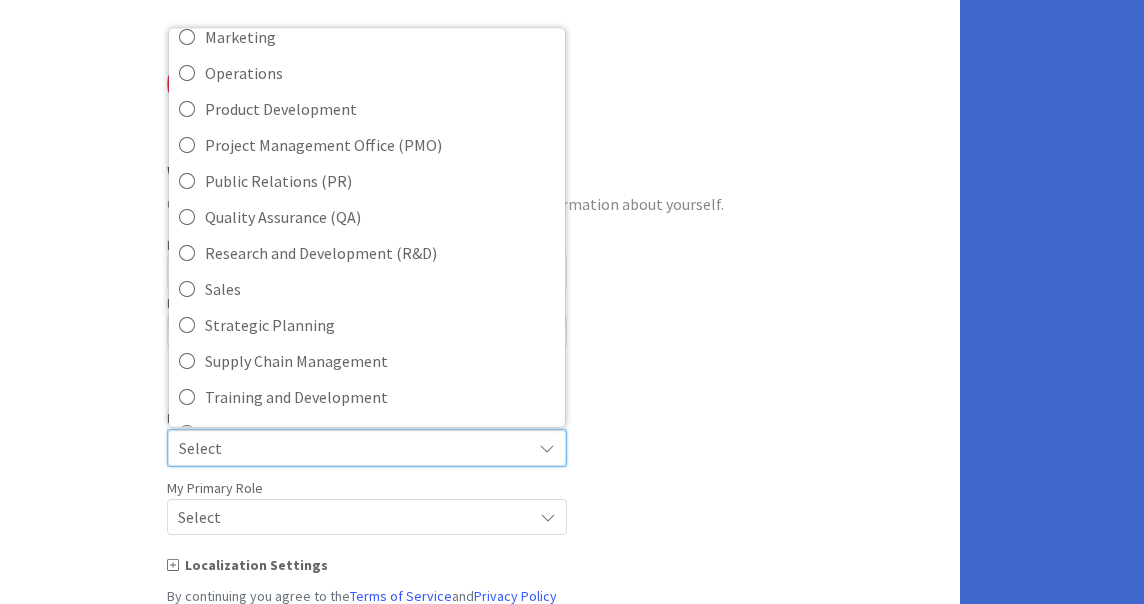 scroll, scrollTop: 445, scrollLeft: 0, axis: vertical 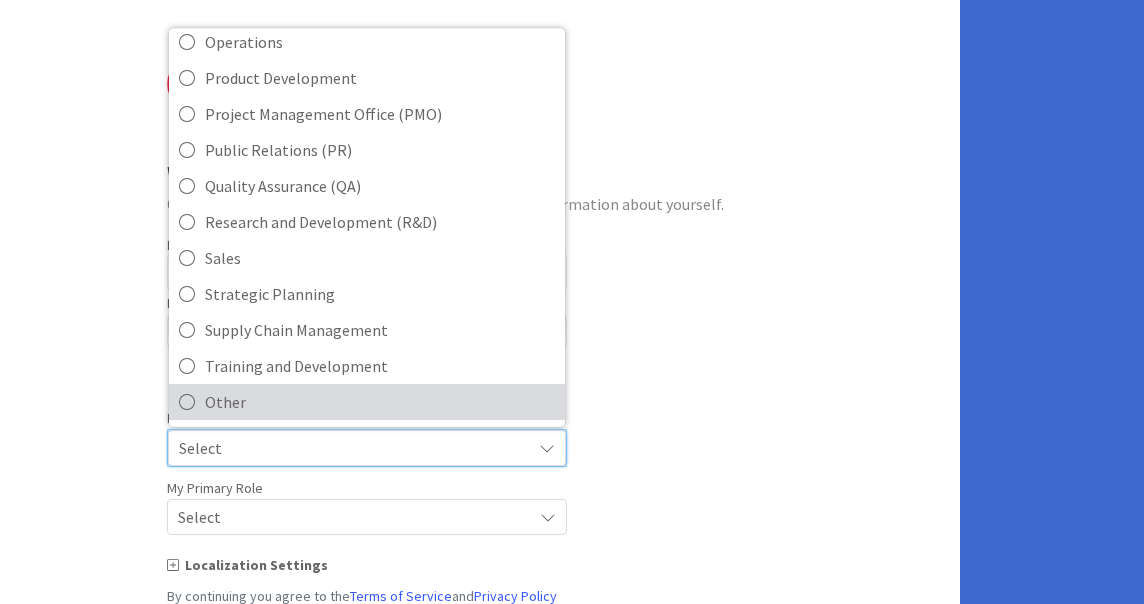 click at bounding box center [187, 401] 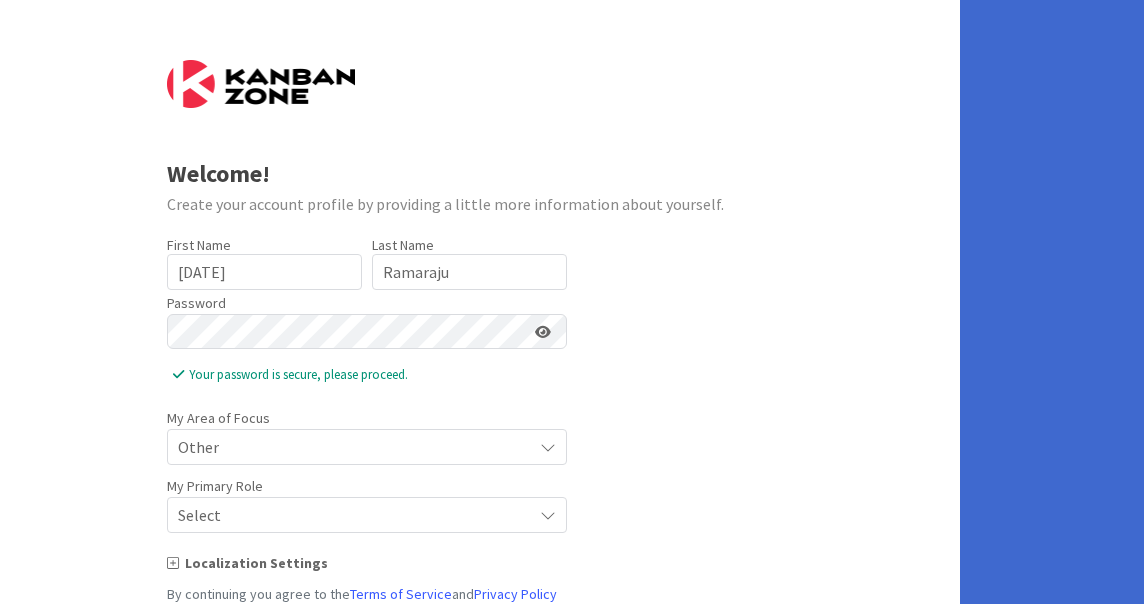 click on "Select" at bounding box center (350, 447) 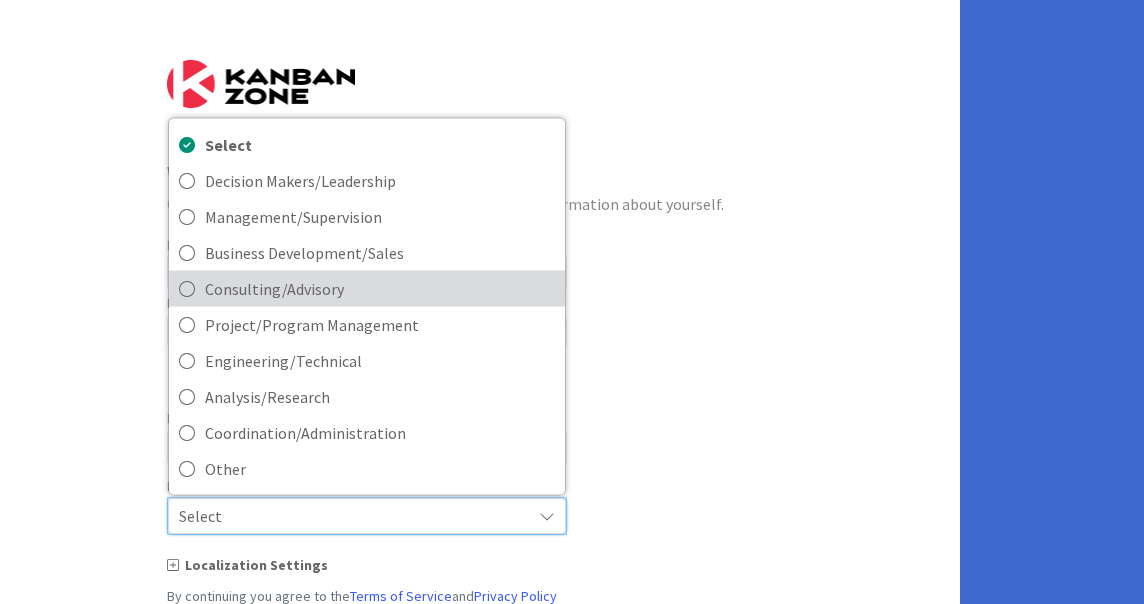 click at bounding box center [187, 288] 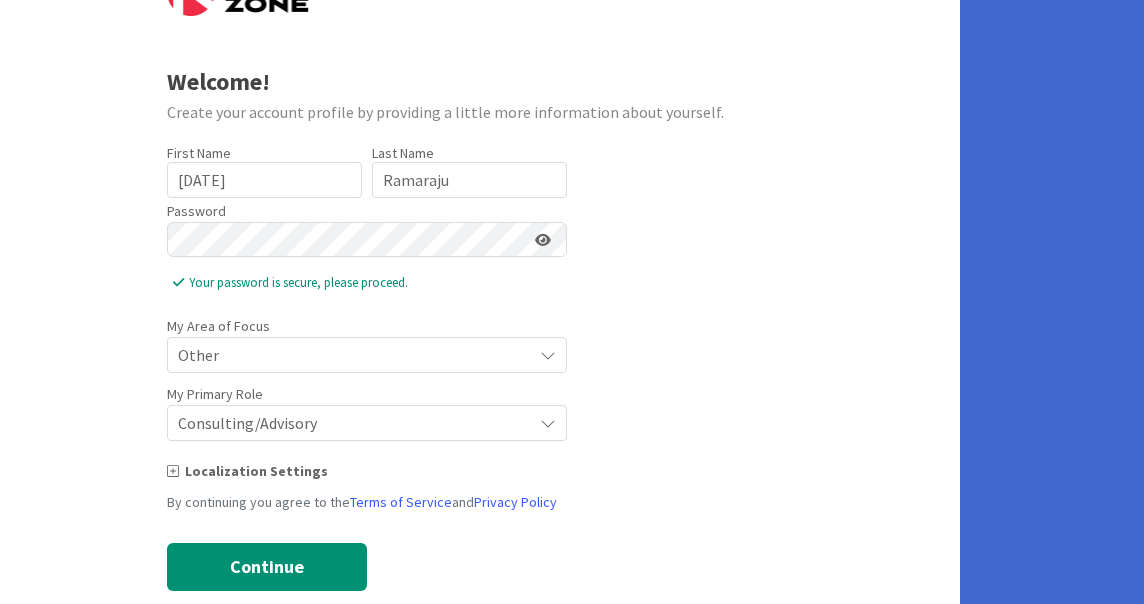 scroll, scrollTop: 128, scrollLeft: 0, axis: vertical 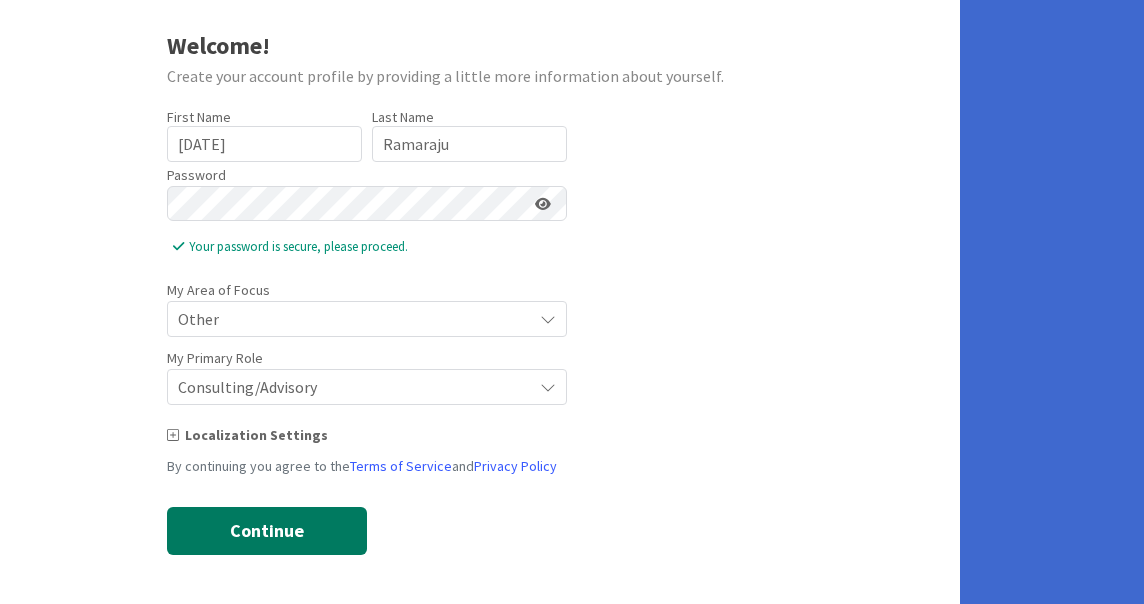 click on "Continue" at bounding box center [267, 531] 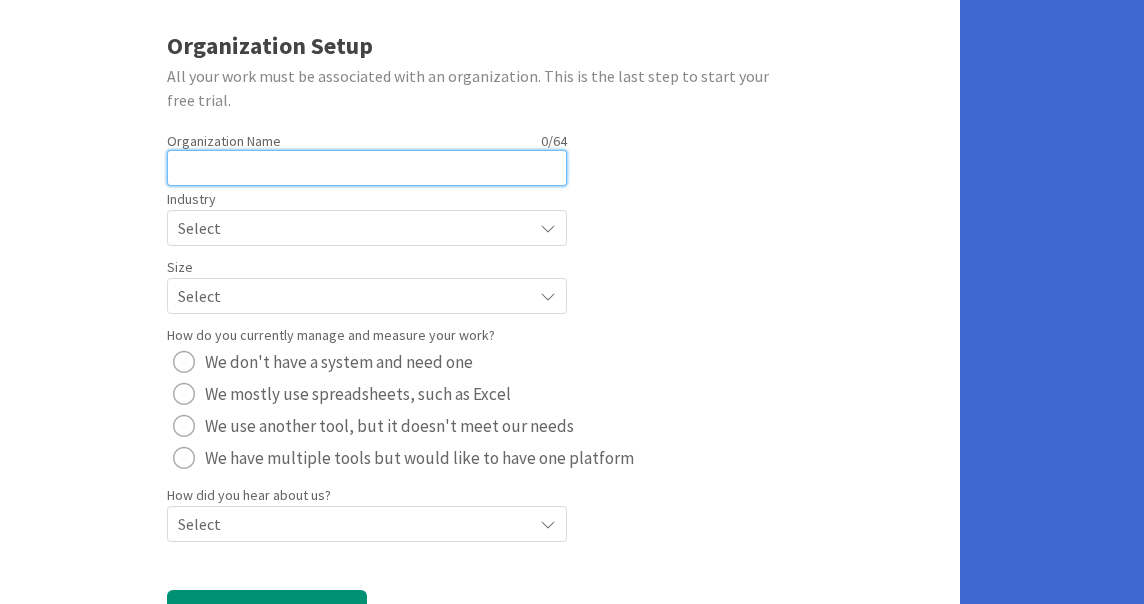 click at bounding box center (367, 168) 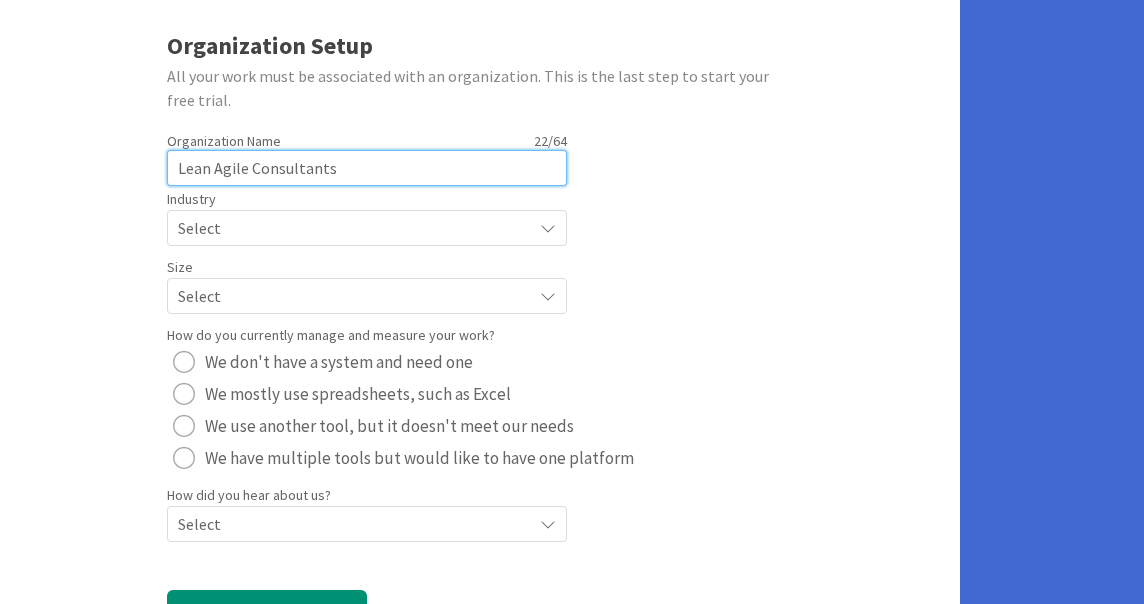 type on "Lean Agile Consultants" 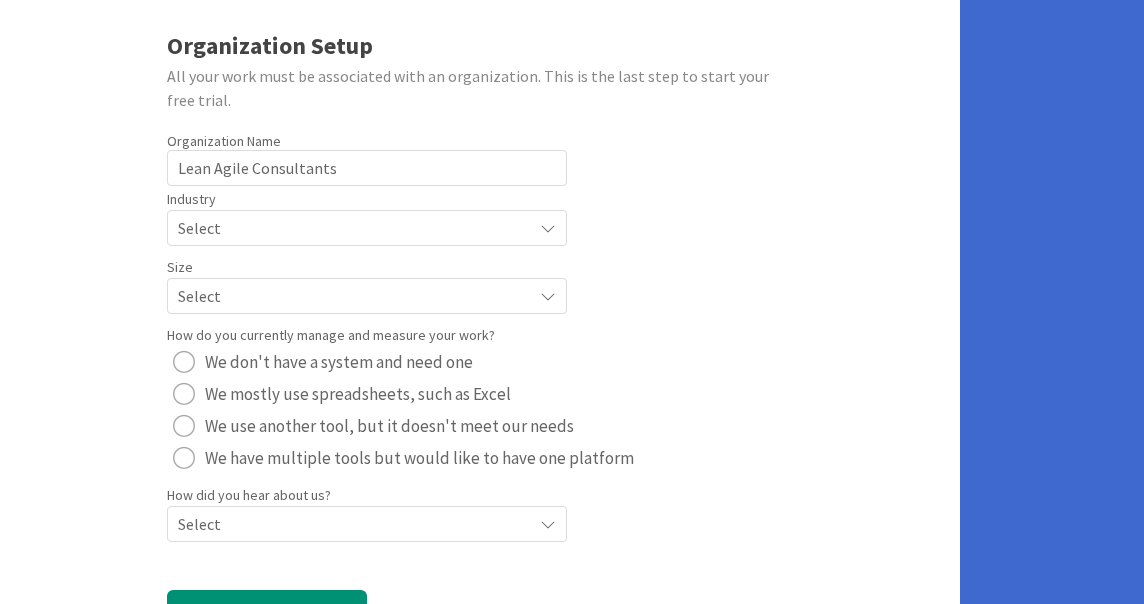 radio 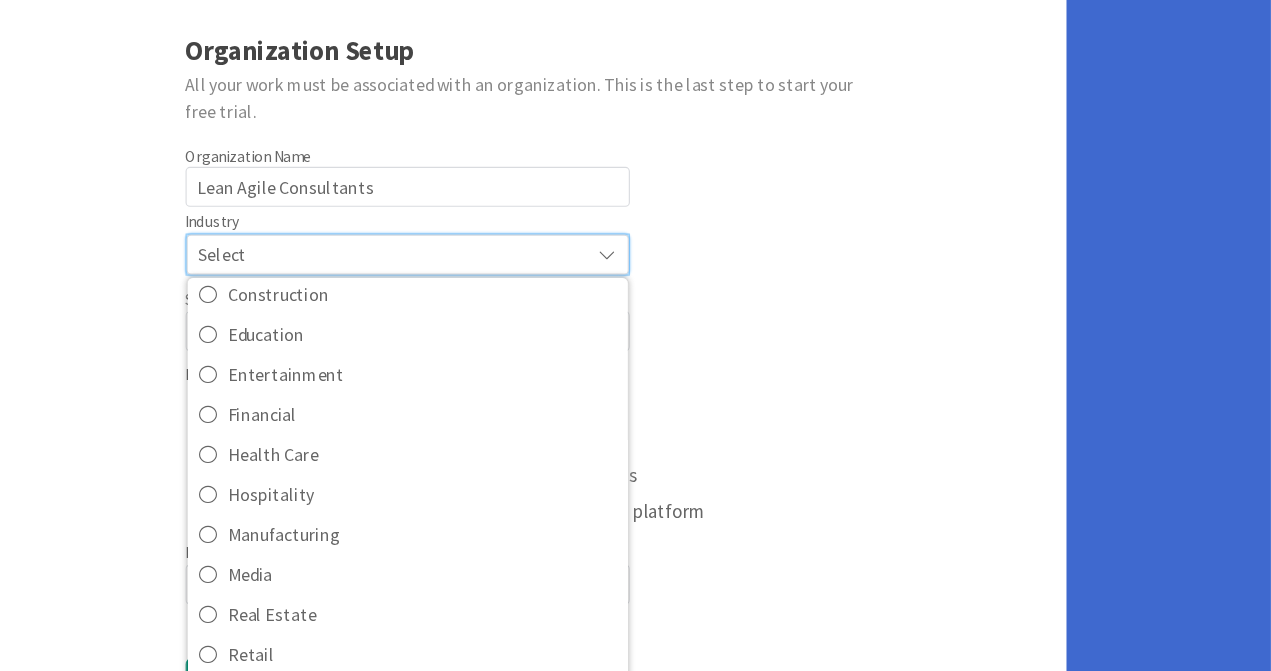 scroll, scrollTop: 193, scrollLeft: 0, axis: vertical 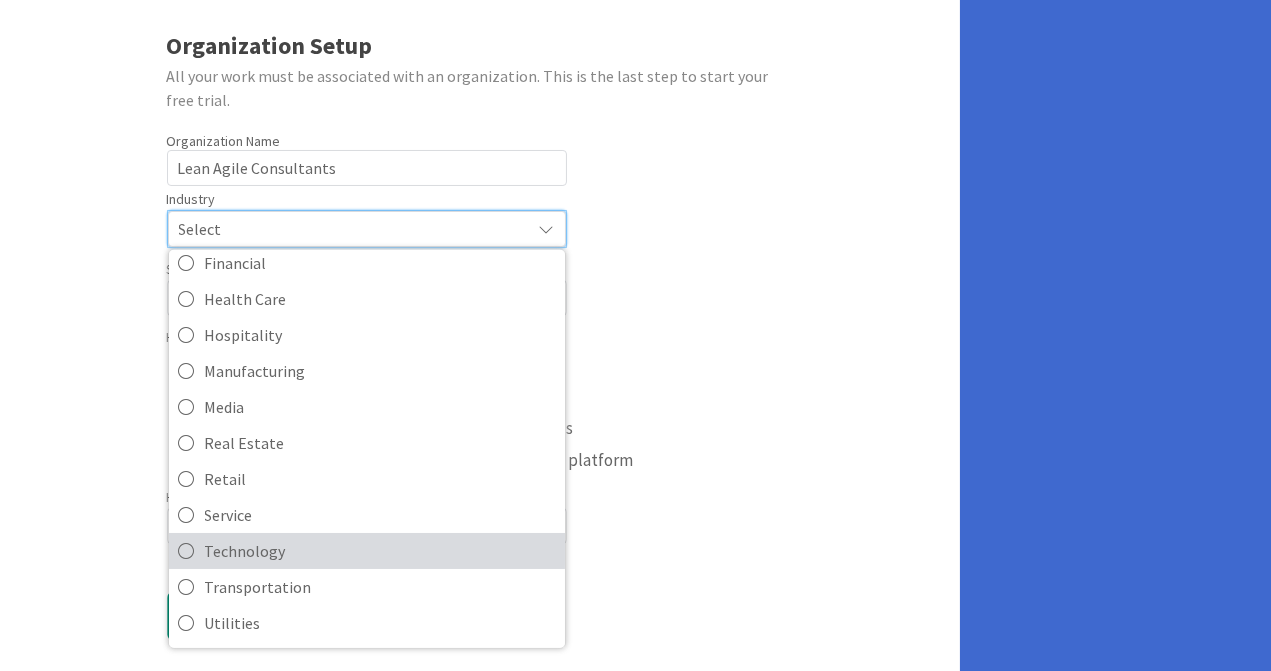 click at bounding box center (187, 551) 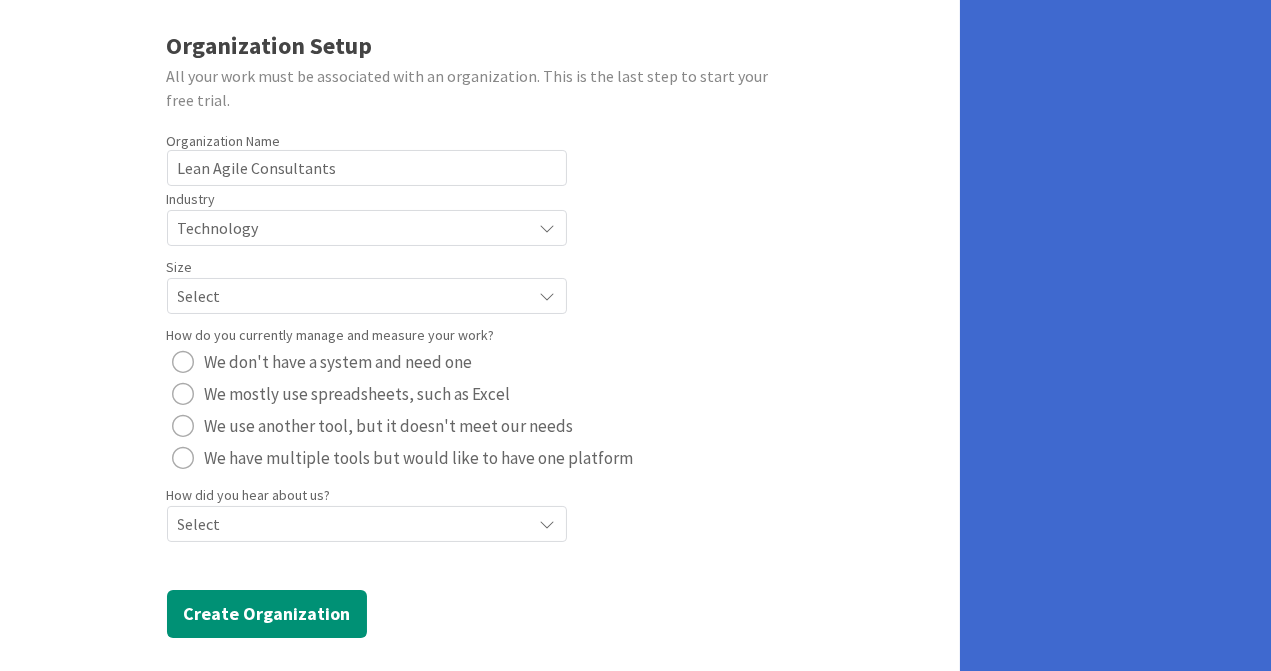 click at bounding box center [184, 458] 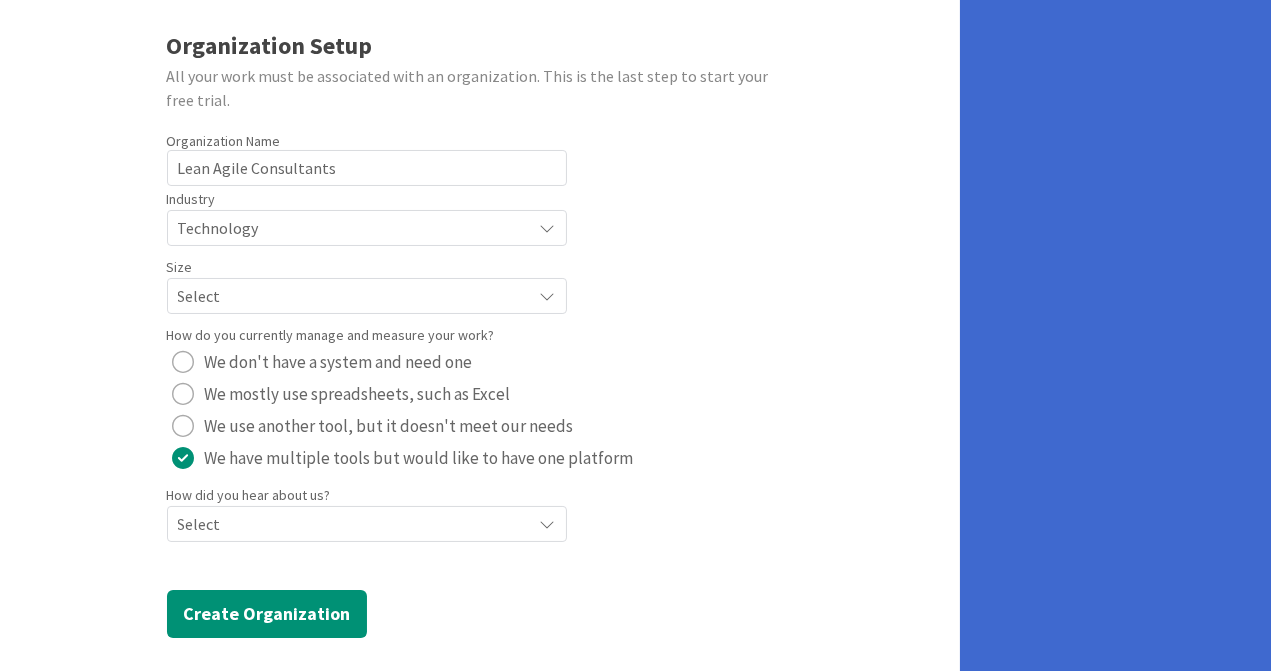 click on "Select" at bounding box center (367, 228) 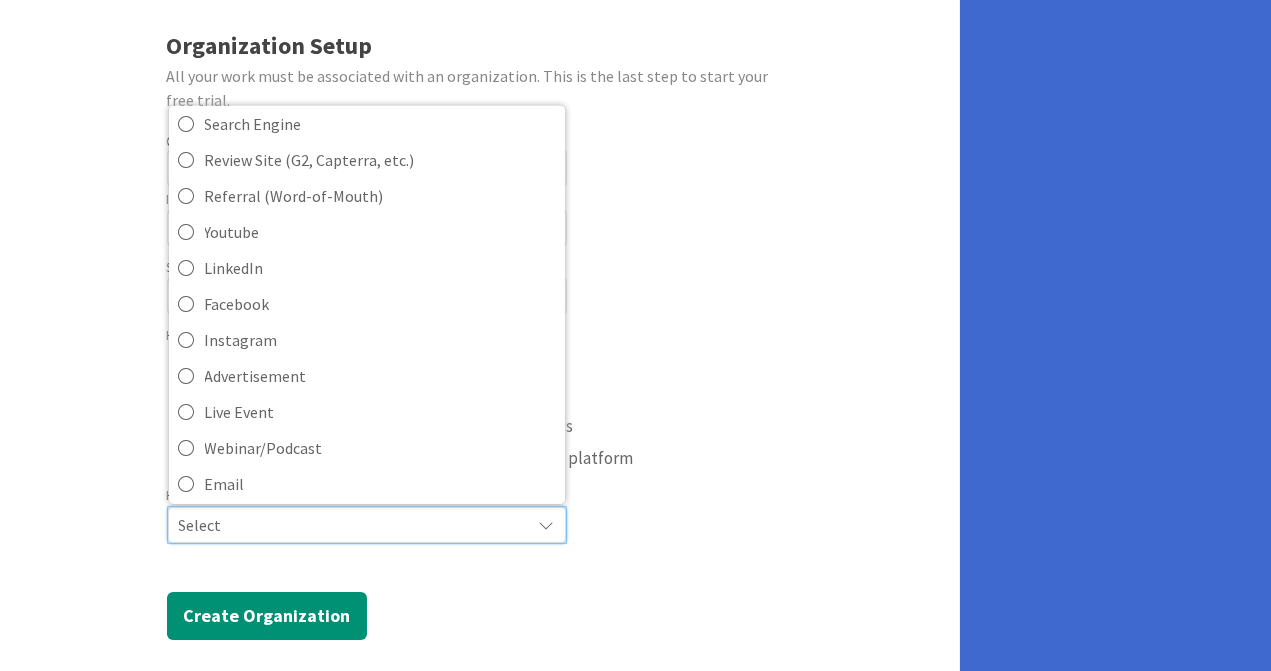 scroll, scrollTop: 85, scrollLeft: 0, axis: vertical 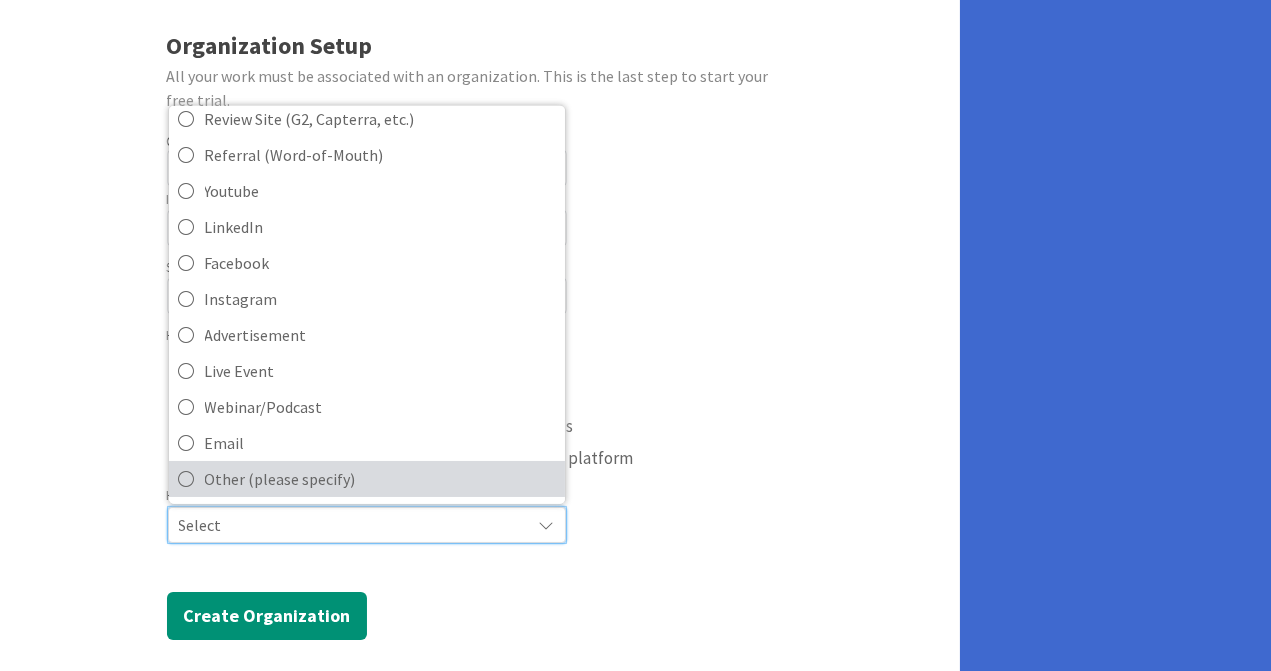 click at bounding box center (187, 479) 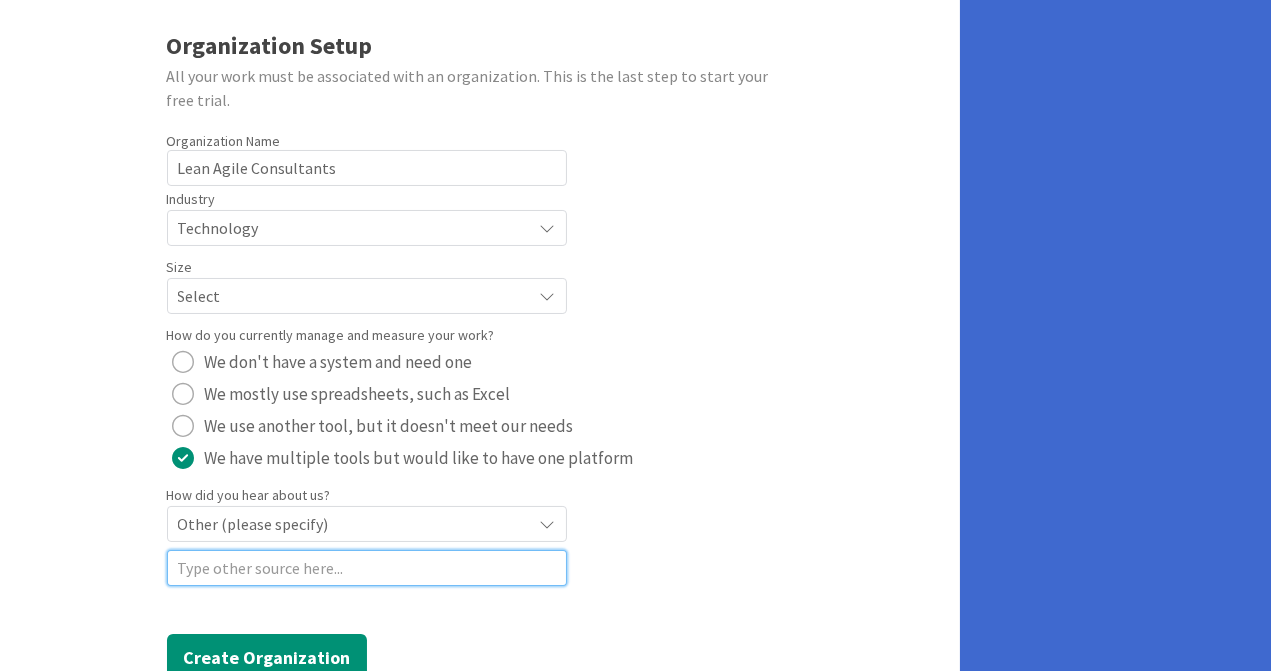 click at bounding box center [367, 568] 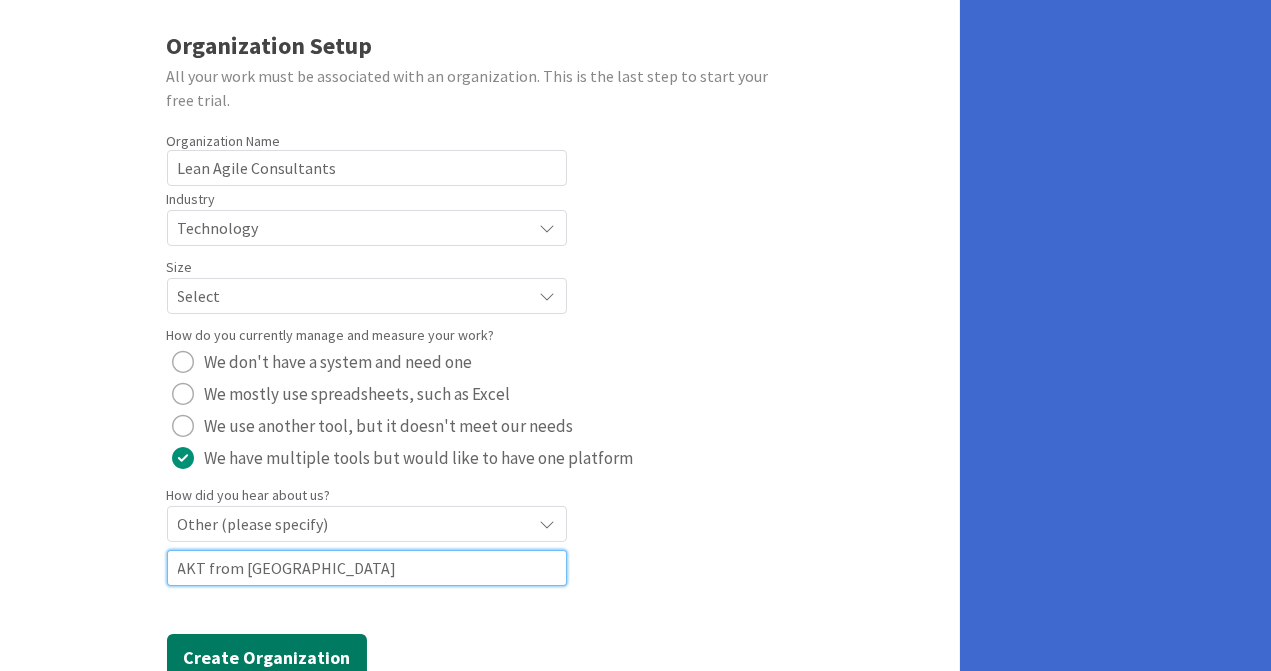 type on "AKT from Kanban University" 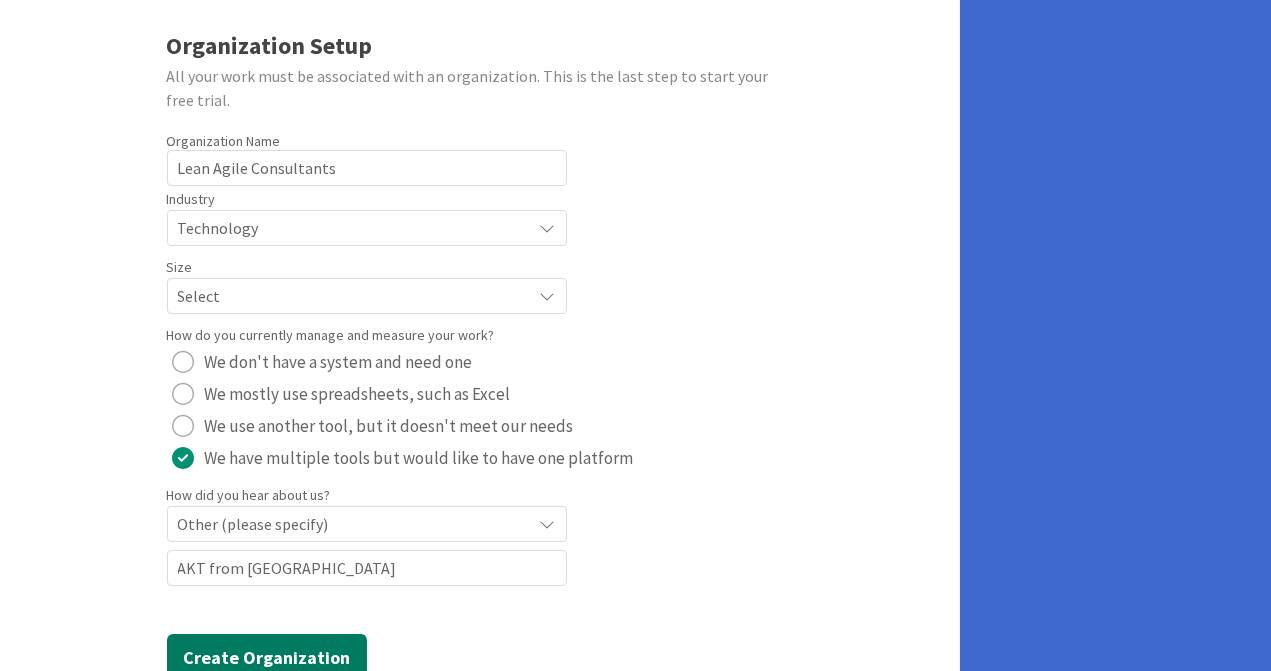 click on "Create Organization" at bounding box center (267, 658) 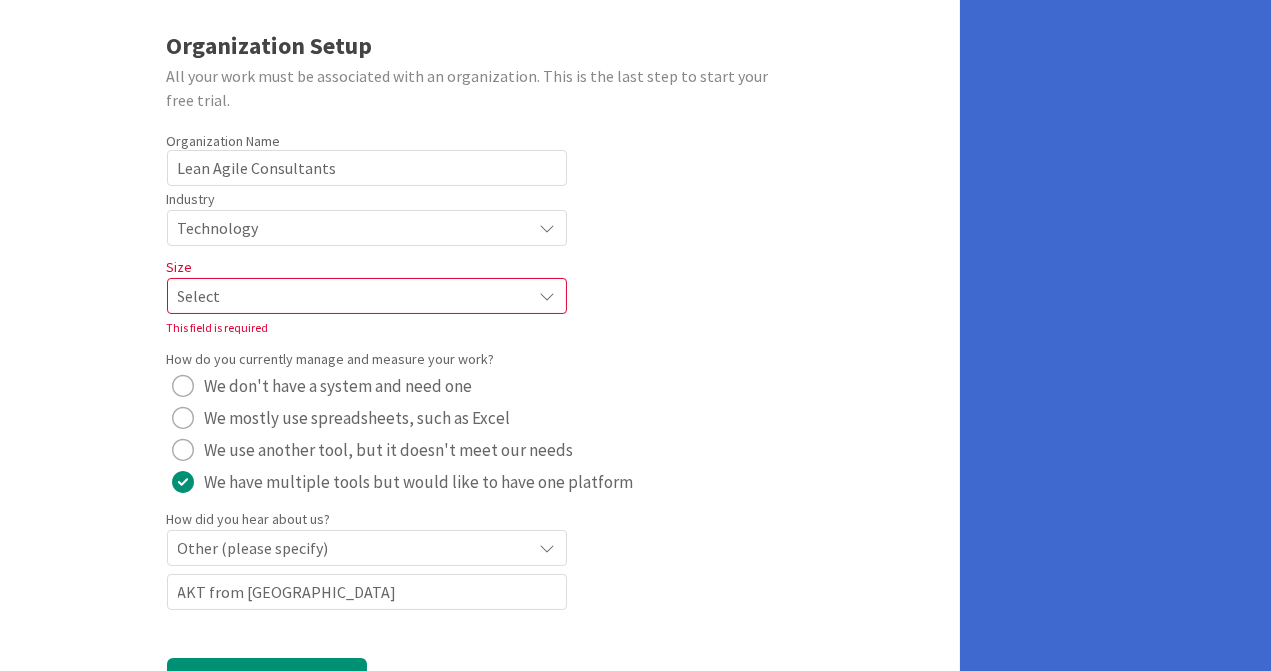 click at bounding box center [548, 296] 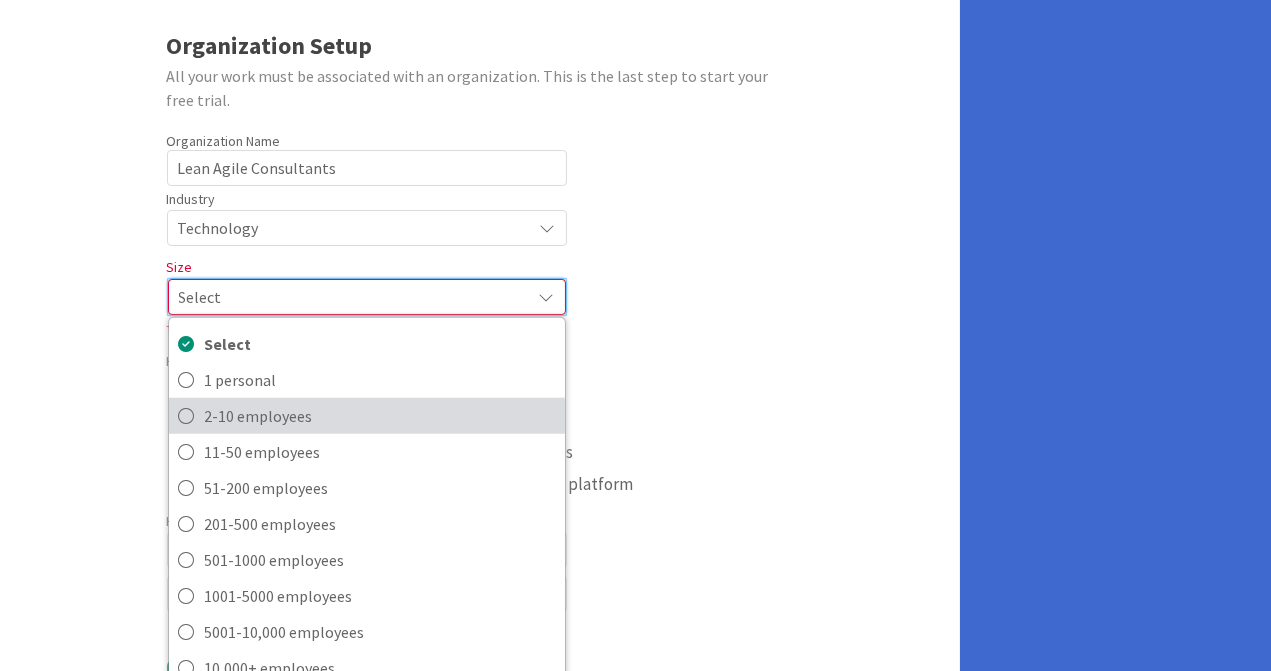 click on "2-10 employees" at bounding box center (380, 416) 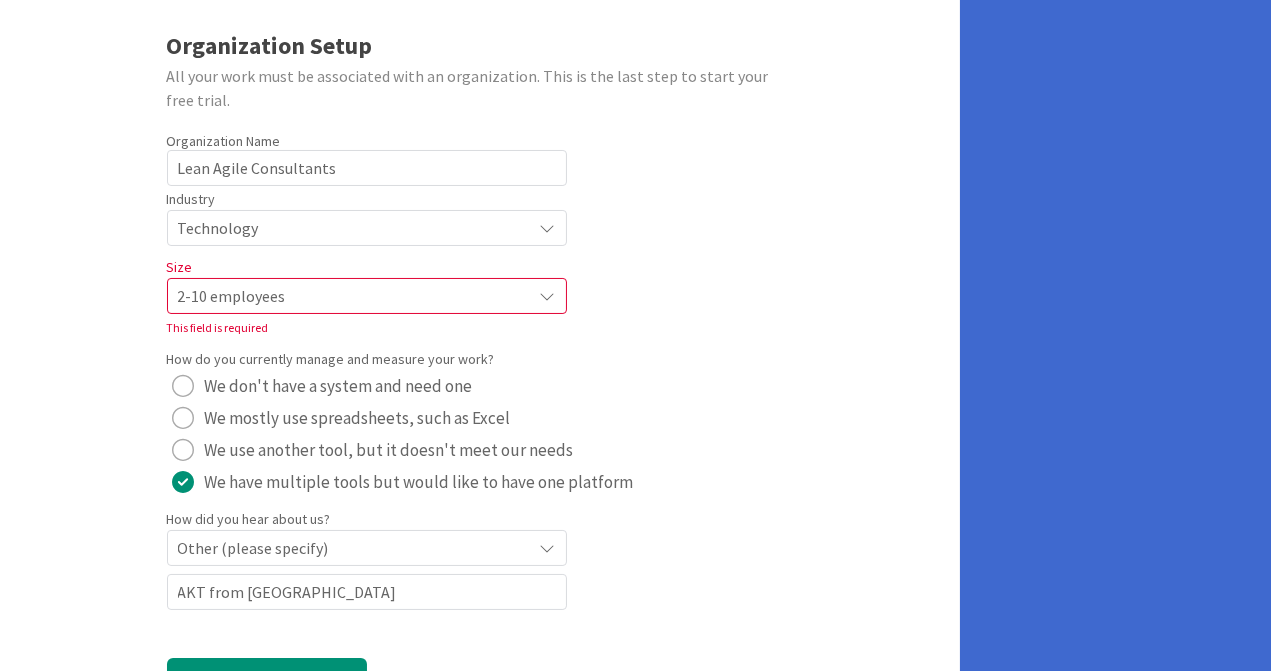 scroll, scrollTop: 212, scrollLeft: 0, axis: vertical 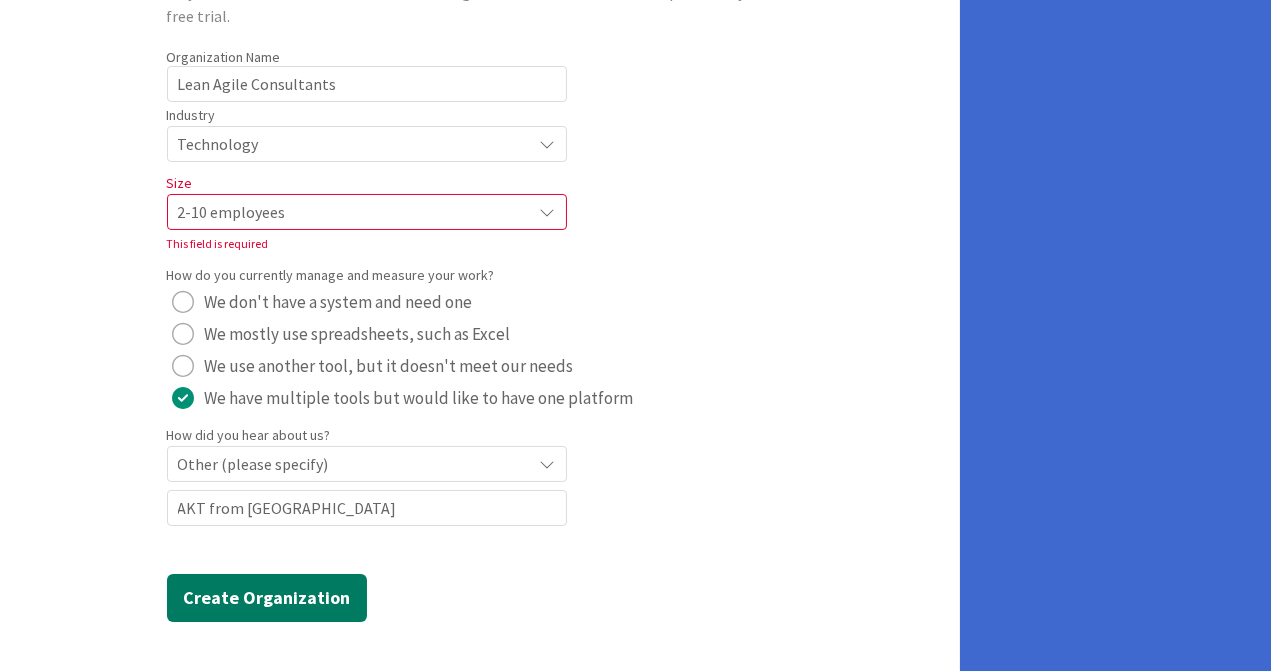 click on "Create Organization" at bounding box center [267, 598] 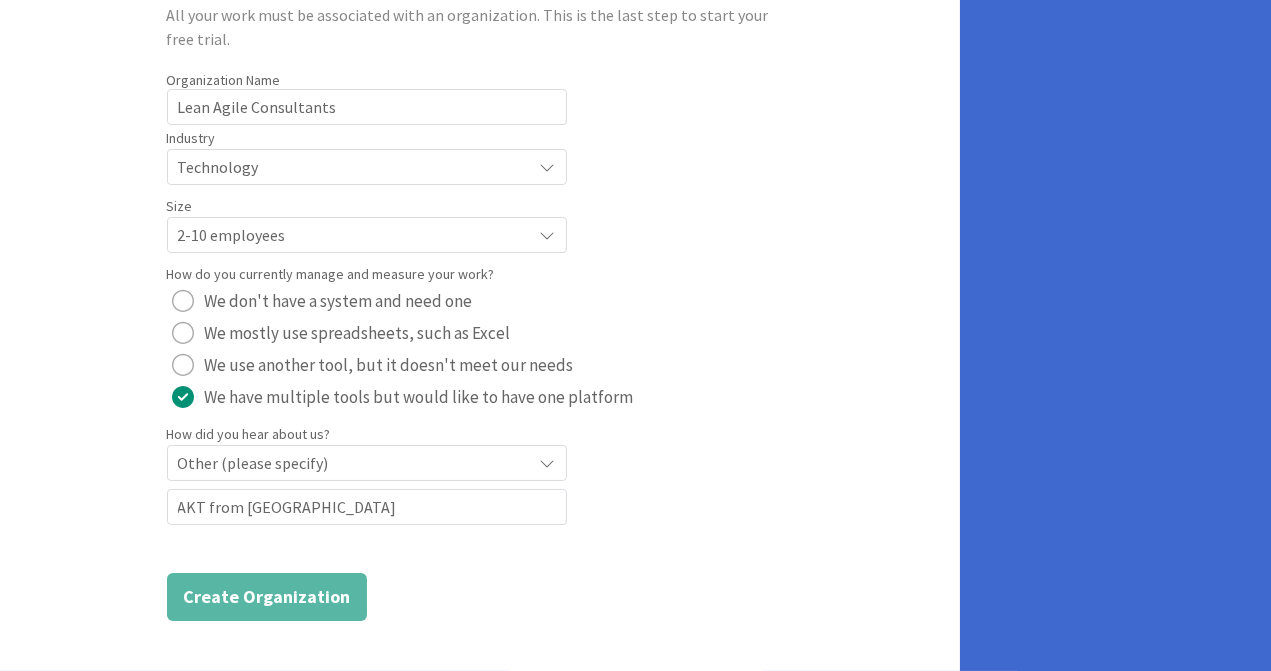 scroll, scrollTop: 188, scrollLeft: 0, axis: vertical 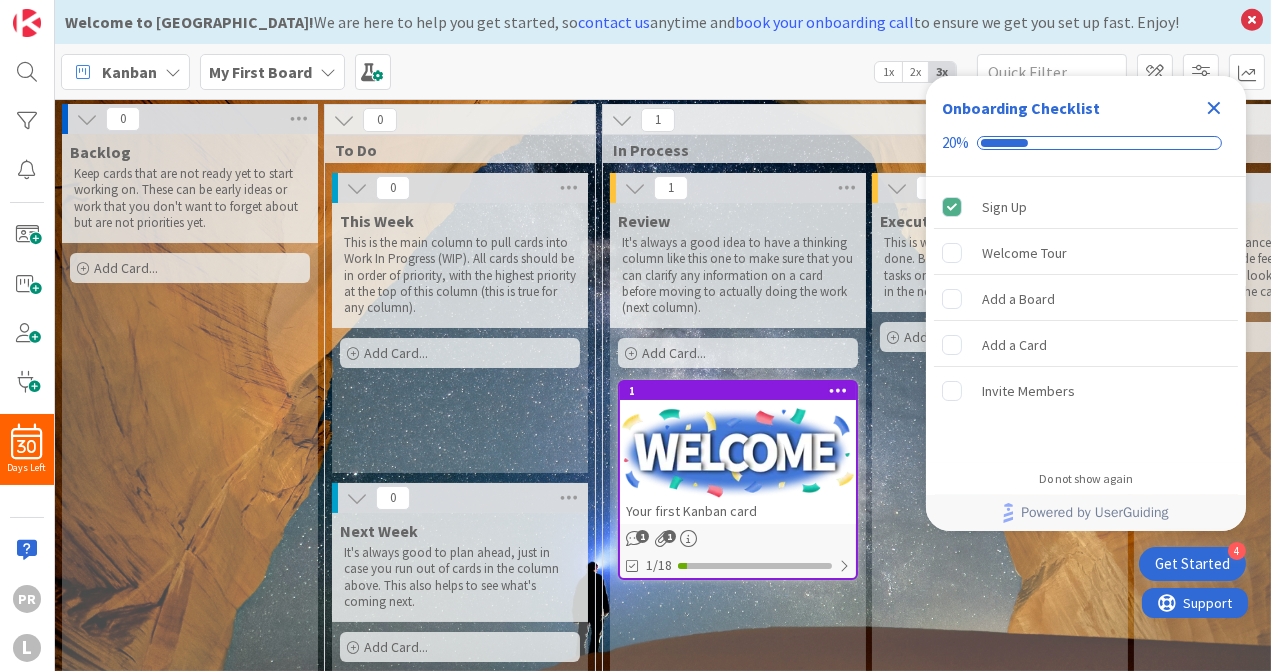 click 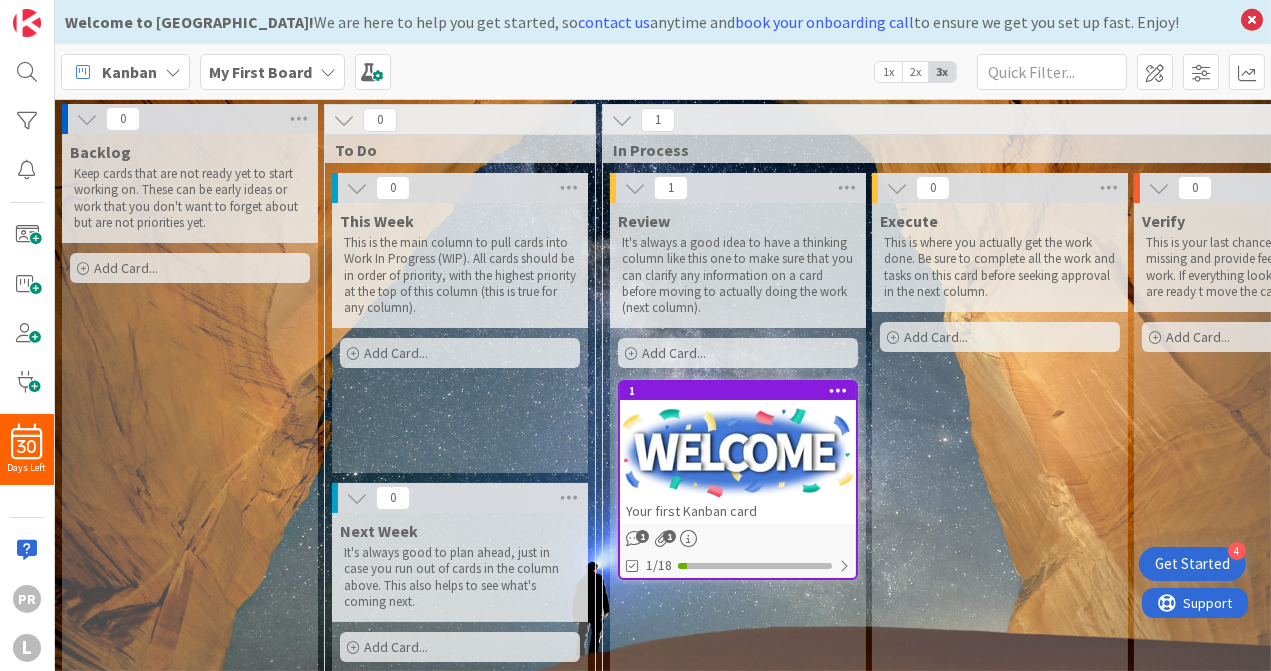 scroll, scrollTop: 0, scrollLeft: 0, axis: both 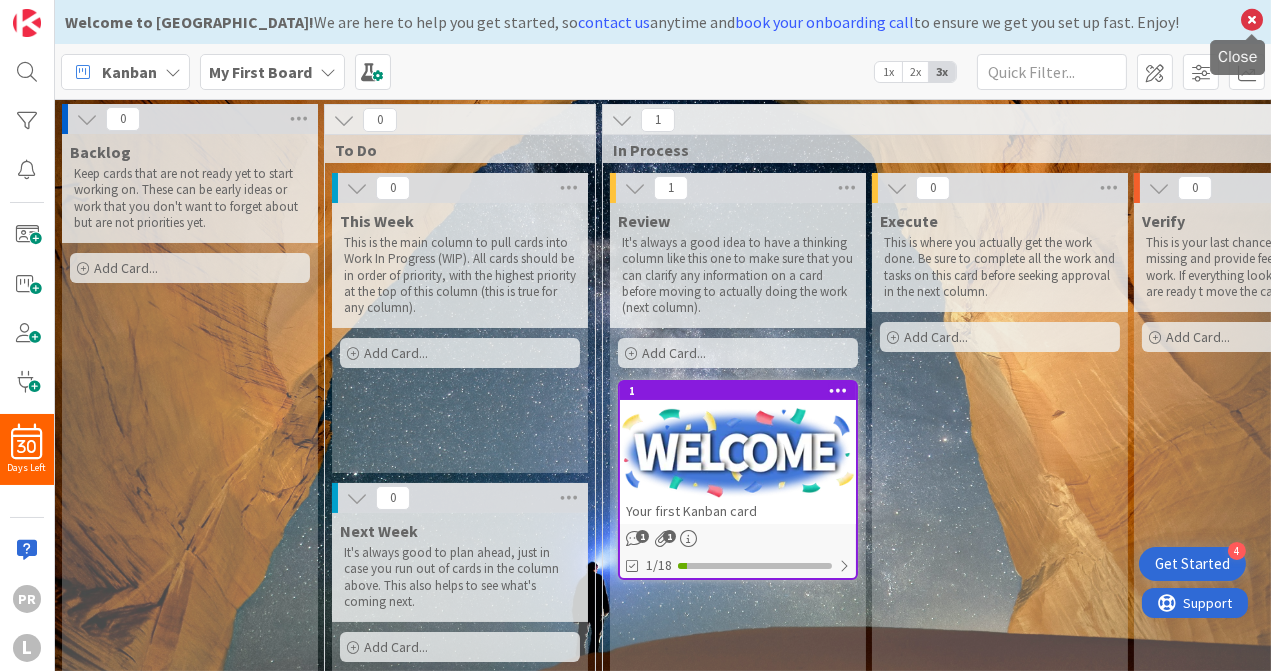 click at bounding box center [1252, 20] 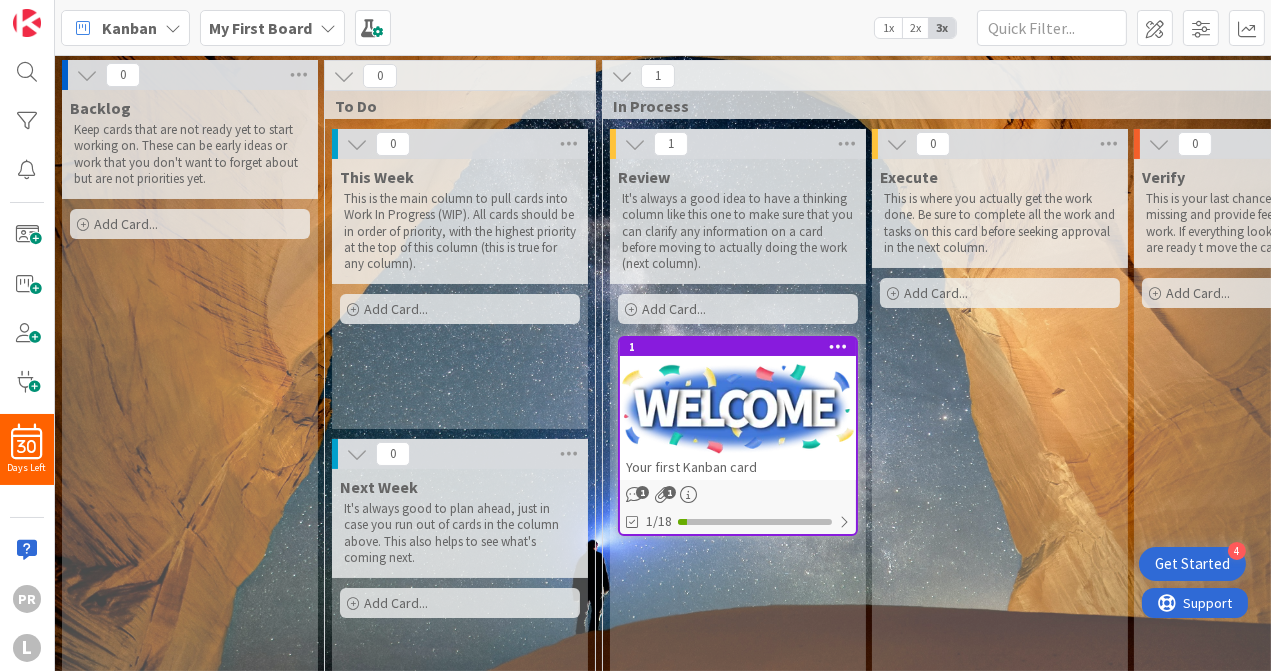 click on "2x" at bounding box center [915, 28] 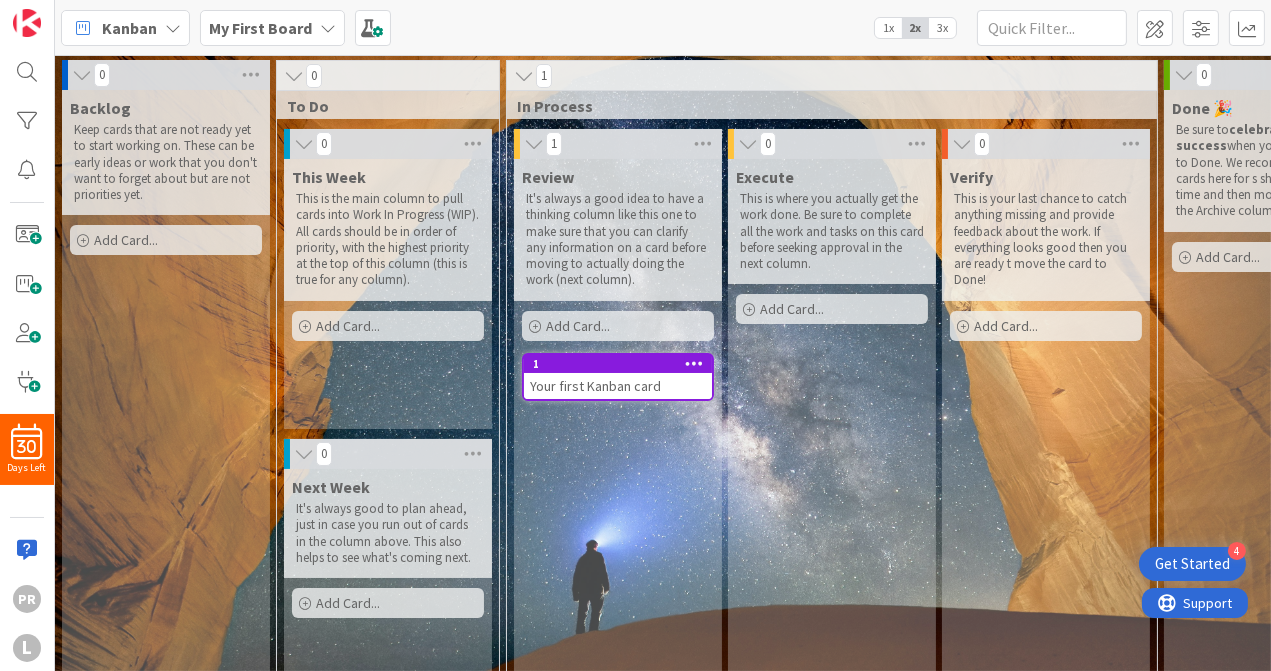 click on "1x" at bounding box center (888, 28) 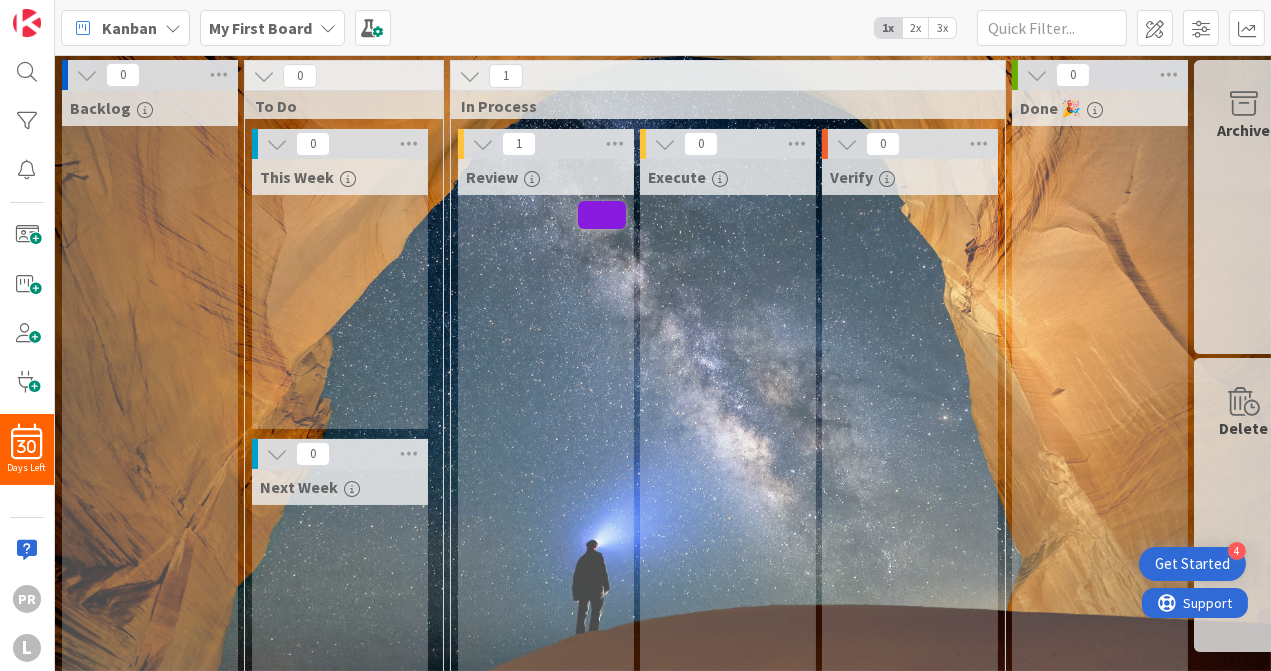 scroll, scrollTop: 0, scrollLeft: 46, axis: horizontal 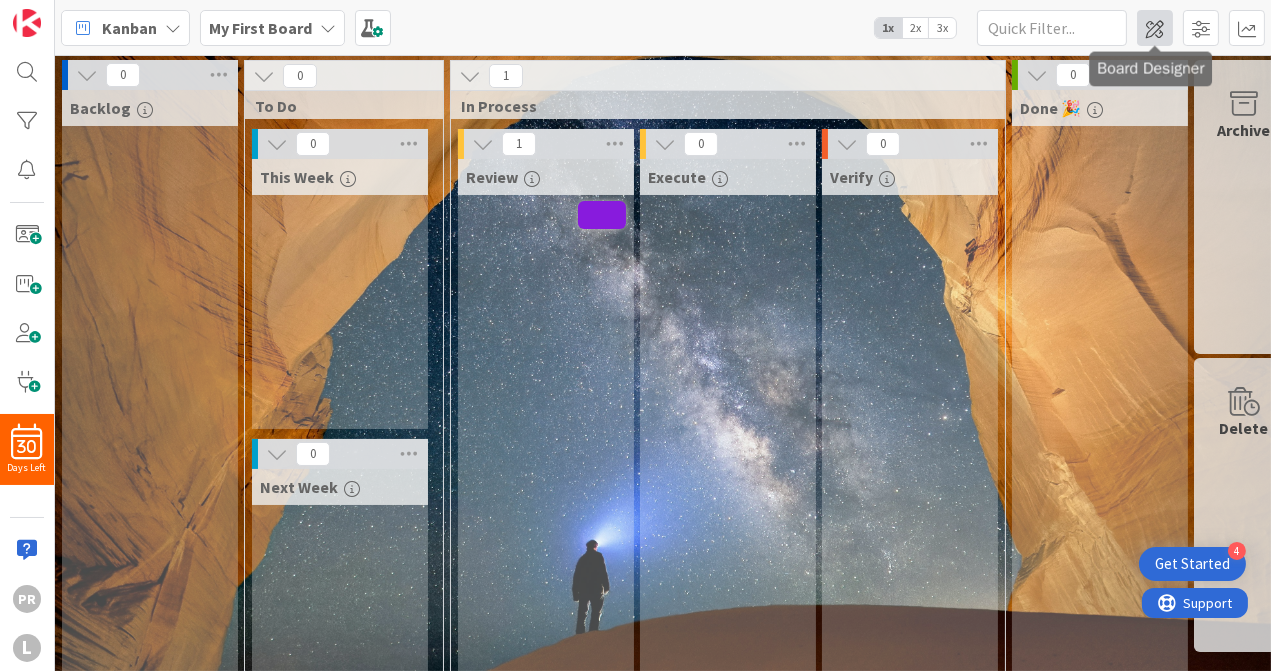 click at bounding box center [1155, 28] 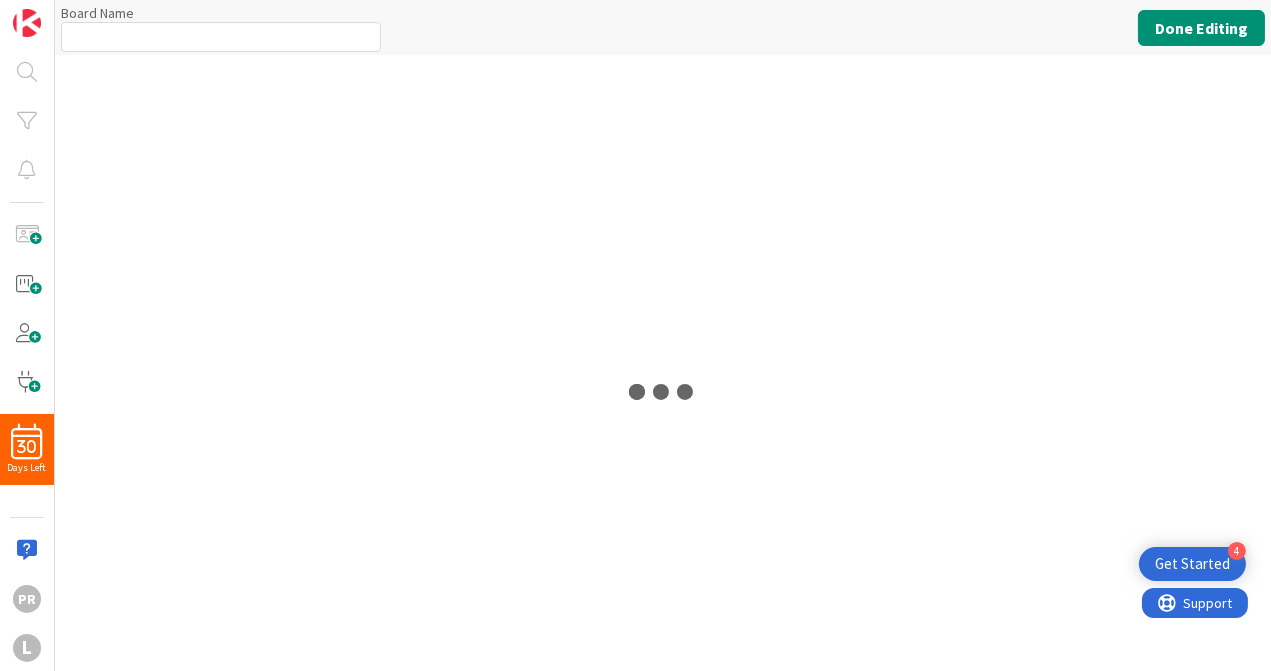 scroll, scrollTop: 0, scrollLeft: 0, axis: both 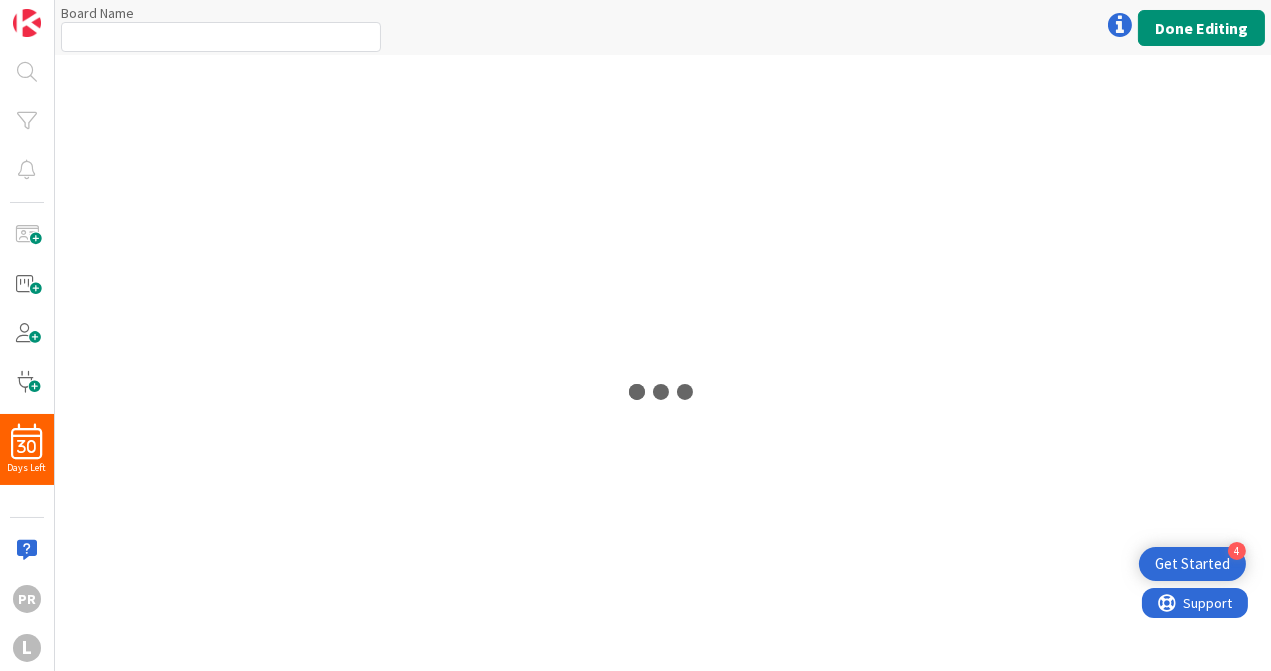 type on "My First Board" 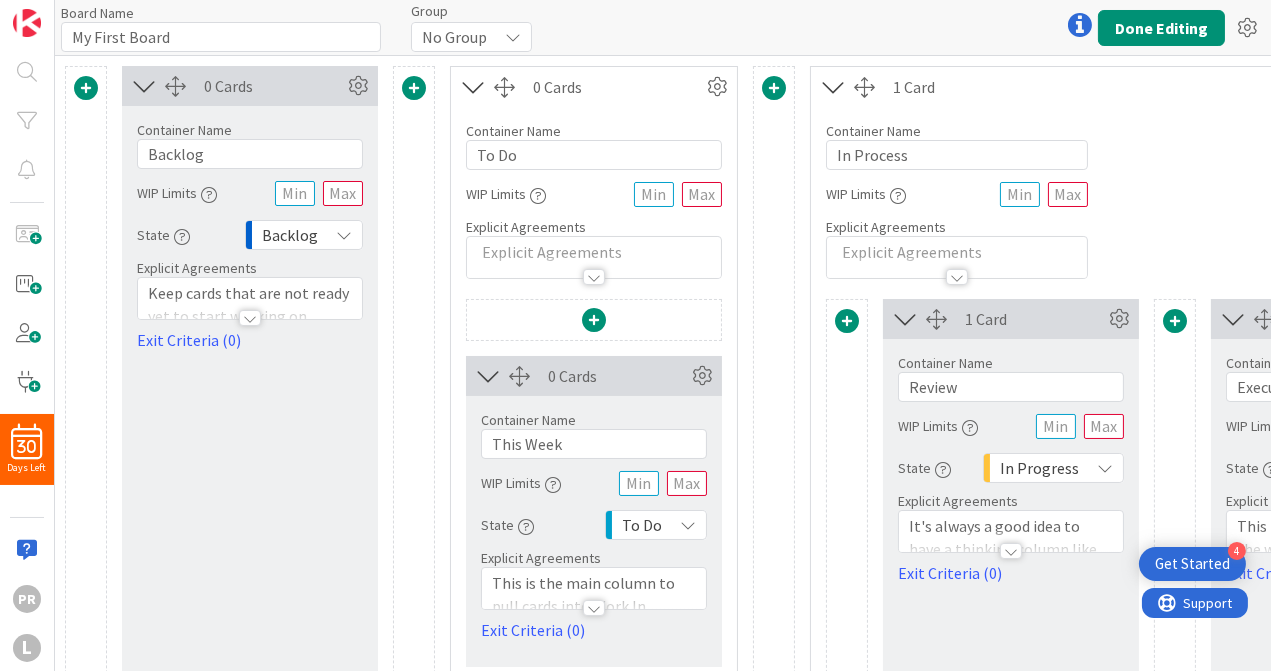 click at bounding box center [414, 88] 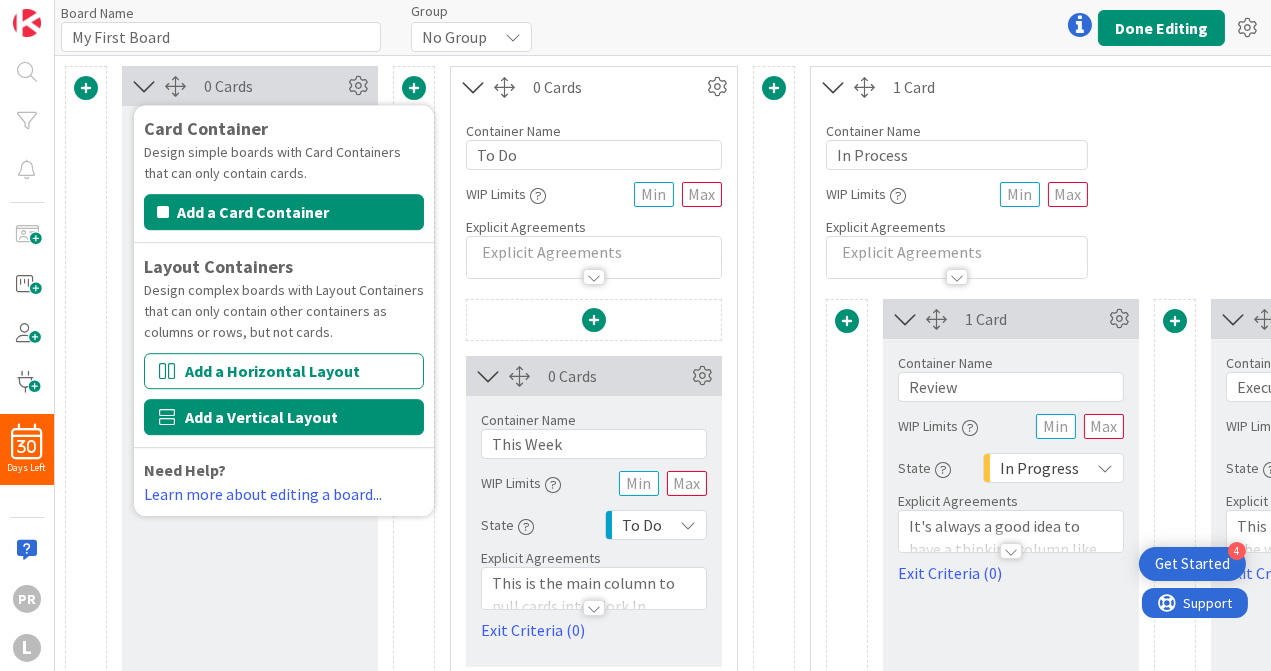 click on "Add a Vertical Layout" at bounding box center (284, 417) 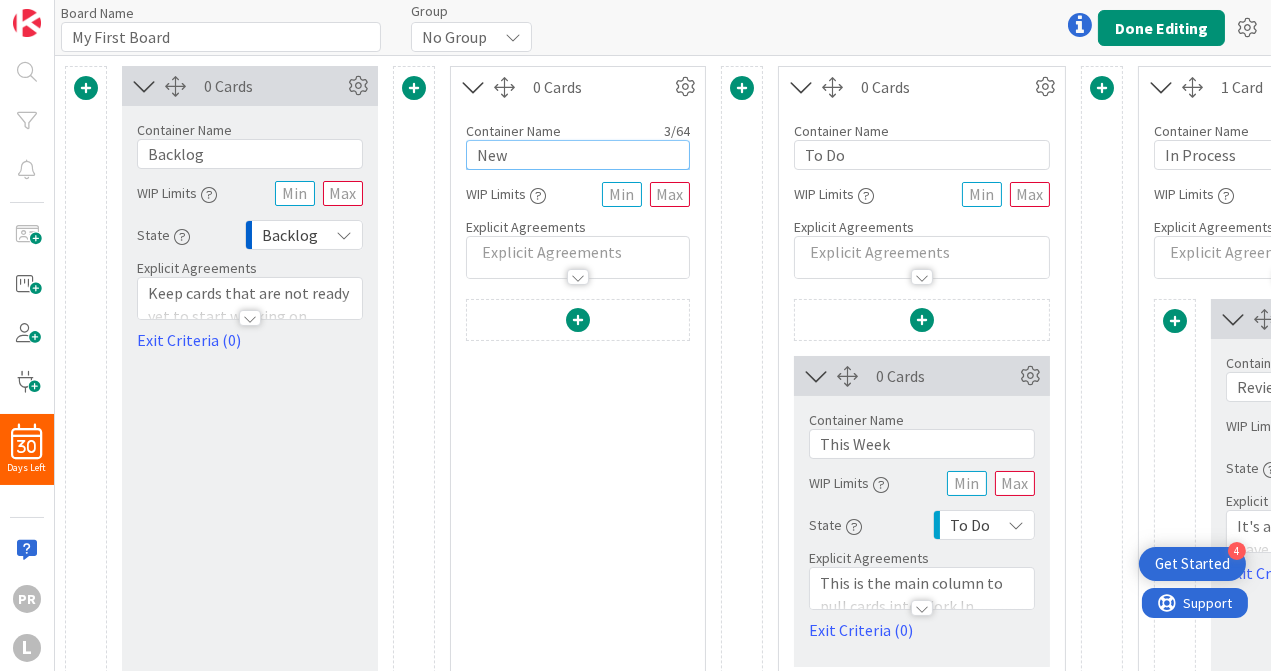 click on "Container Name 3 / 64 New WIP Limits Explicit Agreements" at bounding box center [578, 193] 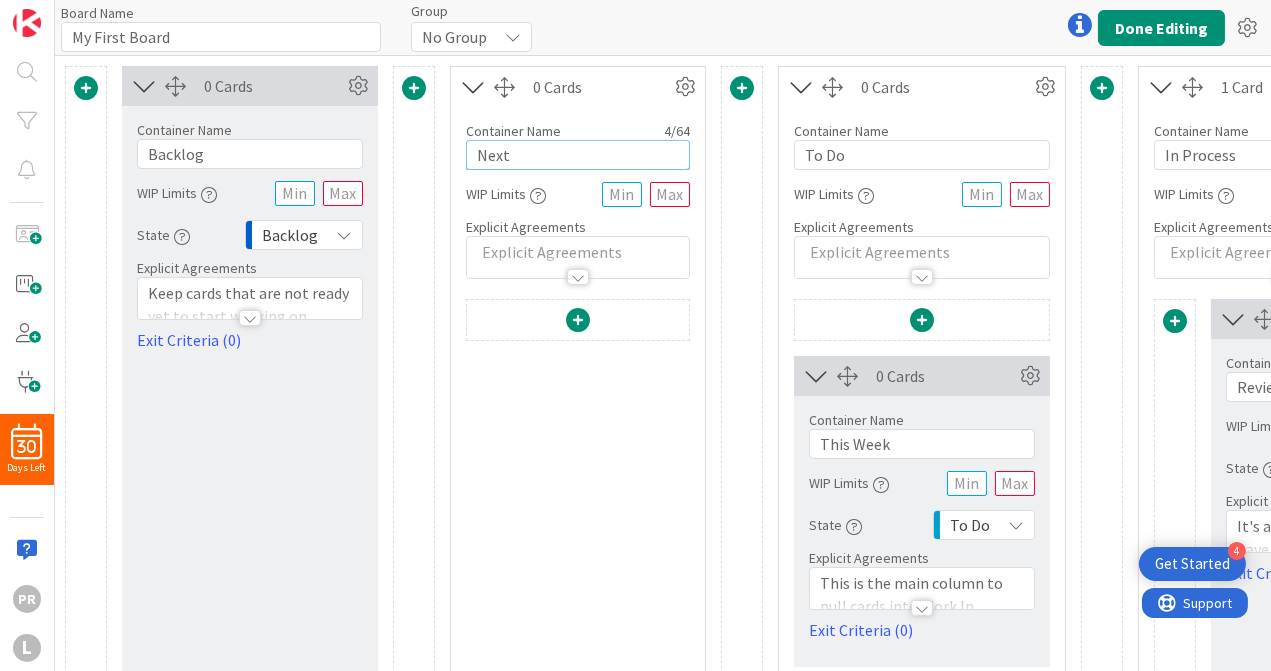 scroll, scrollTop: 0, scrollLeft: 0, axis: both 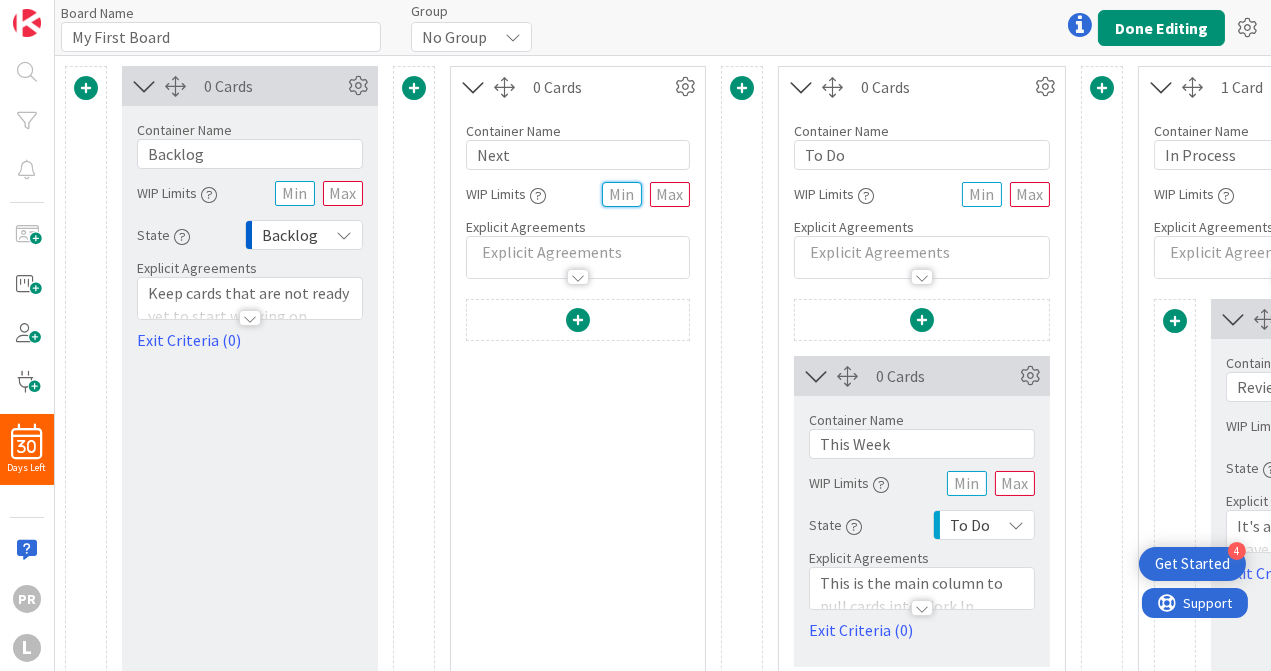 click at bounding box center (622, 194) 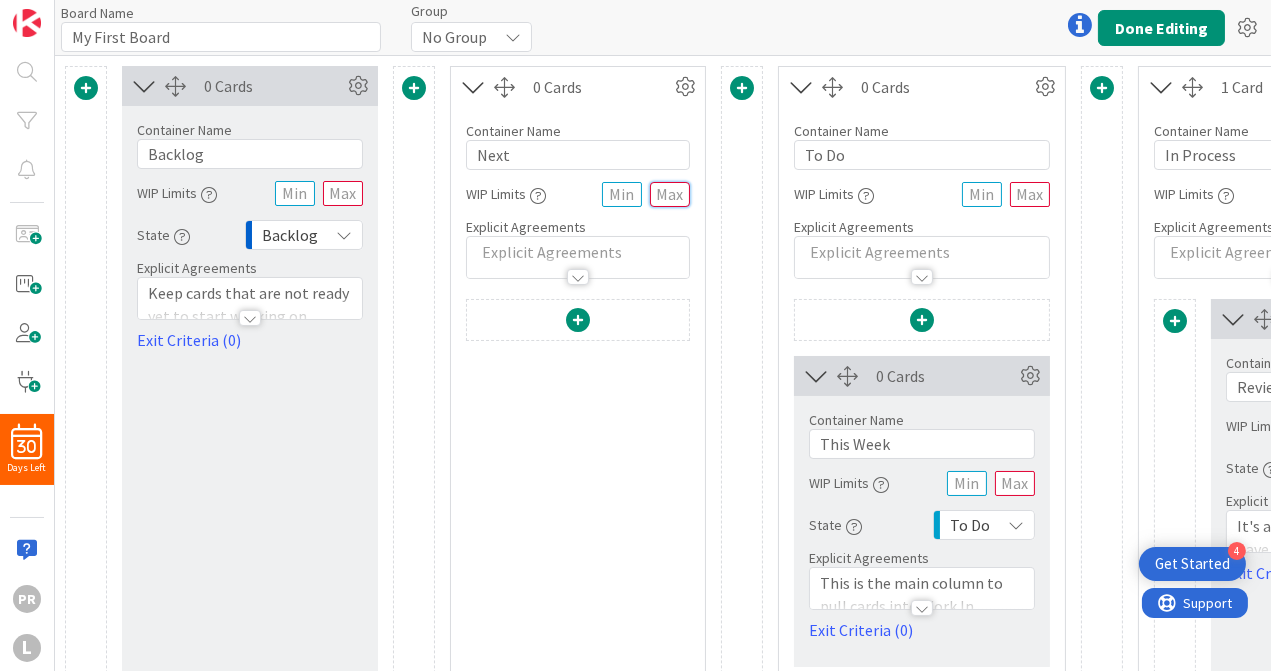 click at bounding box center [670, 194] 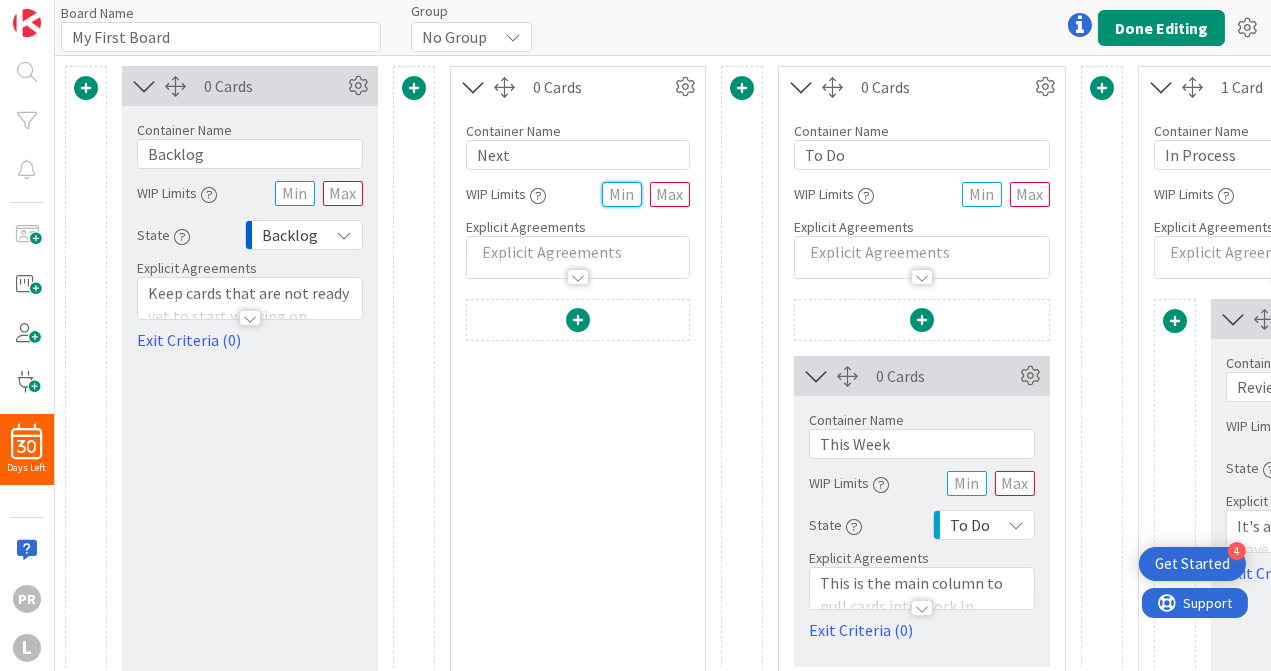 click at bounding box center [622, 194] 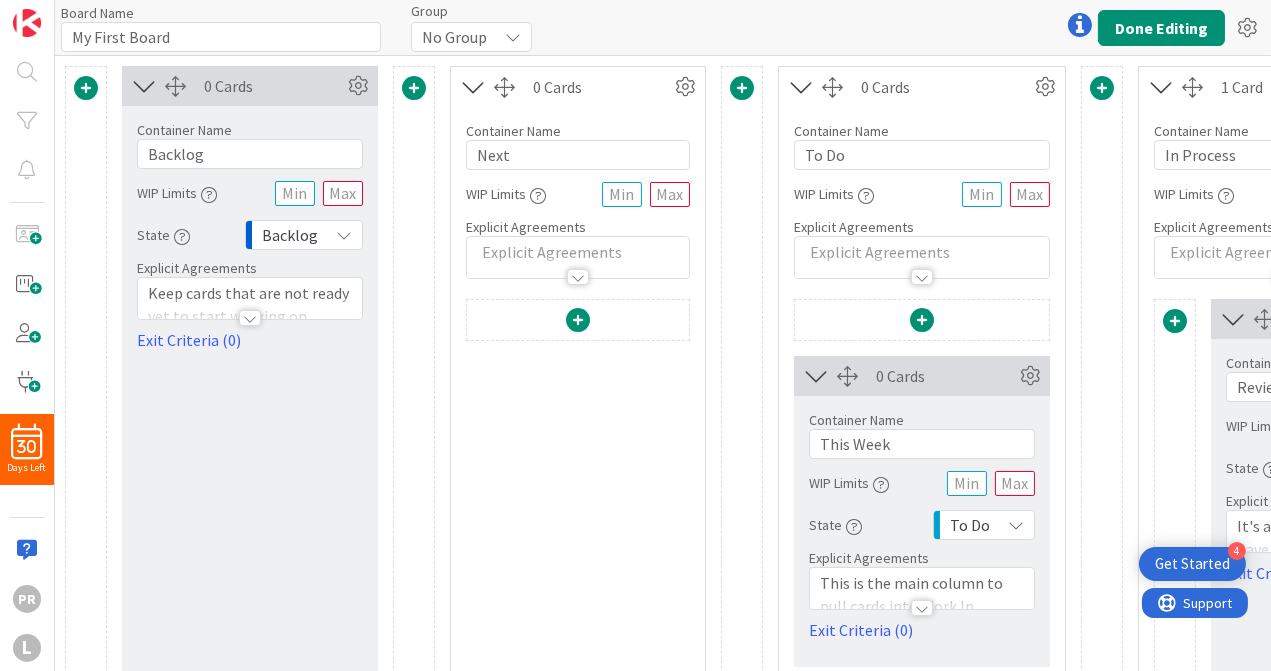 click at bounding box center [578, 277] 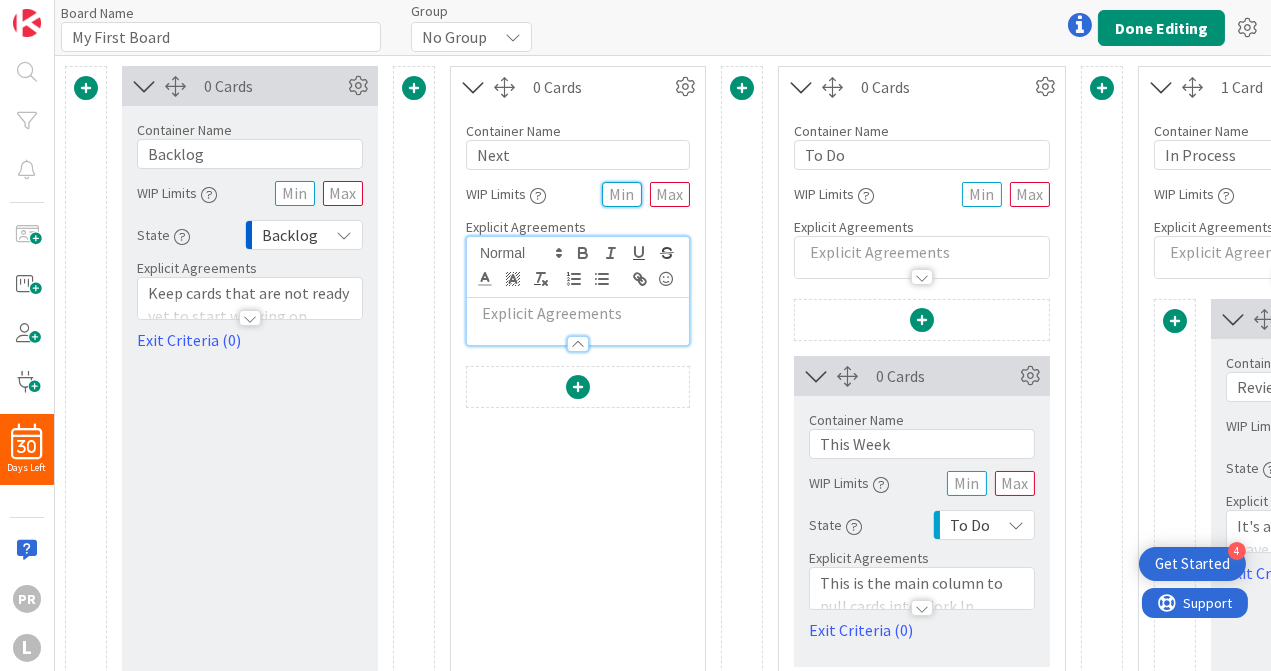 click at bounding box center [622, 194] 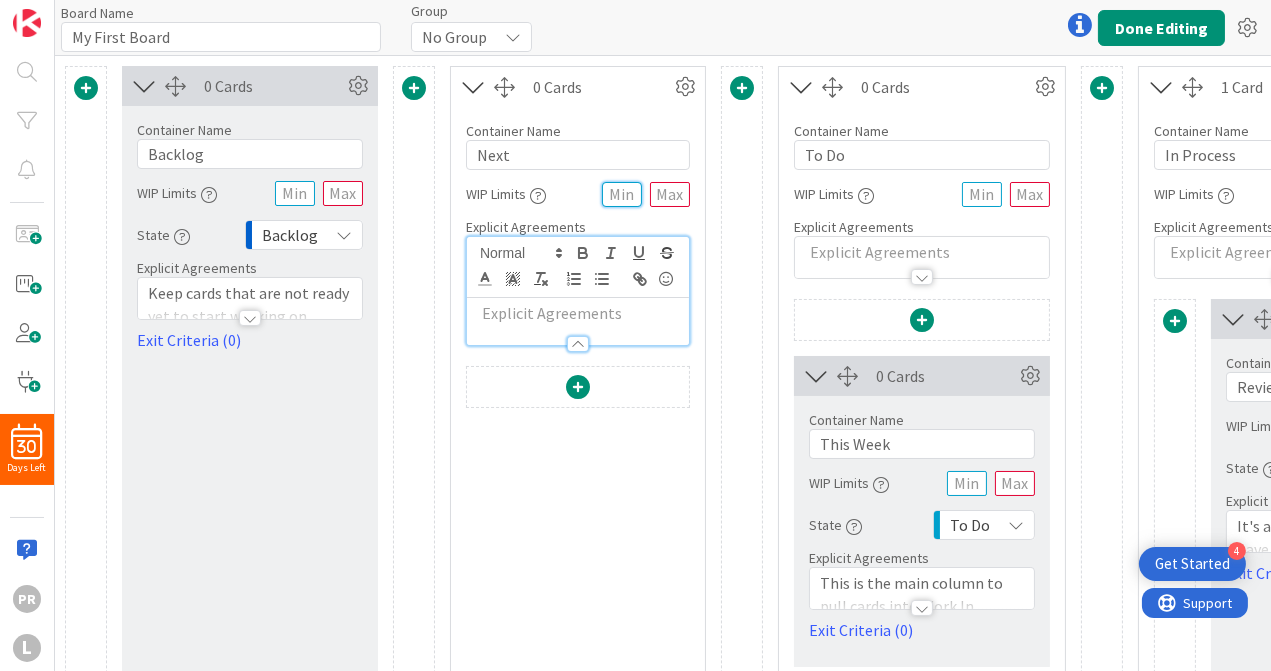drag, startPoint x: 612, startPoint y: 188, endPoint x: 642, endPoint y: 192, distance: 30.265491 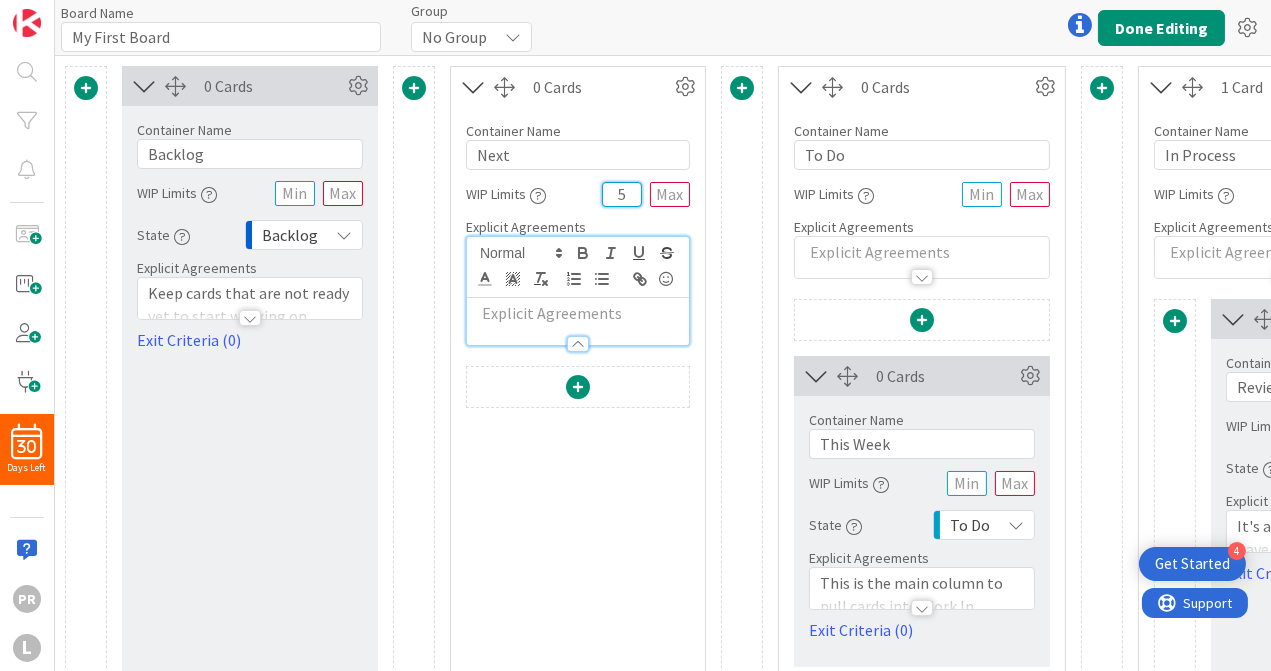type on "5" 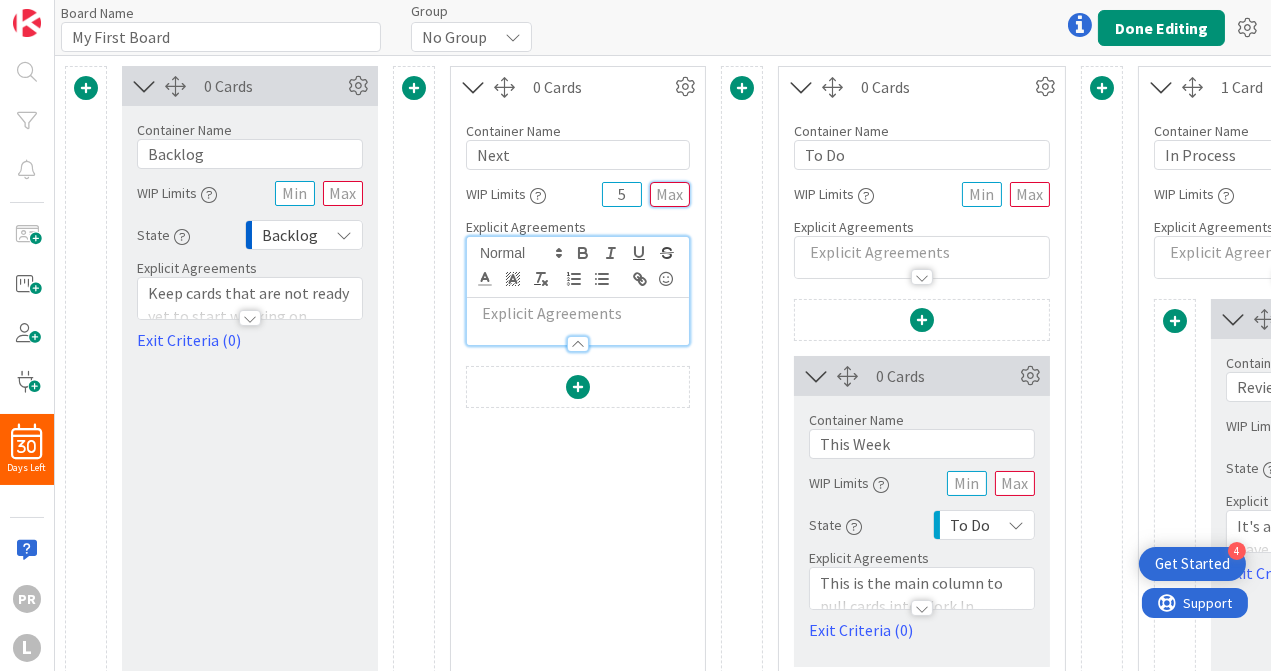 click at bounding box center (670, 194) 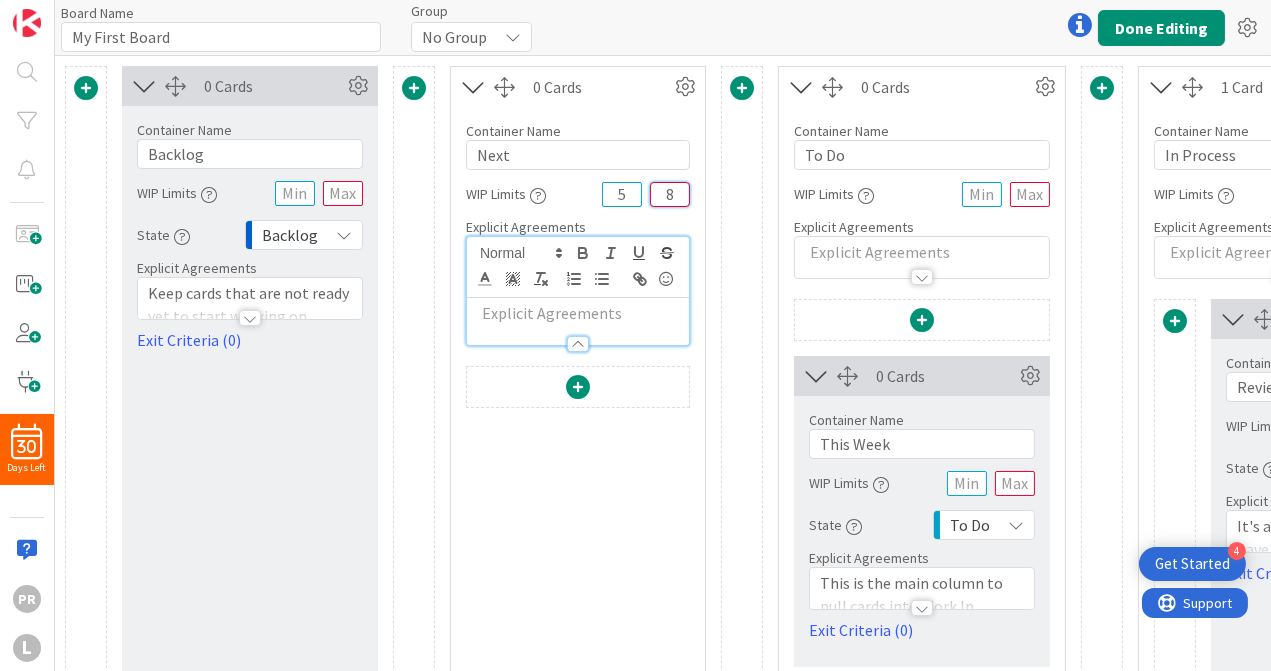 drag, startPoint x: 662, startPoint y: 192, endPoint x: 673, endPoint y: 192, distance: 11 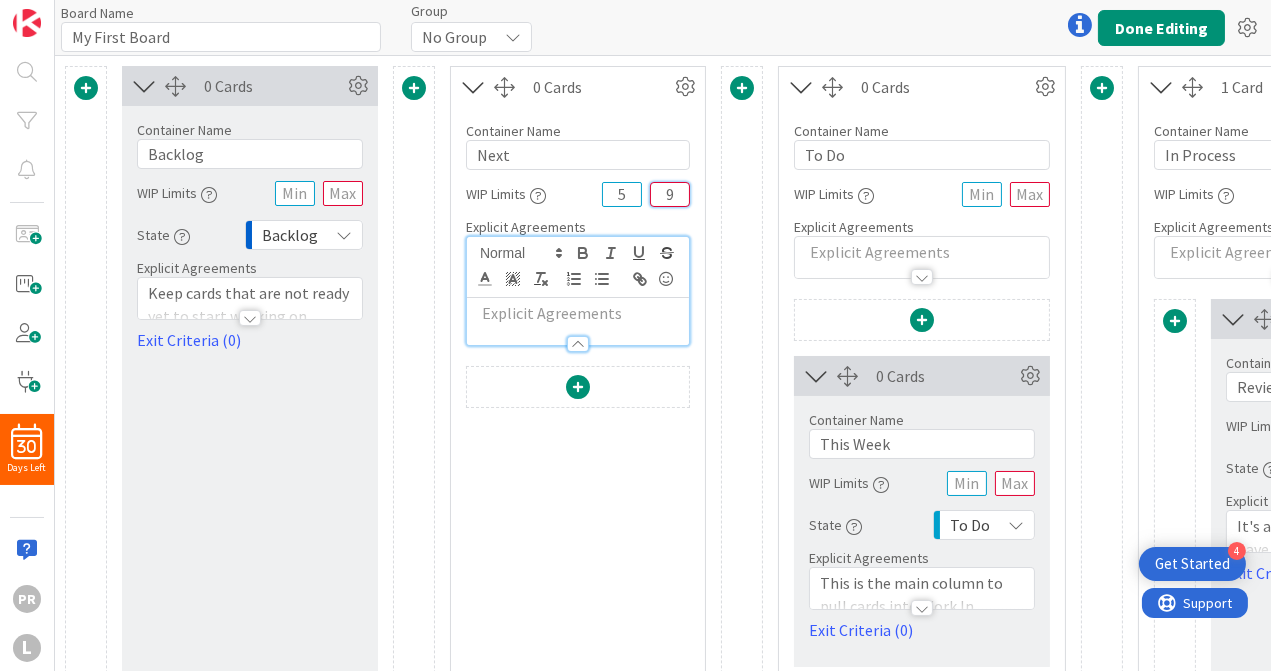 type on "9" 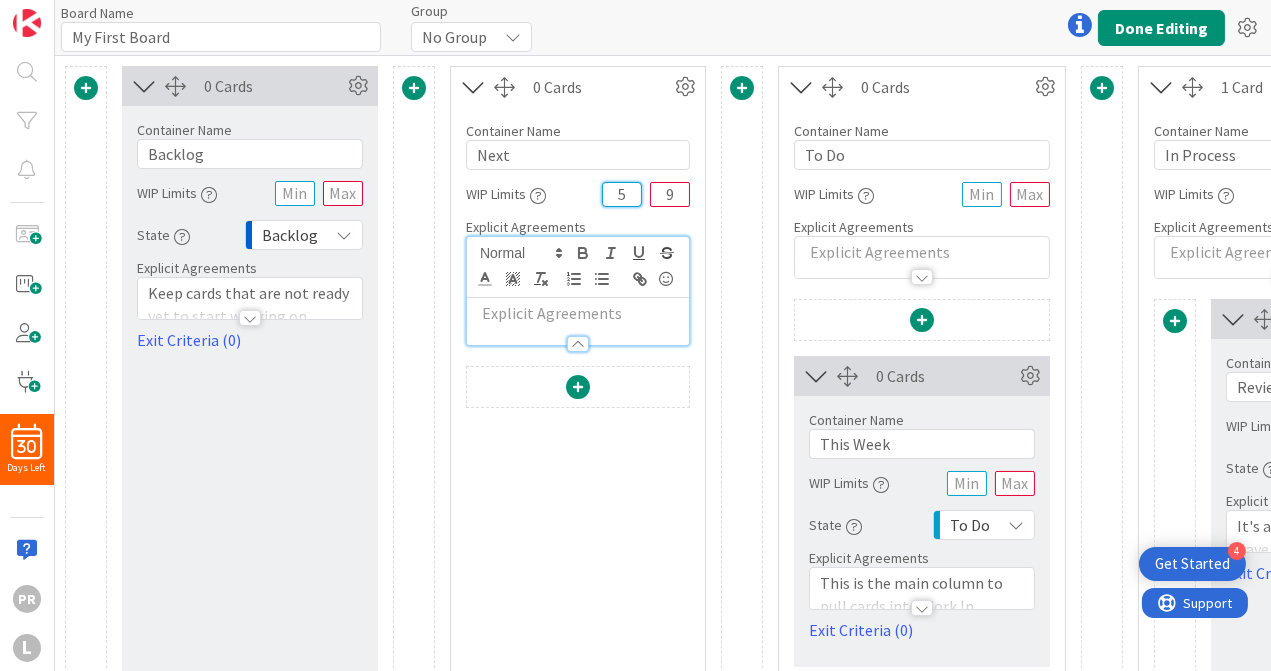 drag, startPoint x: 630, startPoint y: 195, endPoint x: 616, endPoint y: 185, distance: 17.20465 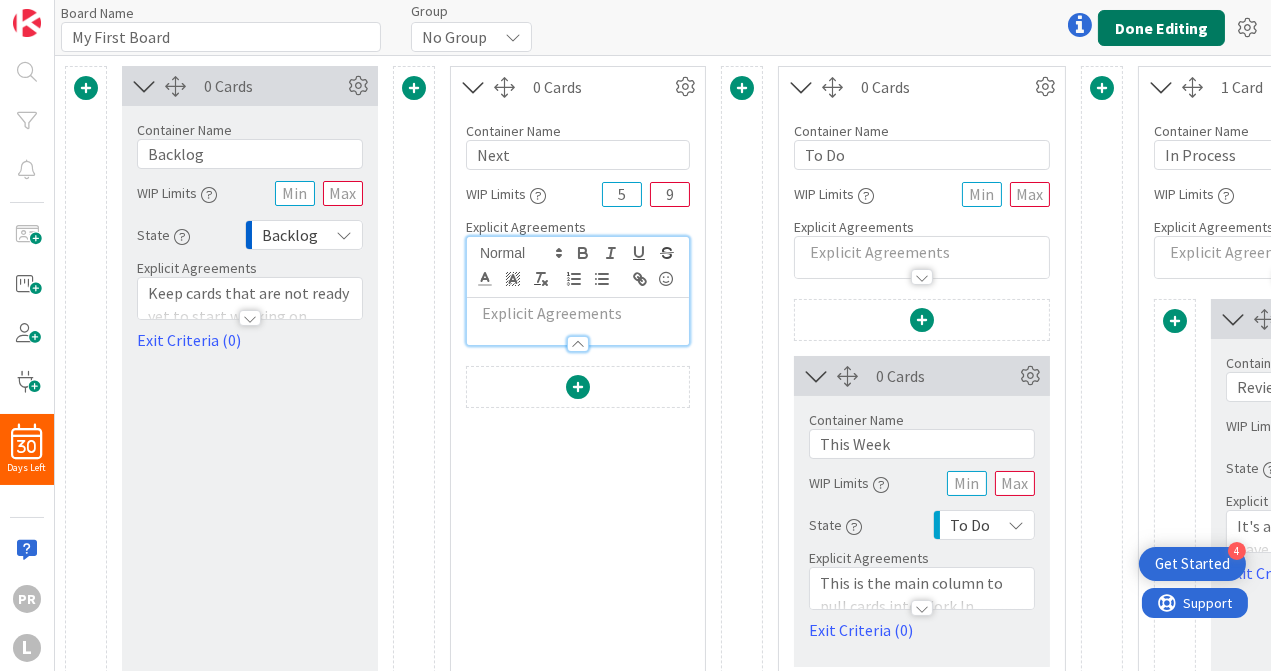 click on "Done Editing" at bounding box center (1161, 28) 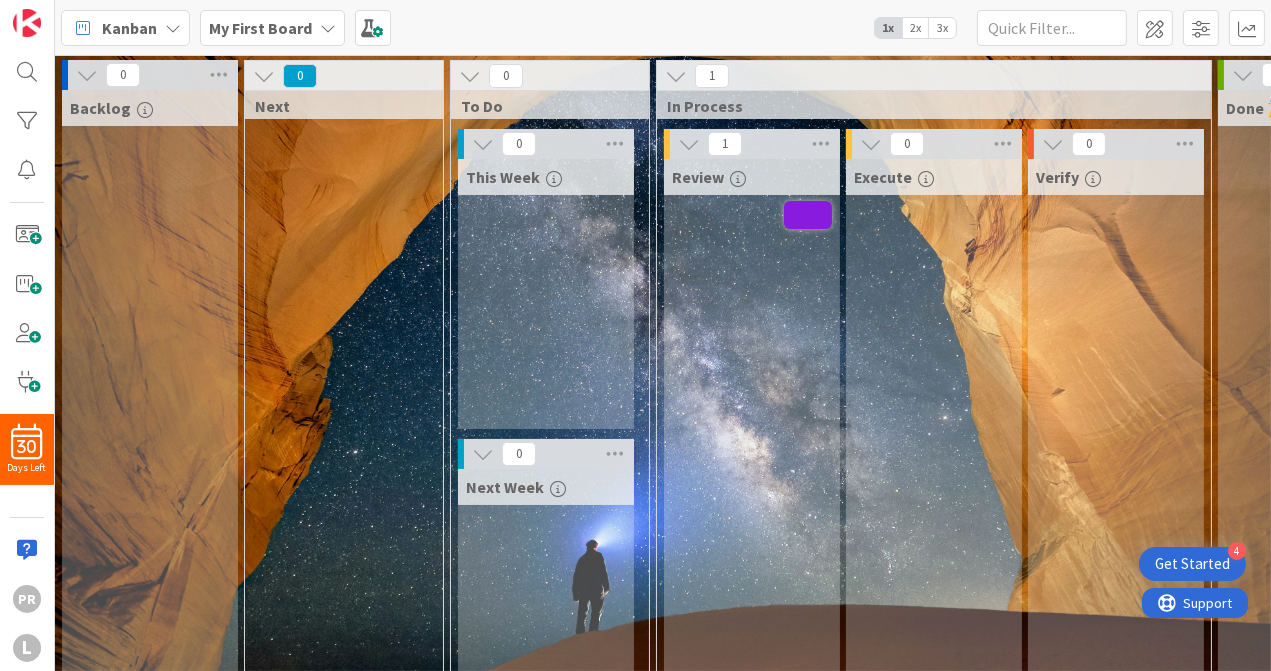 scroll, scrollTop: 0, scrollLeft: 0, axis: both 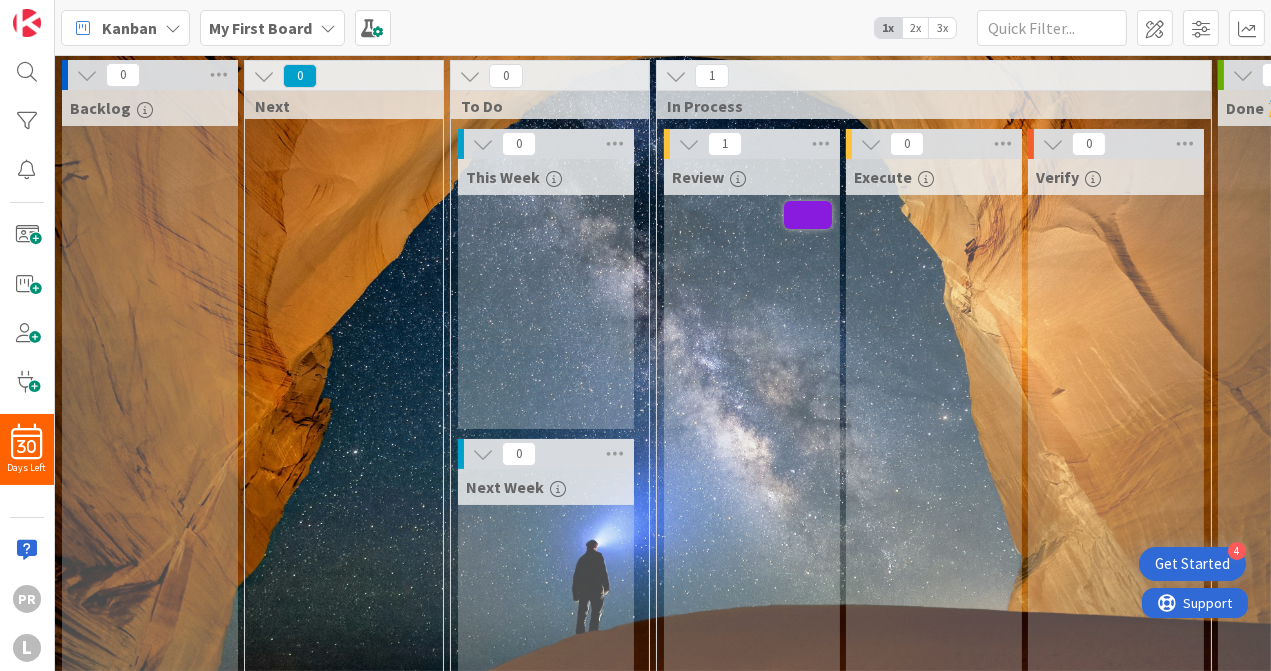drag, startPoint x: 156, startPoint y: 227, endPoint x: 99, endPoint y: 295, distance: 88.72993 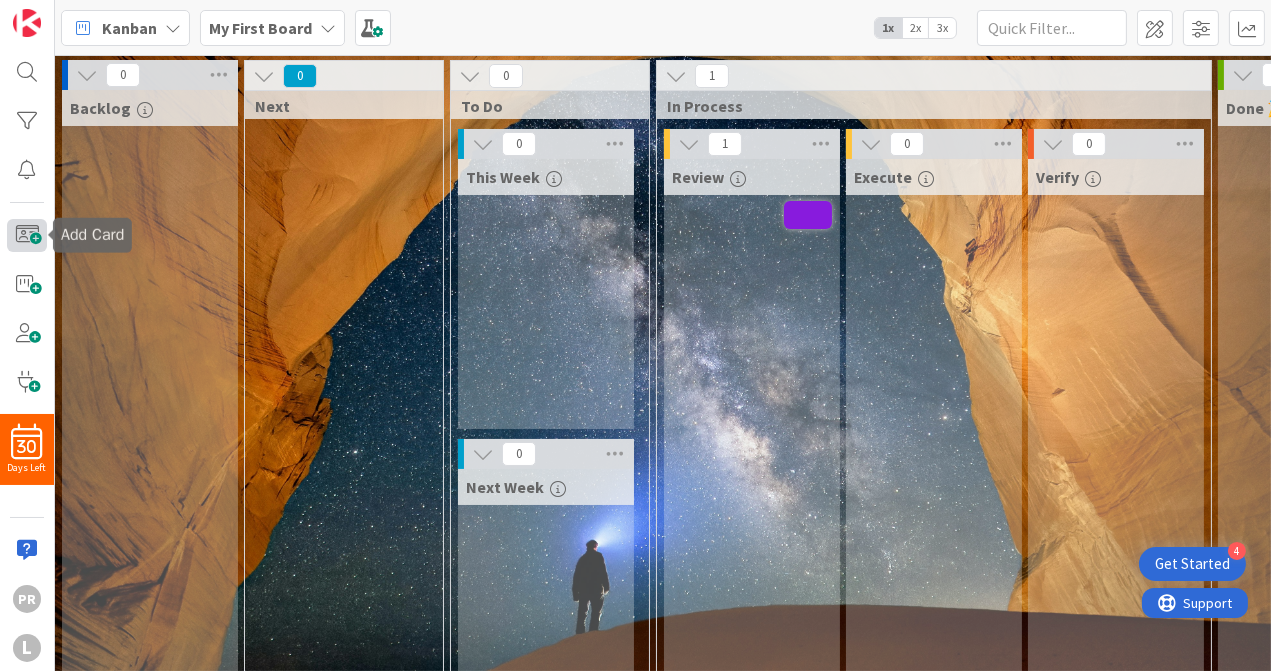 click at bounding box center [27, 235] 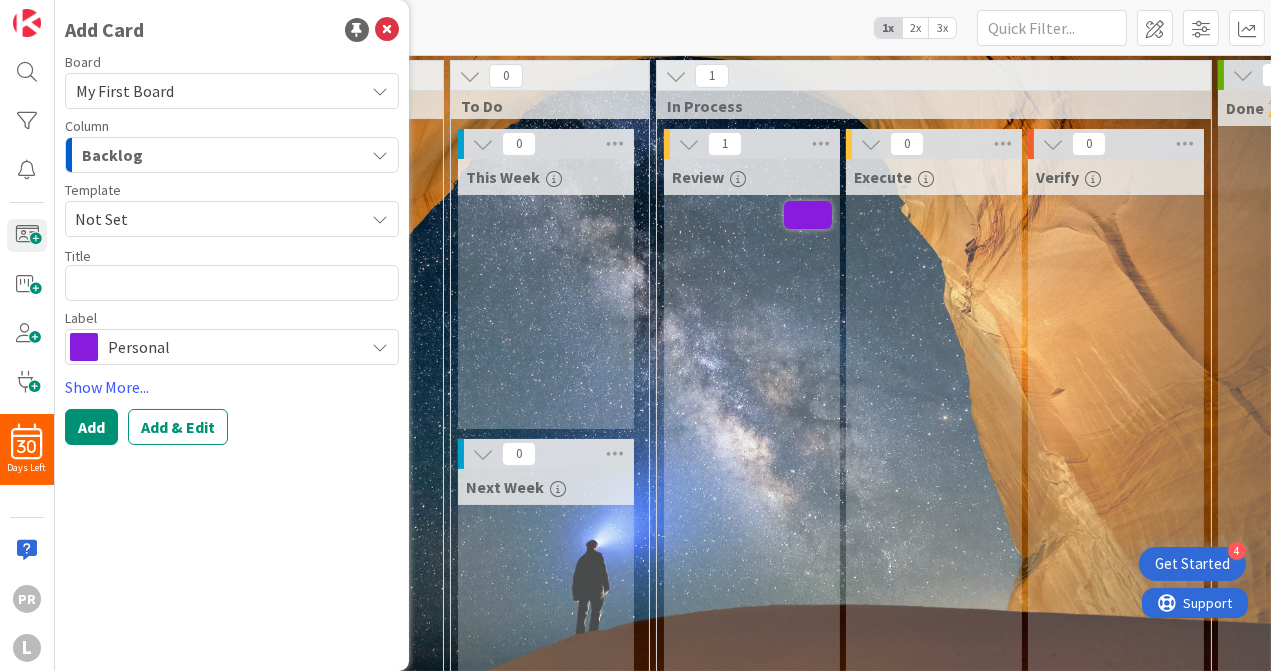 click on "This Week" at bounding box center [546, 294] 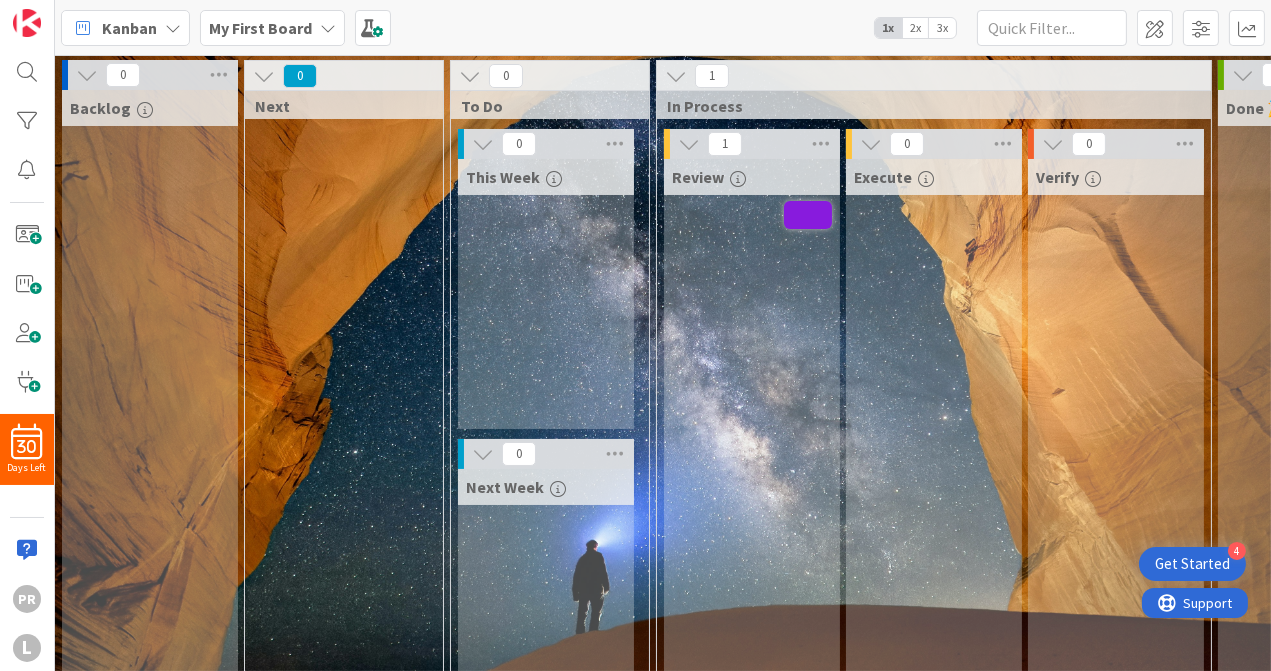 drag, startPoint x: 548, startPoint y: 278, endPoint x: 515, endPoint y: 332, distance: 63.28507 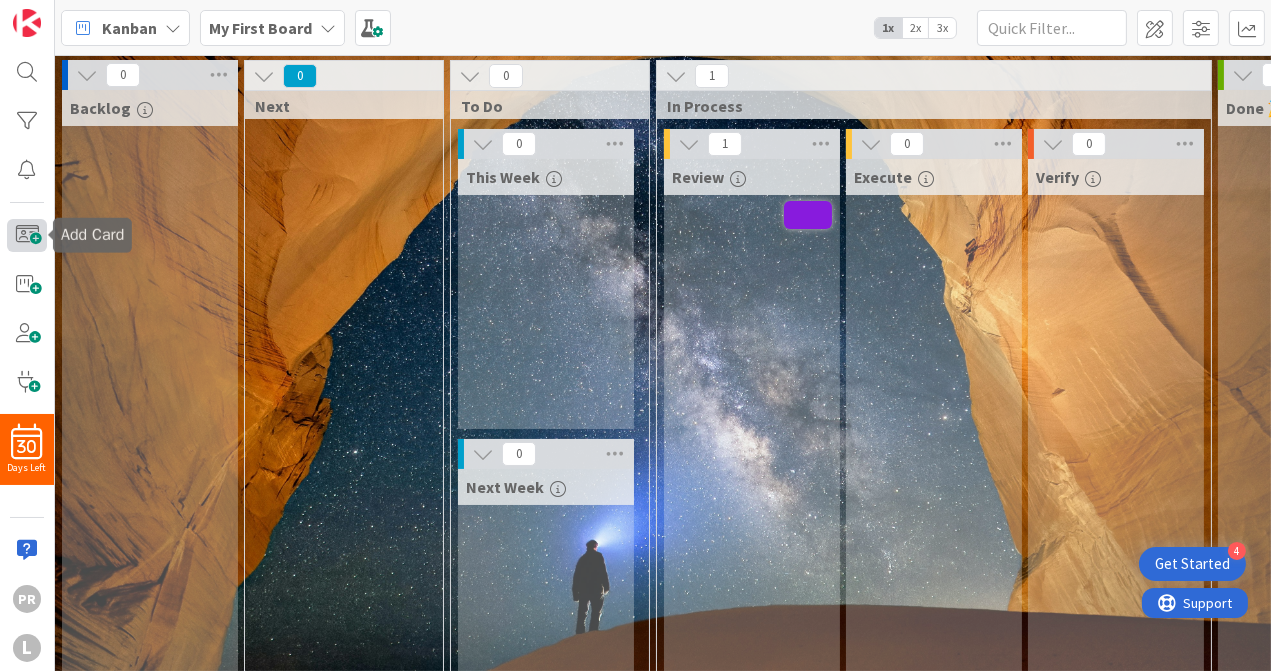 click at bounding box center [27, 235] 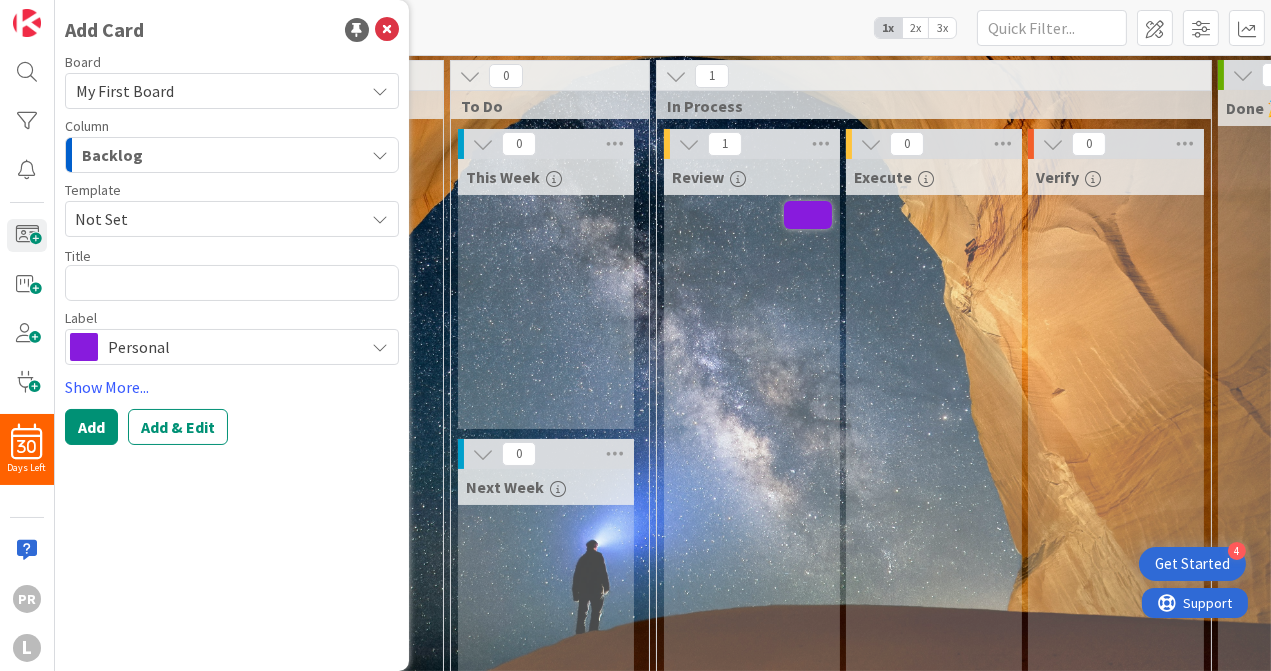 type on "x" 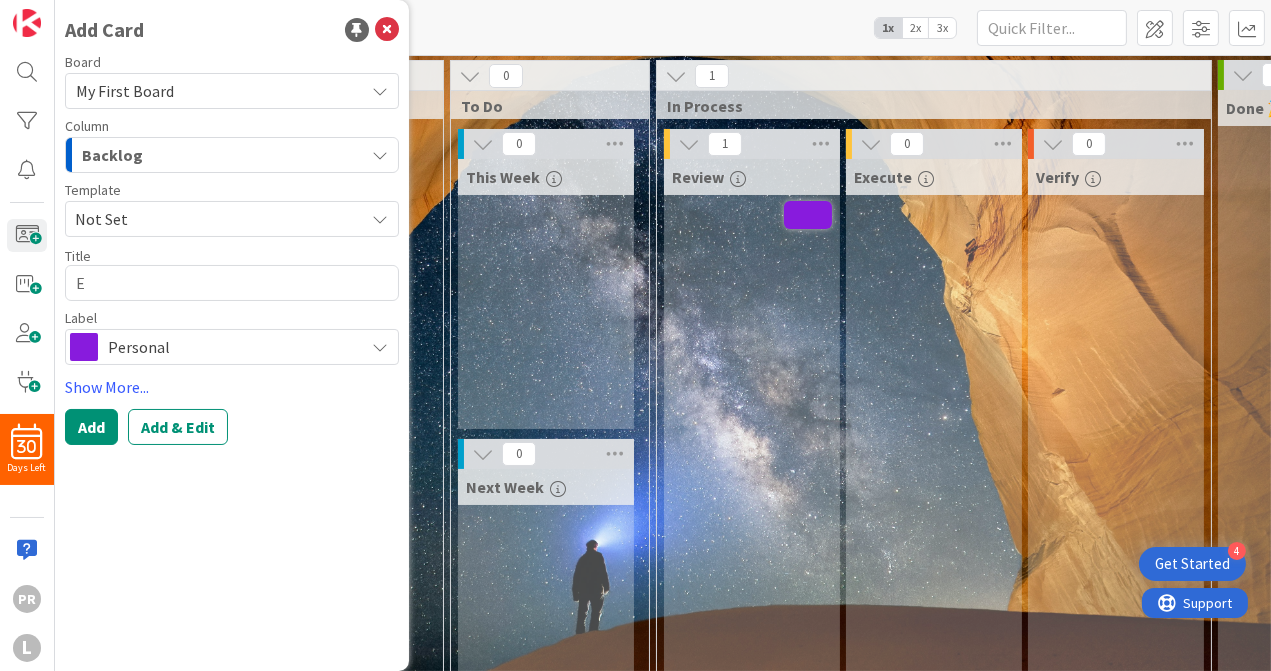 type on "x" 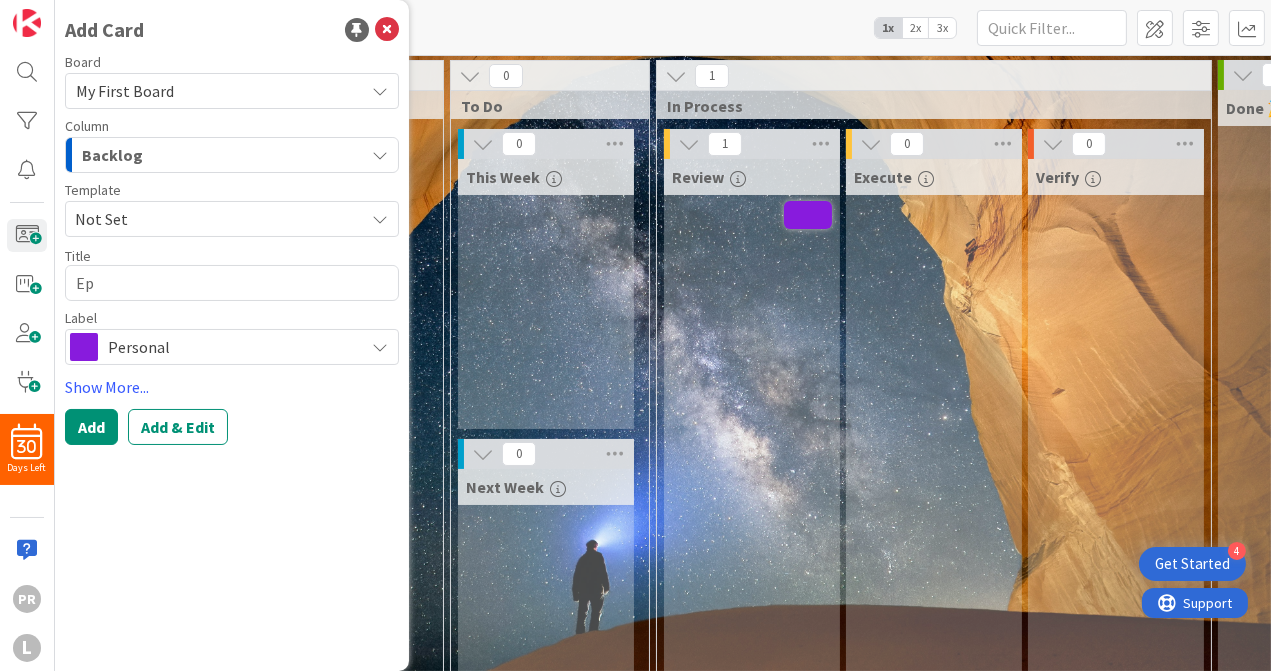 type on "x" 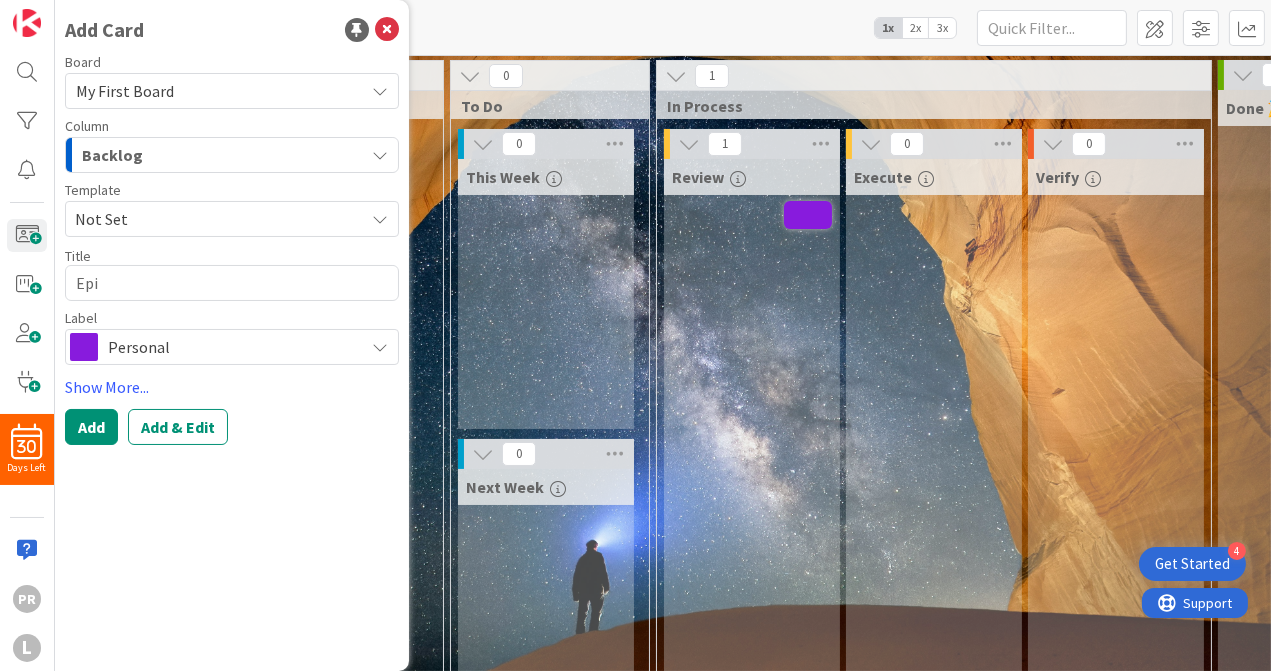 type on "Epic" 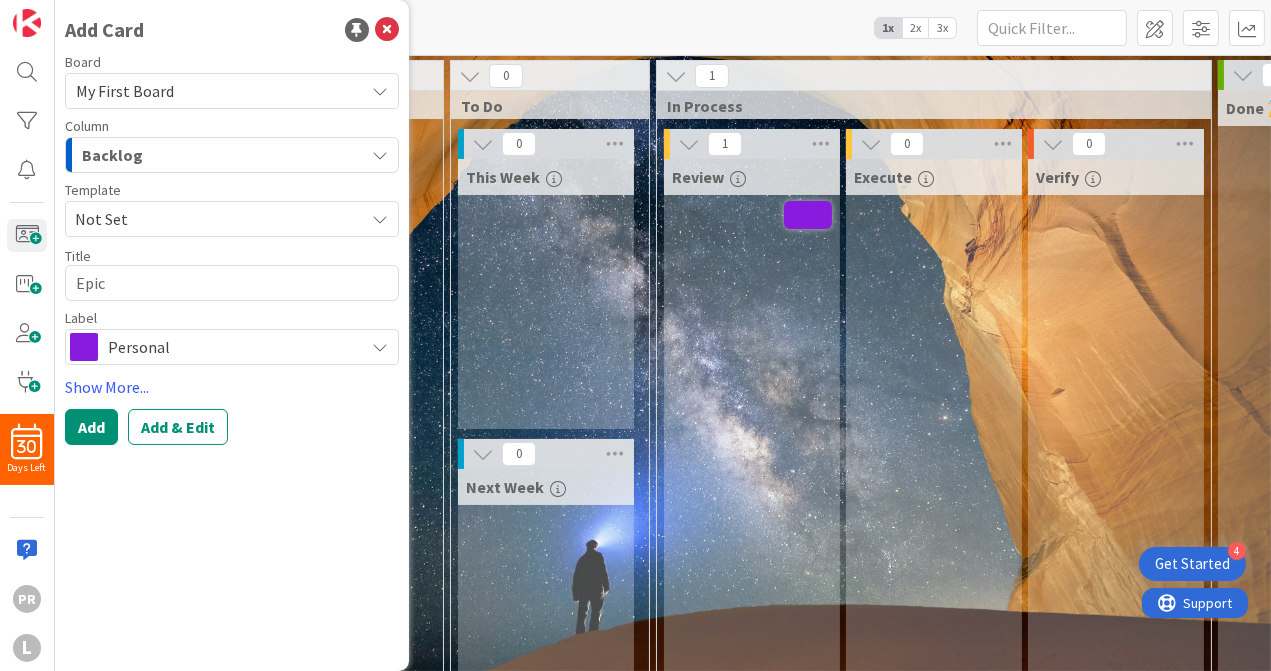 type on "x" 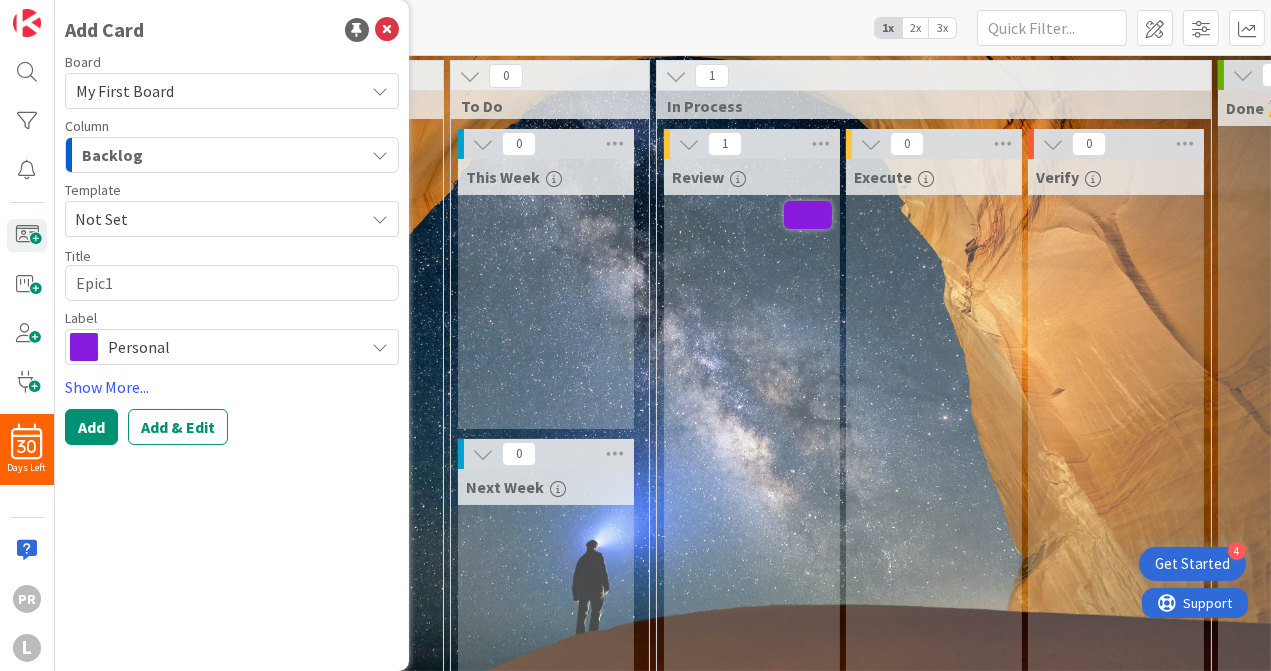 type on "Epic1" 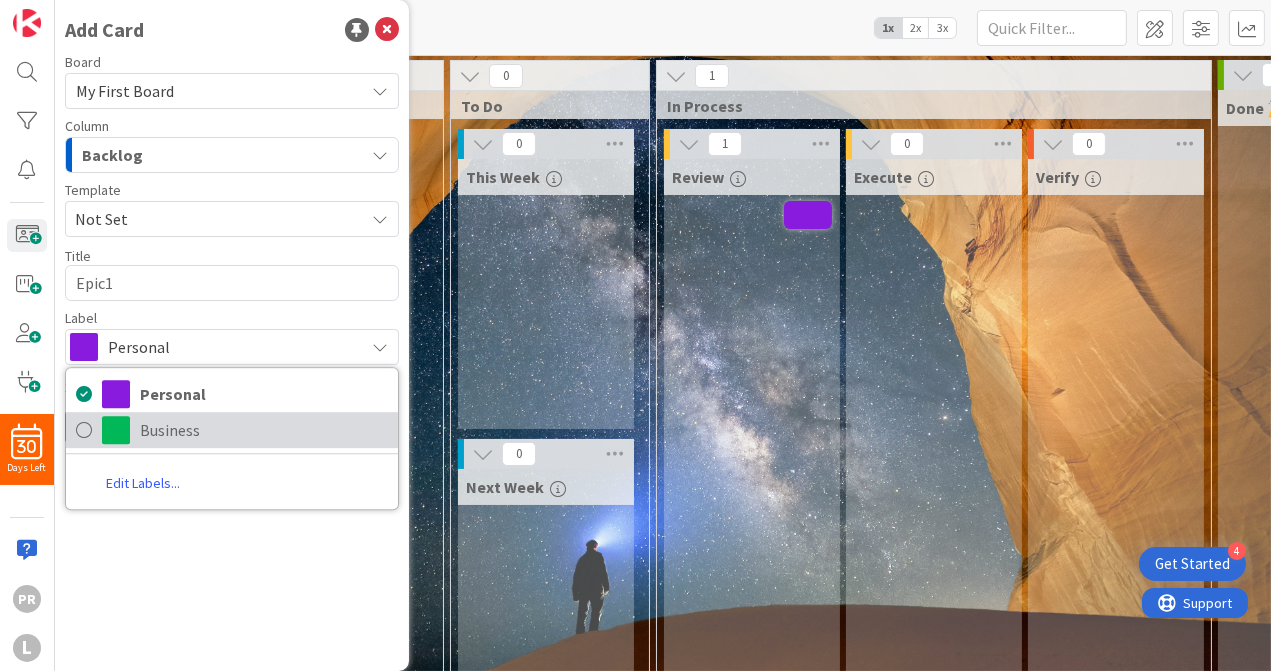 click at bounding box center (84, 430) 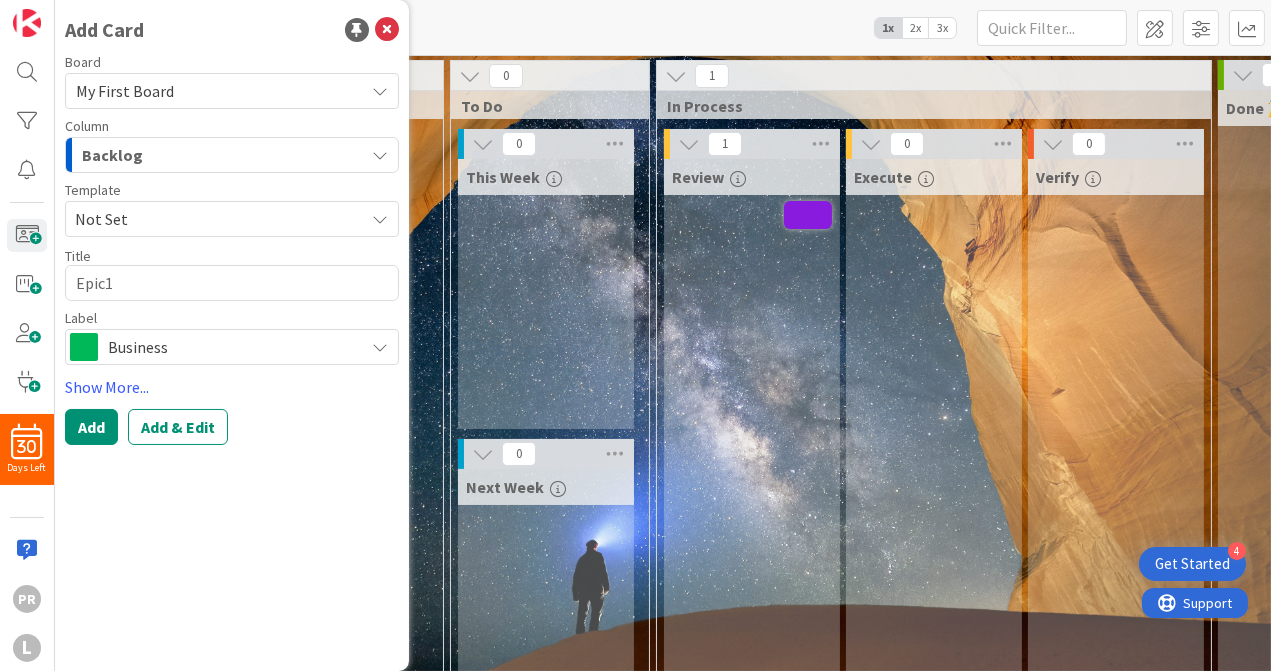 click on "Not Set" at bounding box center (232, 219) 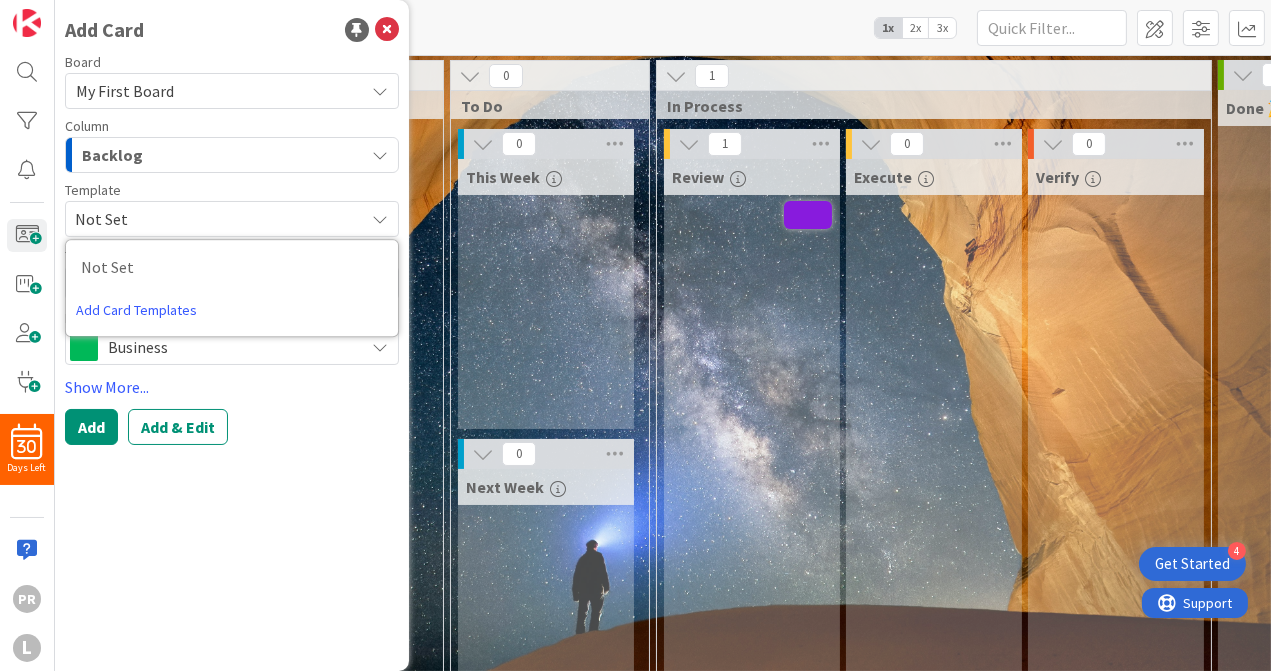 click on "Not Set" at bounding box center [232, 219] 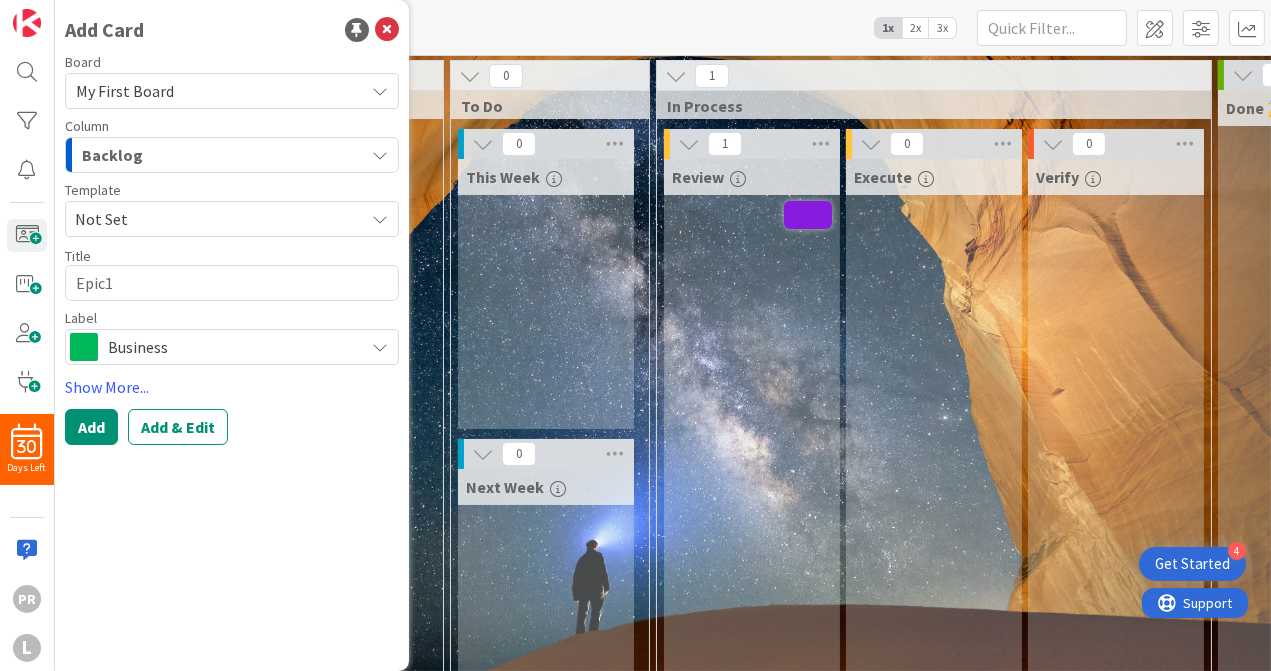 click on "Not Set" at bounding box center [232, 219] 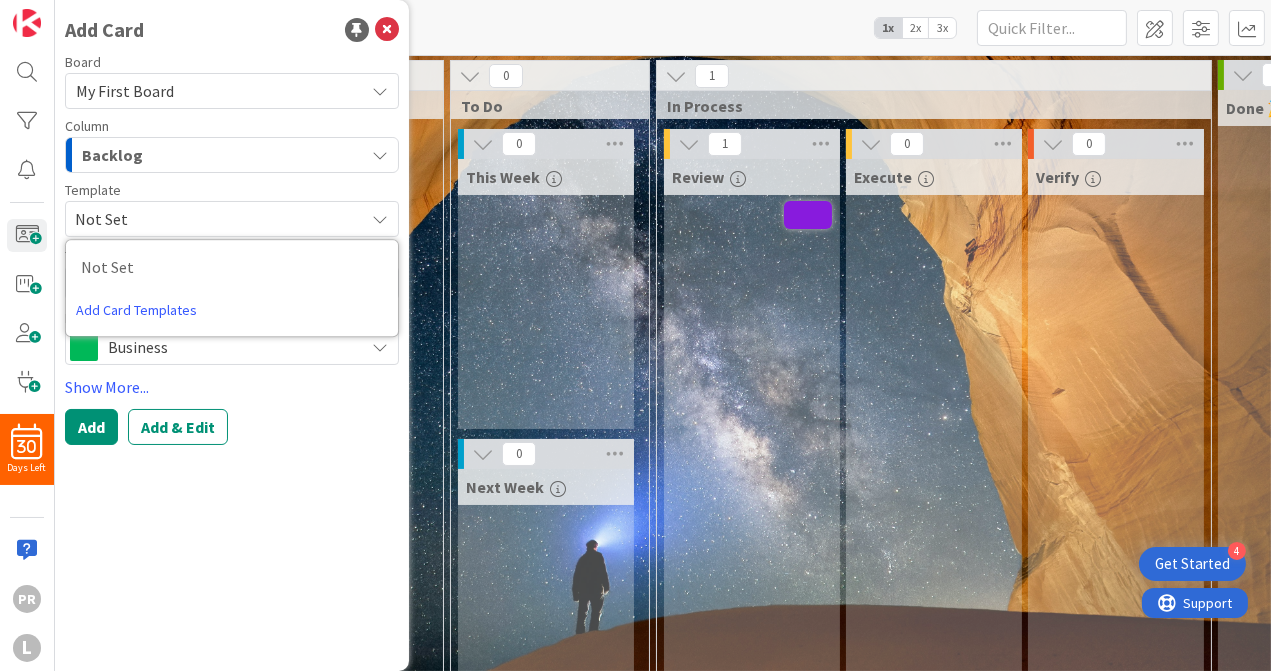 click on "Add Card Templates" at bounding box center (136, 310) 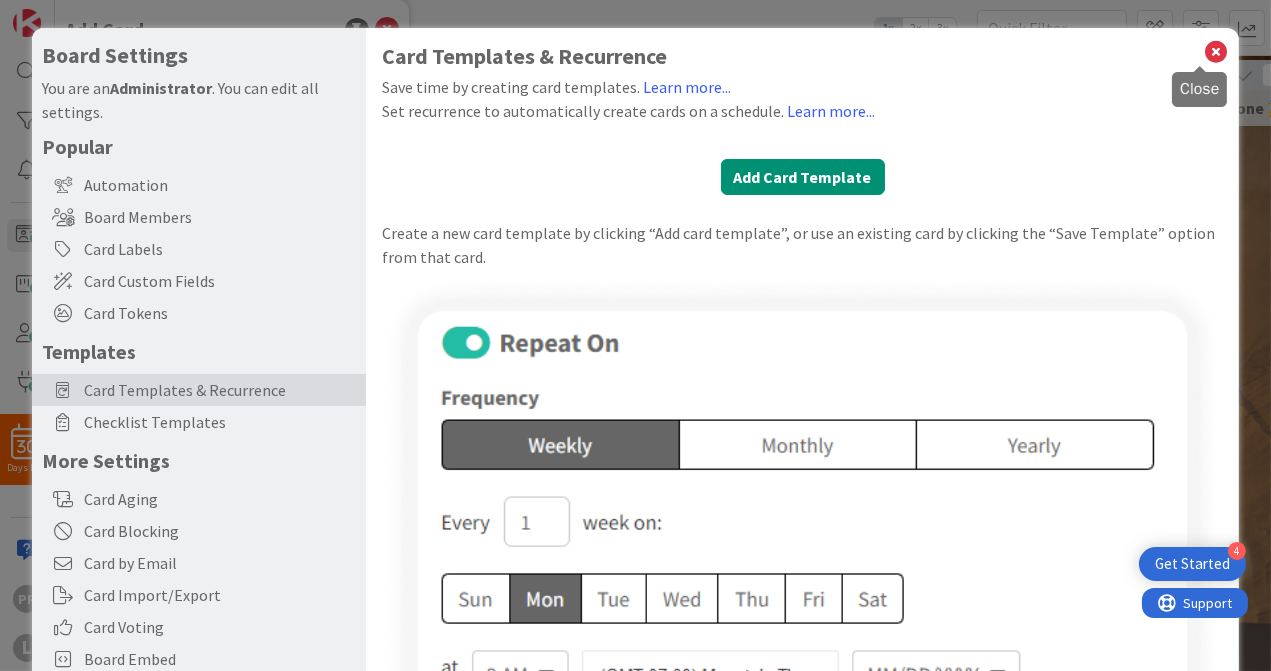 click at bounding box center (1216, 52) 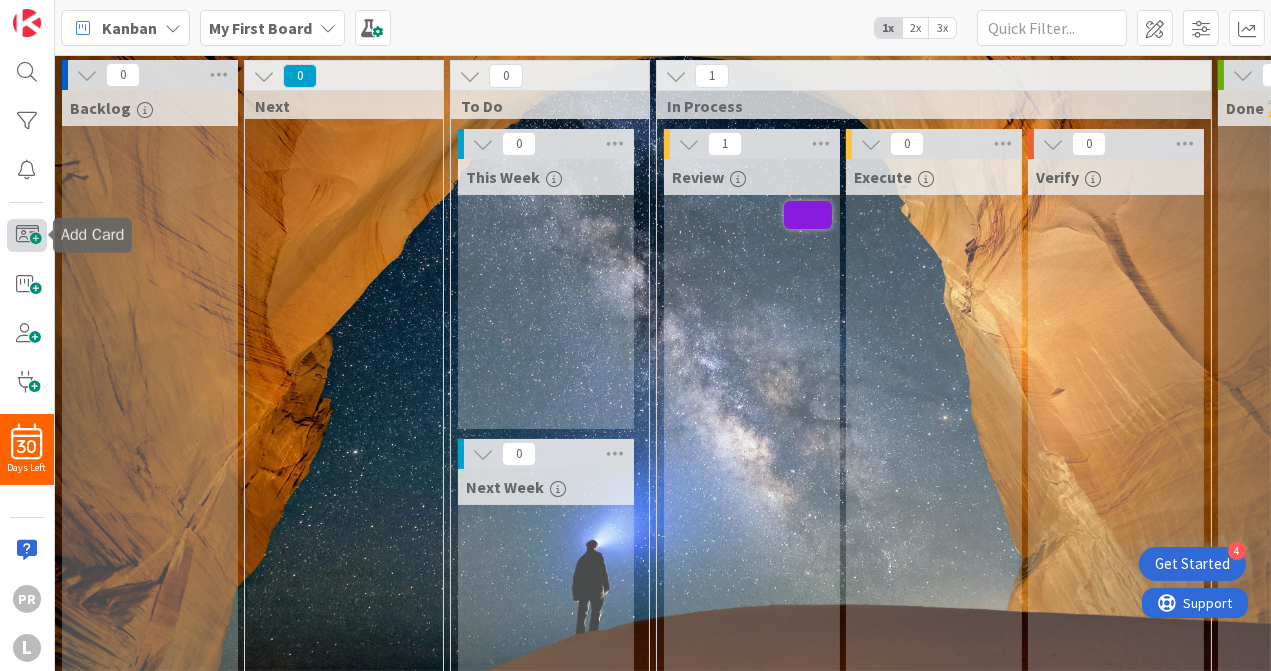 click at bounding box center [27, 235] 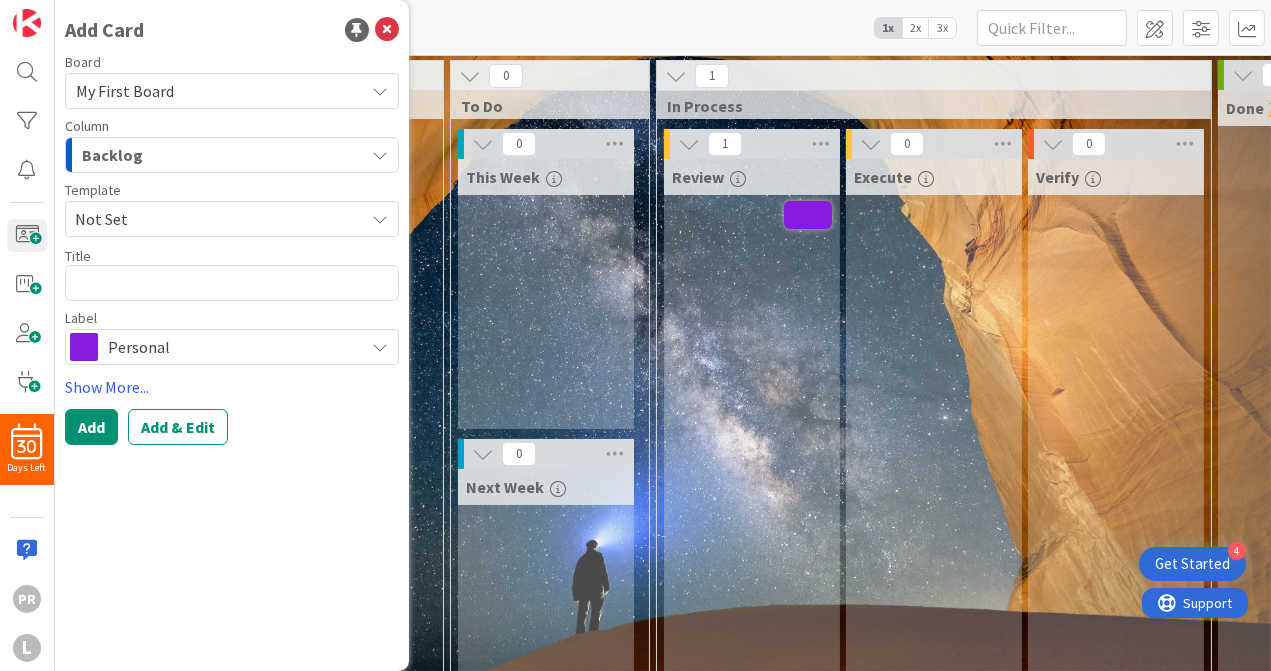 type on "x" 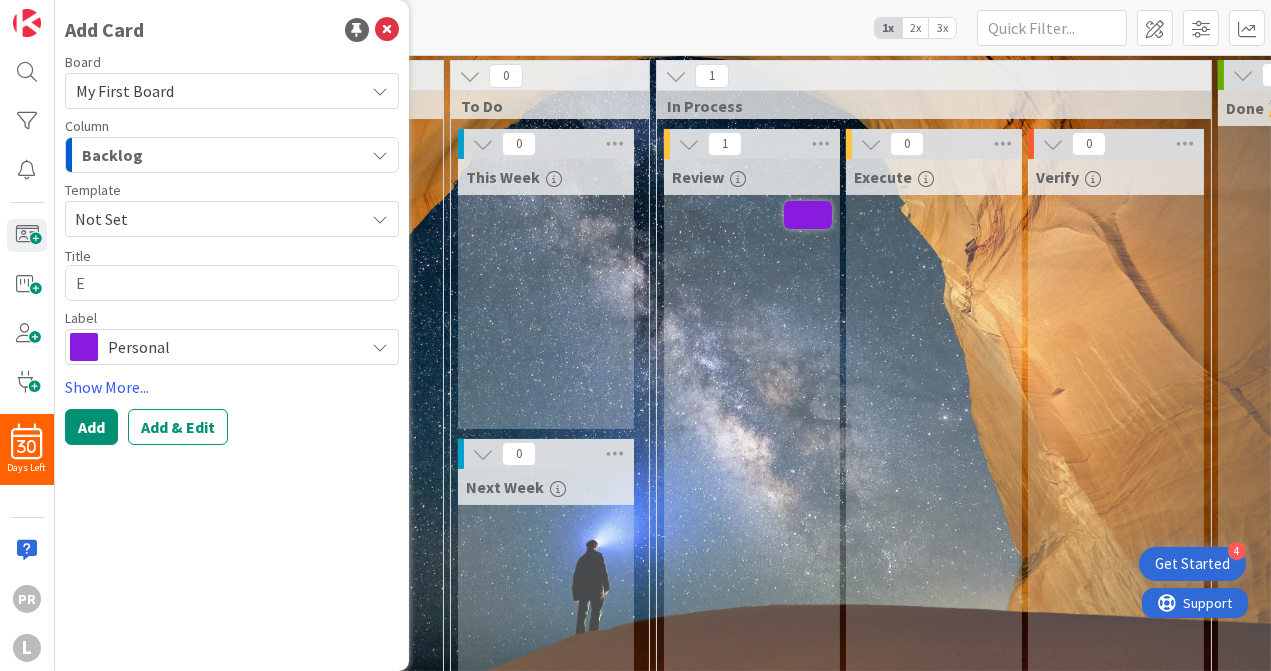 type on "x" 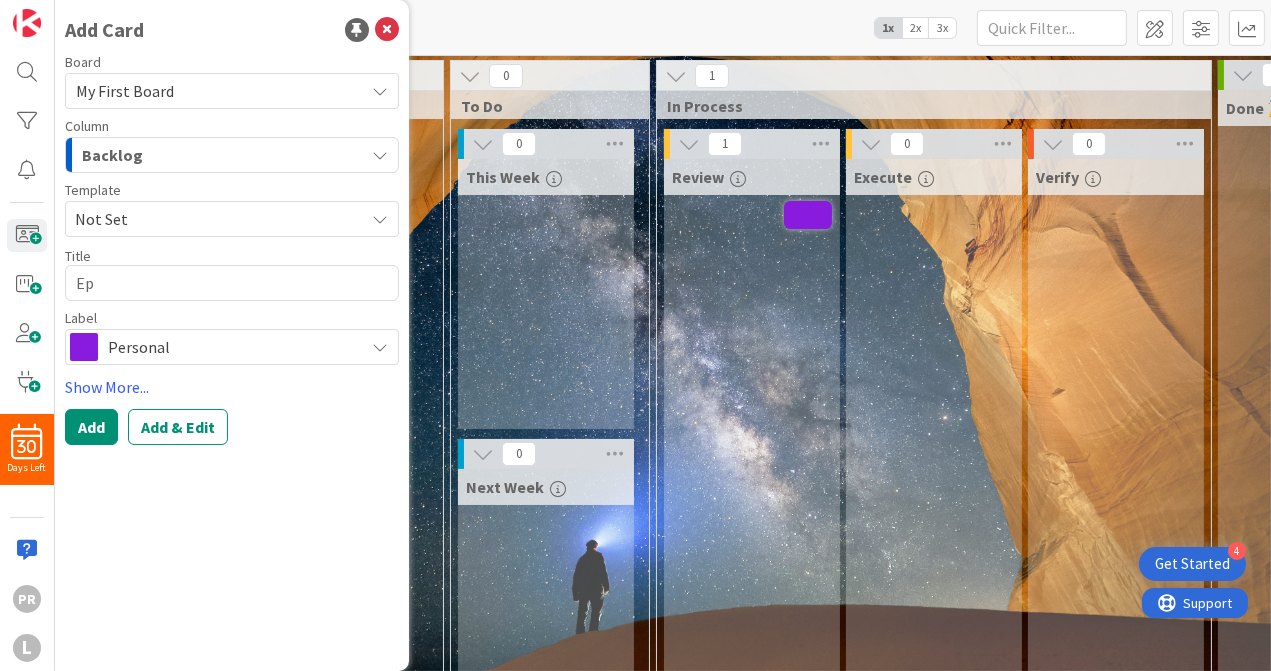 type on "x" 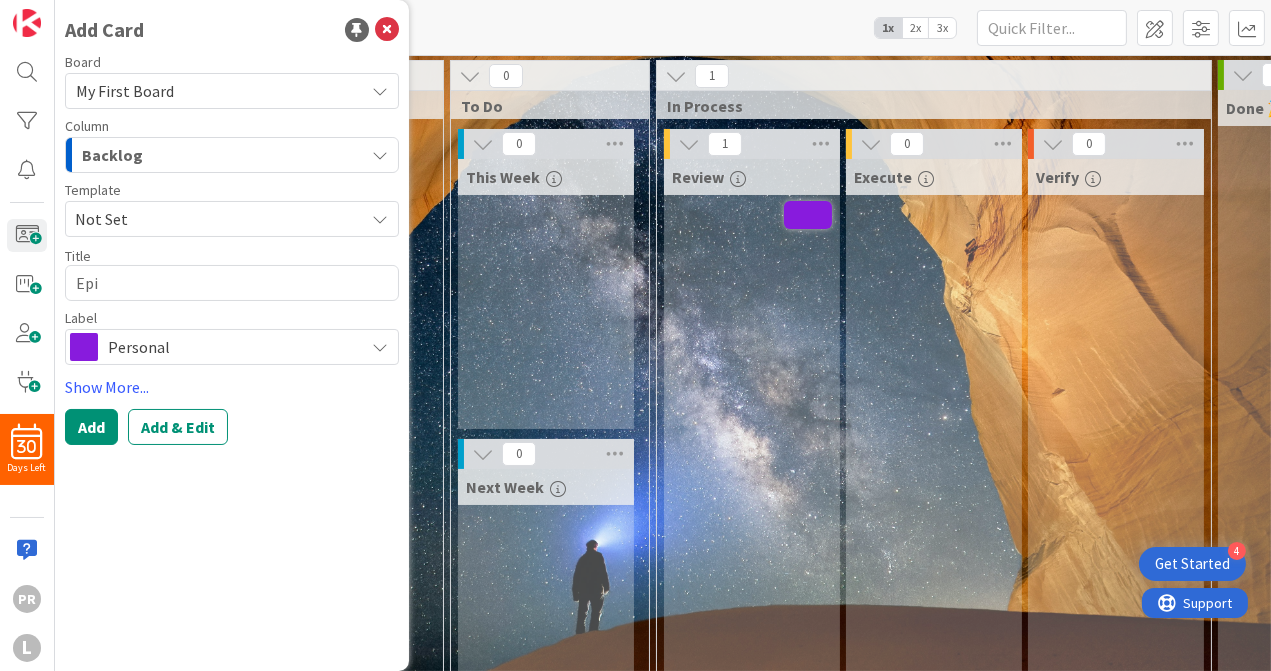 type on "x" 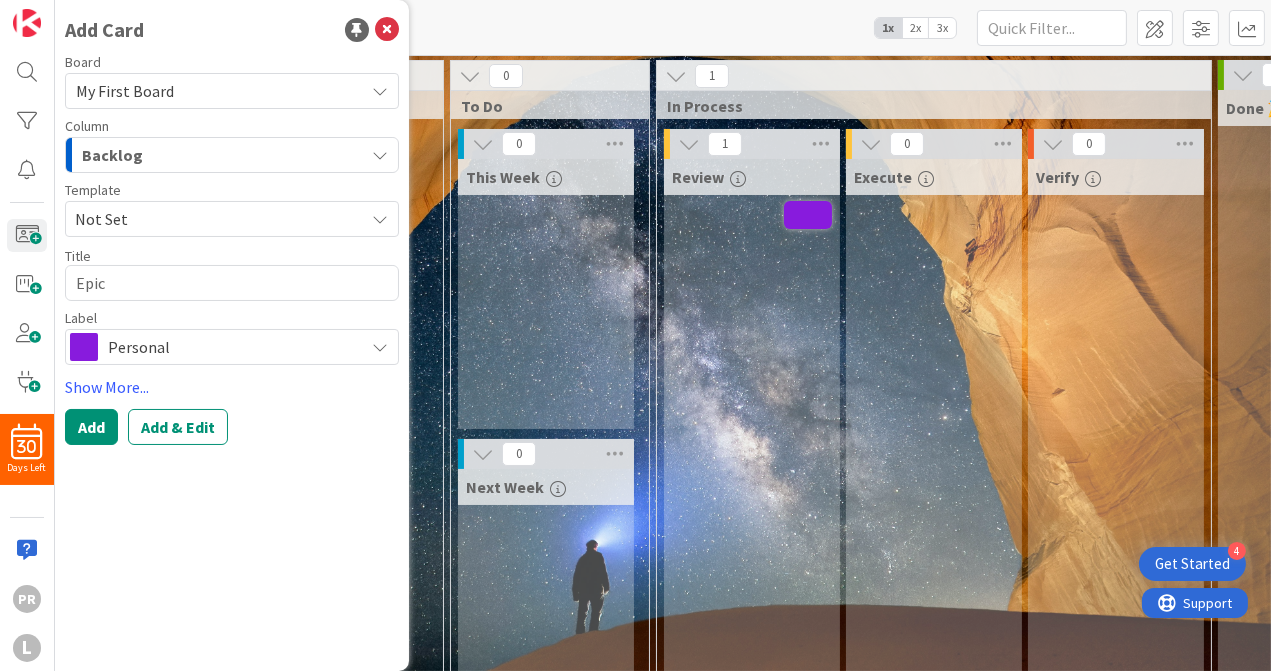 type on "x" 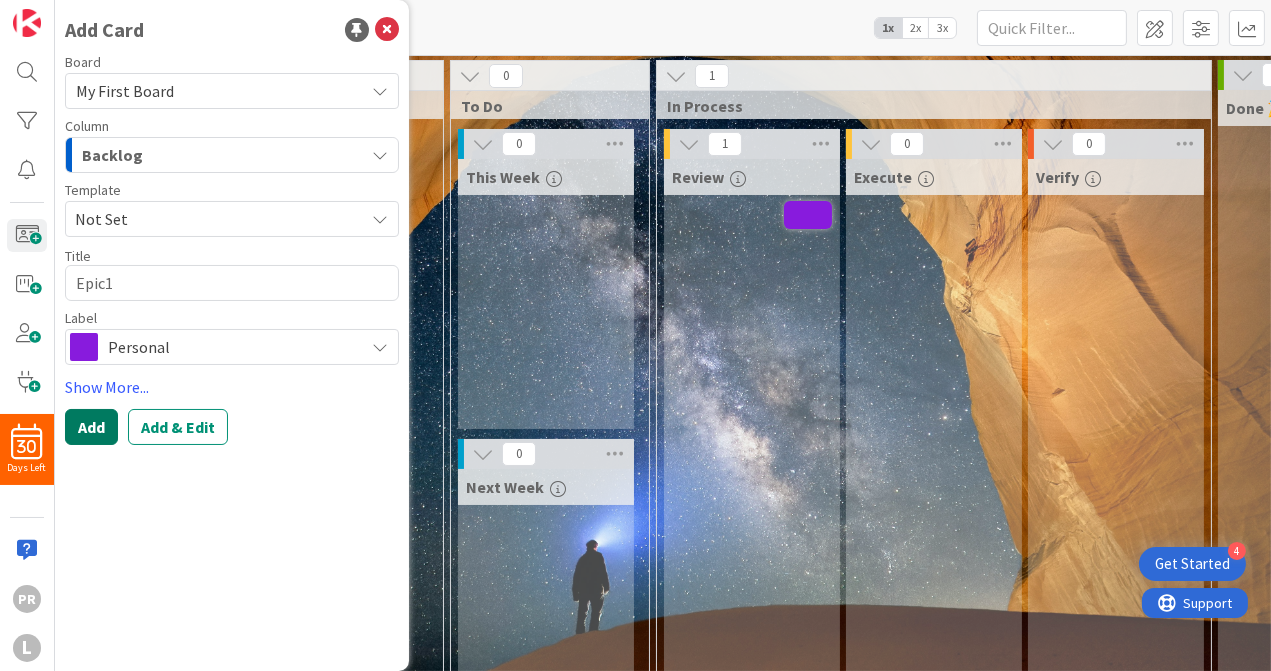 type on "Epic1" 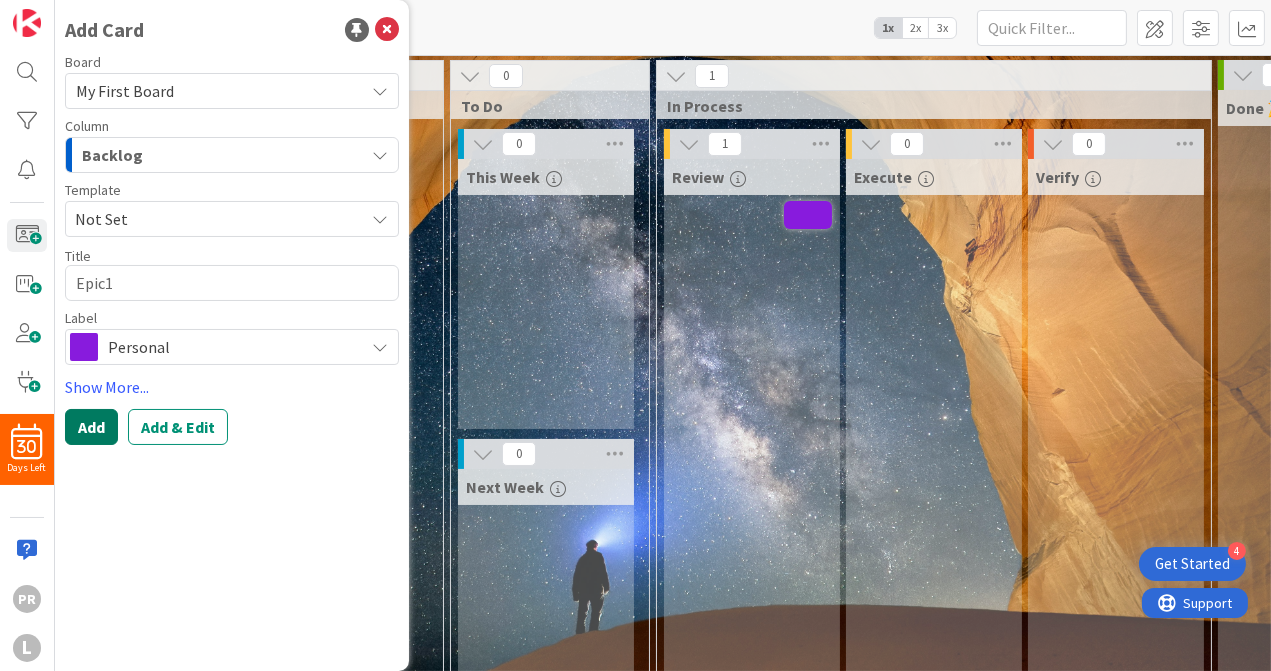 click on "Add" at bounding box center [91, 427] 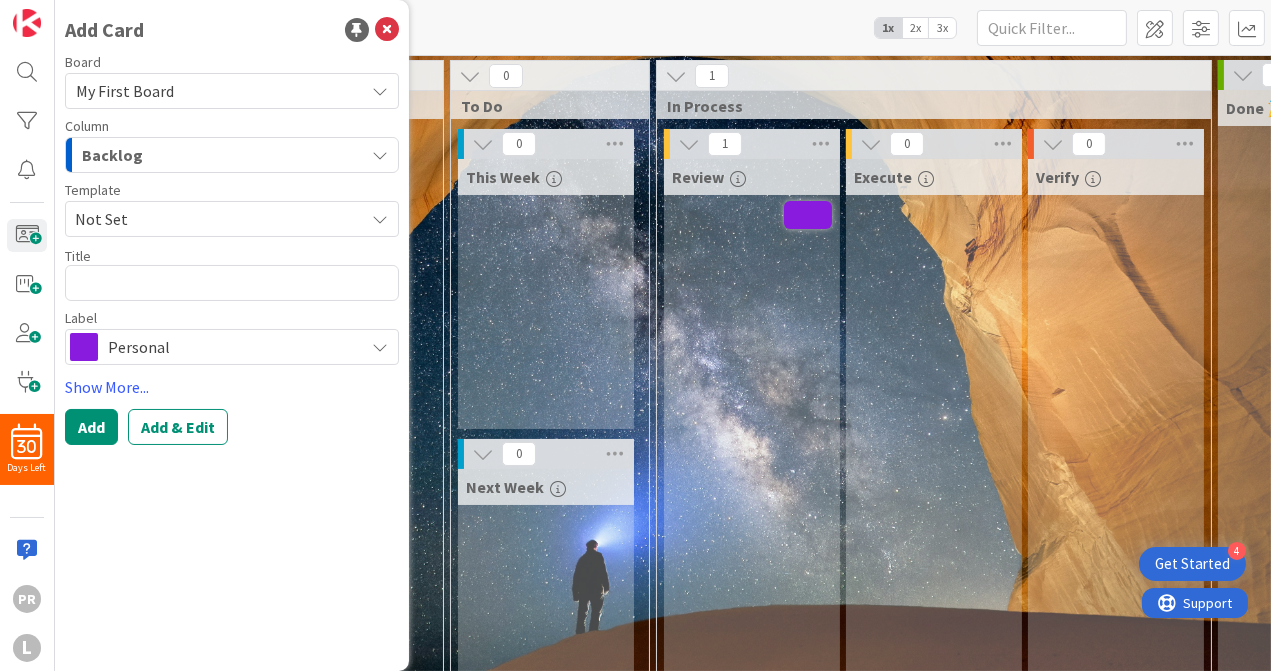 click on "0 Next" at bounding box center [344, 405] 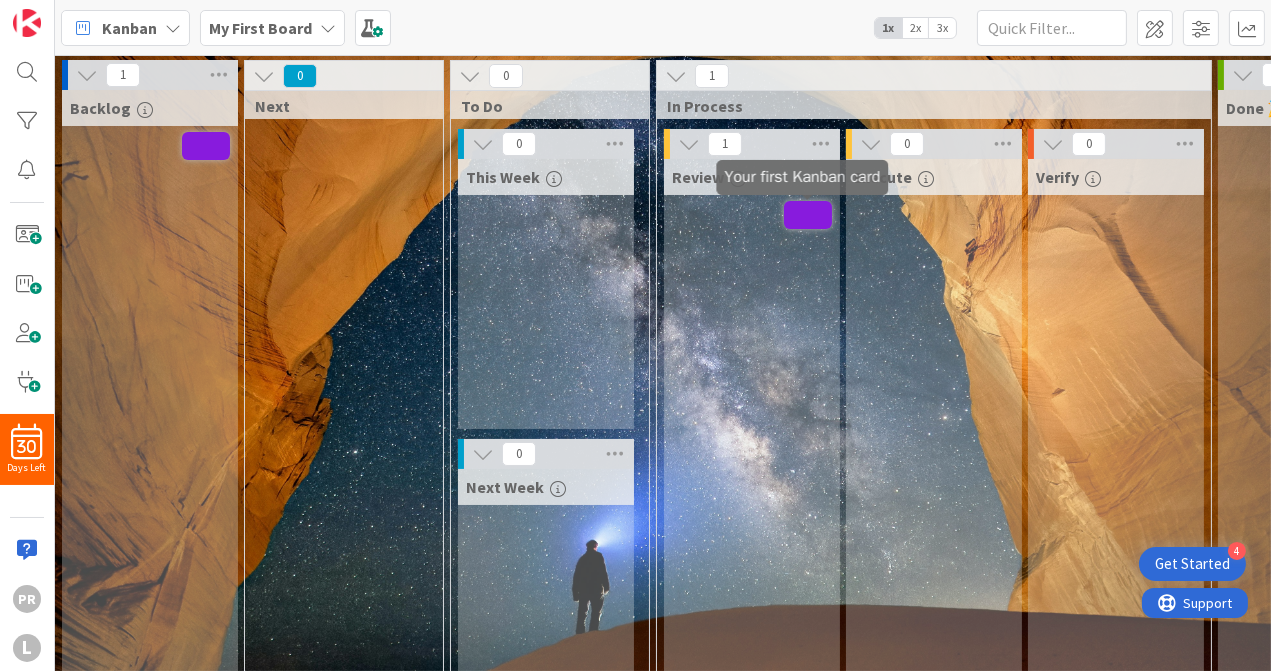 click at bounding box center [808, 215] 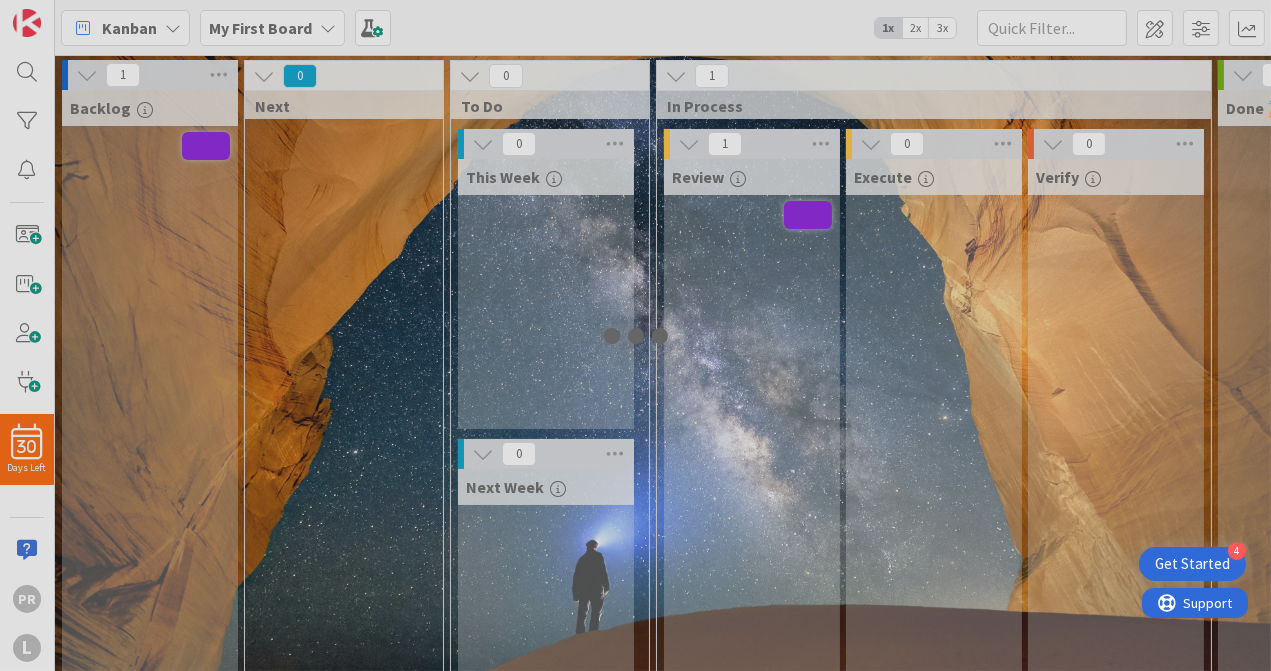 click at bounding box center (635, 335) 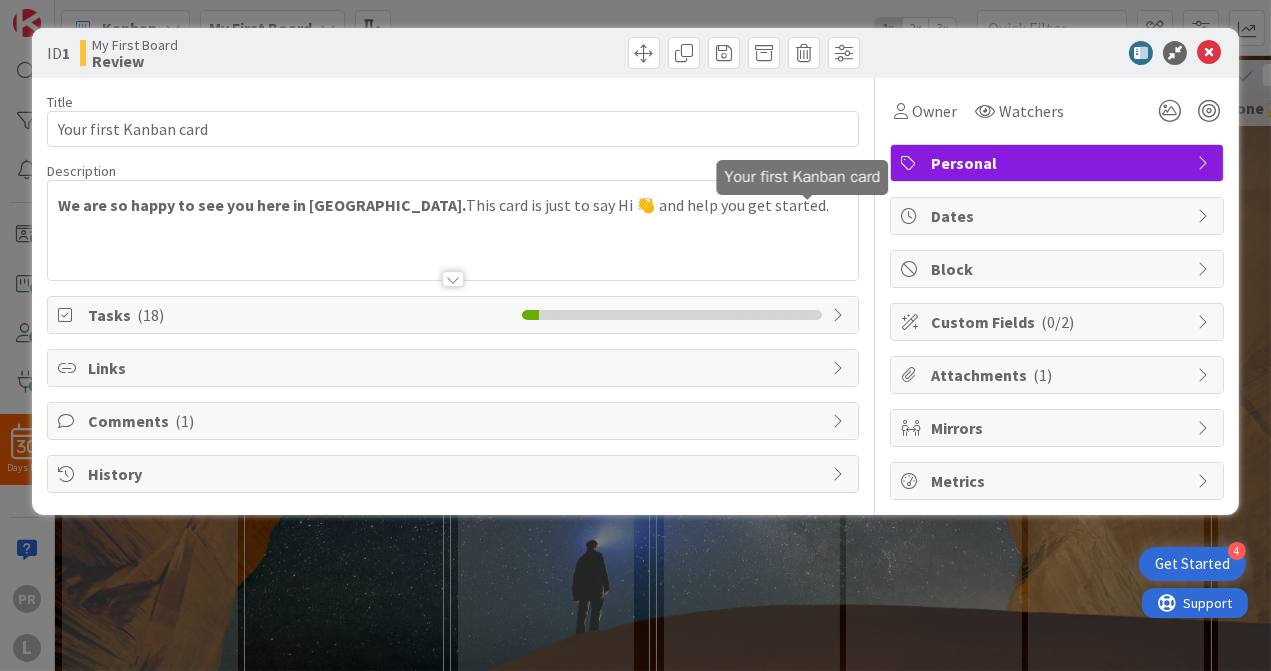 scroll, scrollTop: 0, scrollLeft: 0, axis: both 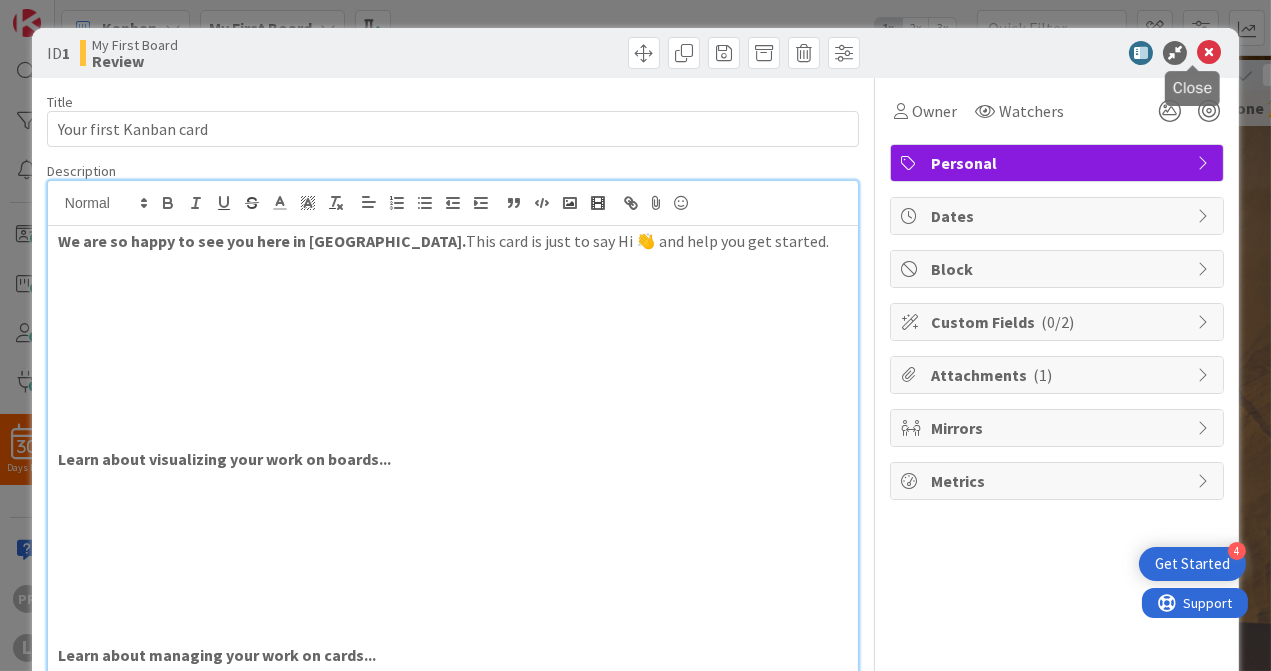 click at bounding box center (1209, 53) 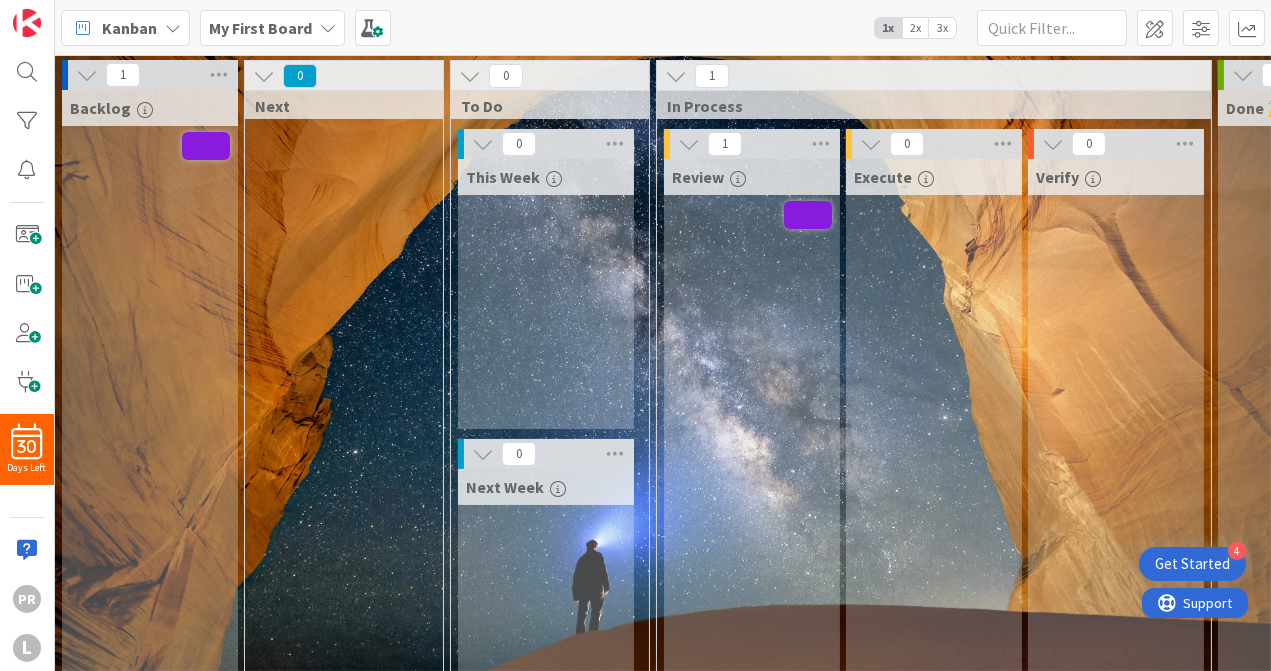 scroll, scrollTop: 0, scrollLeft: 0, axis: both 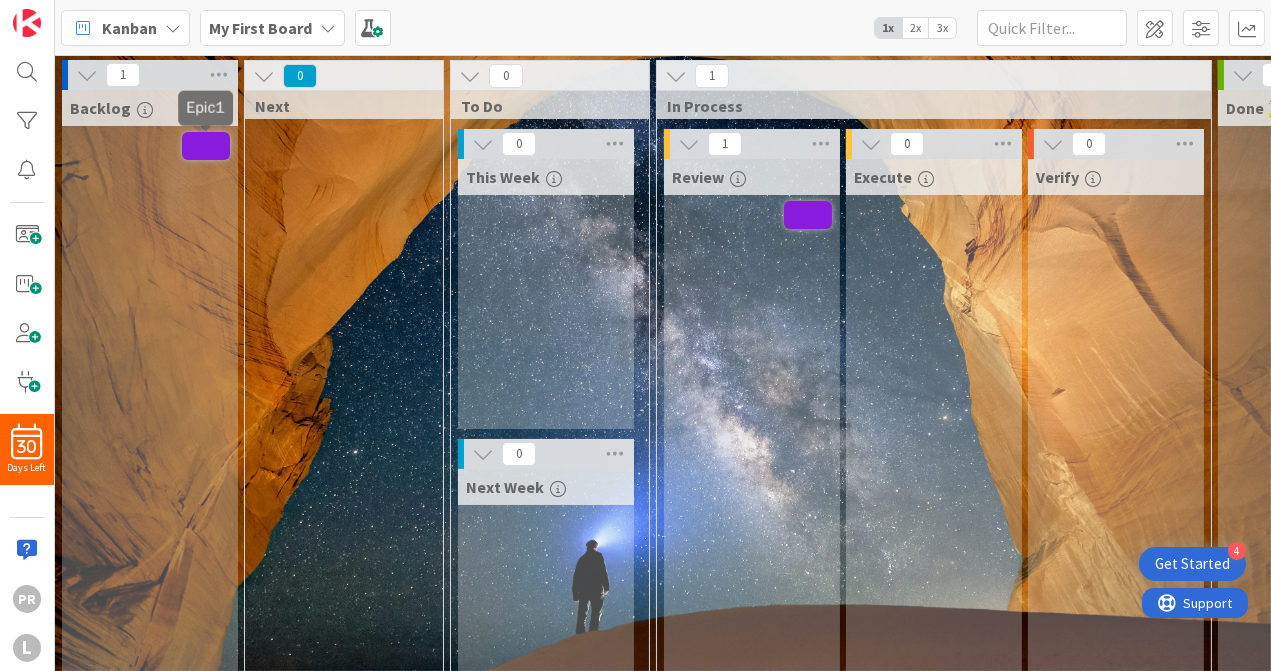 click at bounding box center (206, 146) 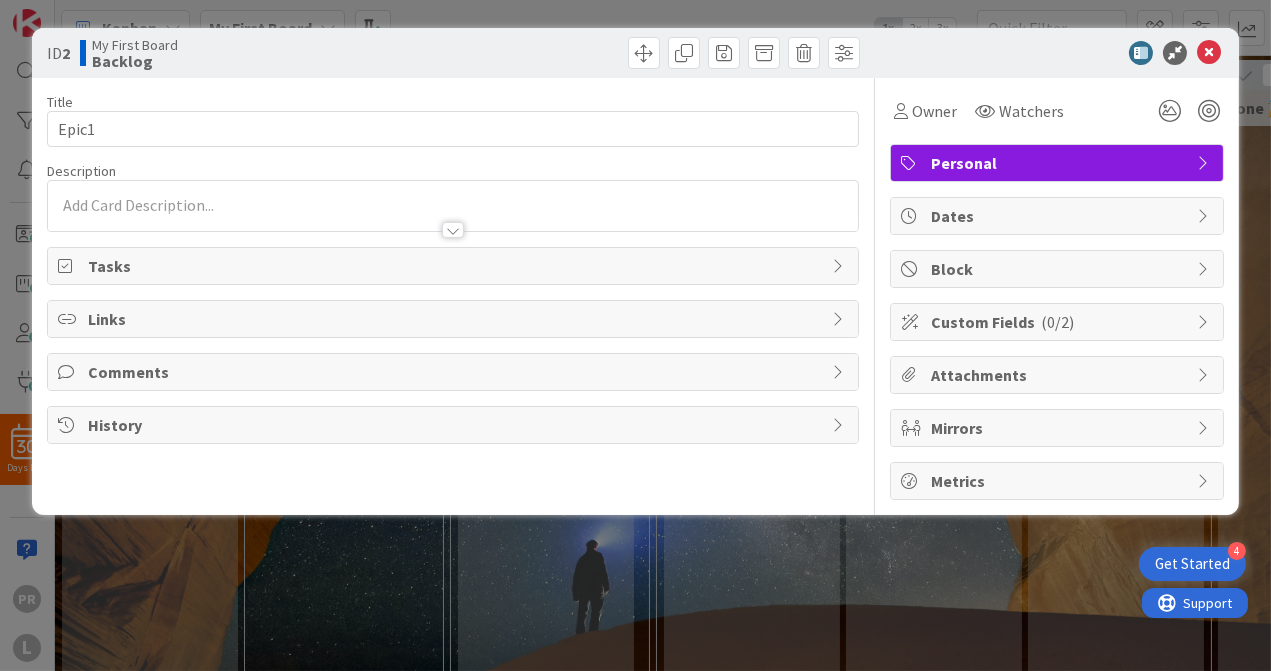 scroll, scrollTop: 0, scrollLeft: 0, axis: both 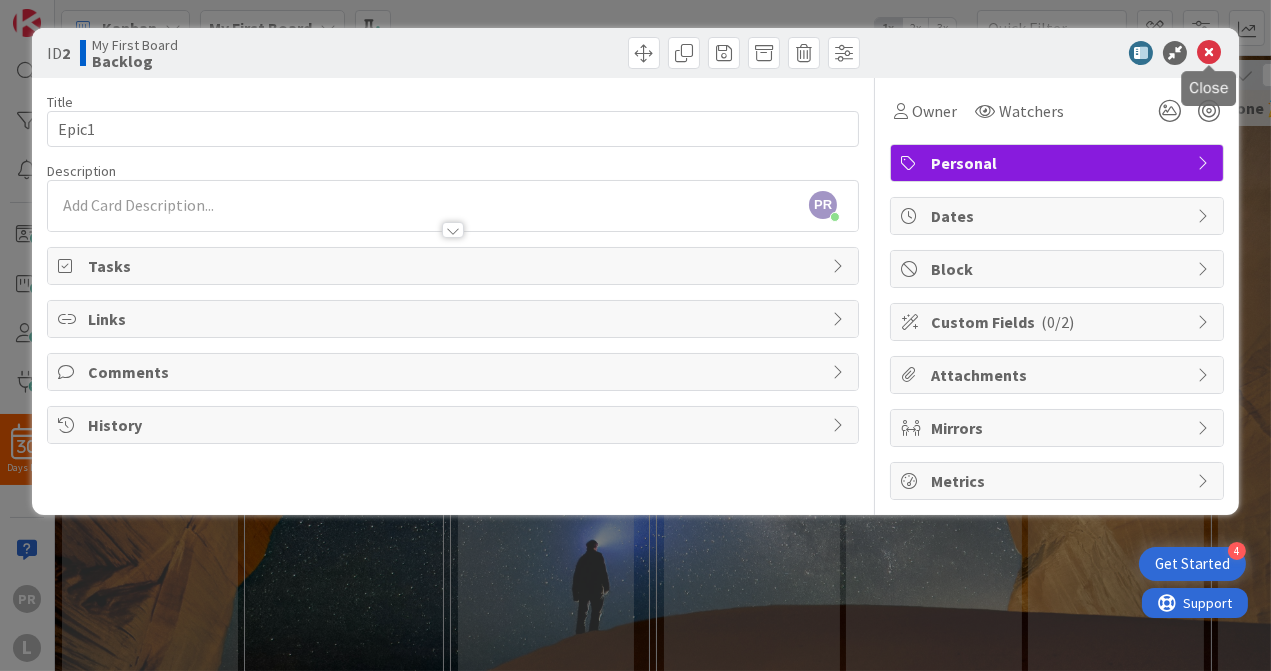 click at bounding box center [1209, 53] 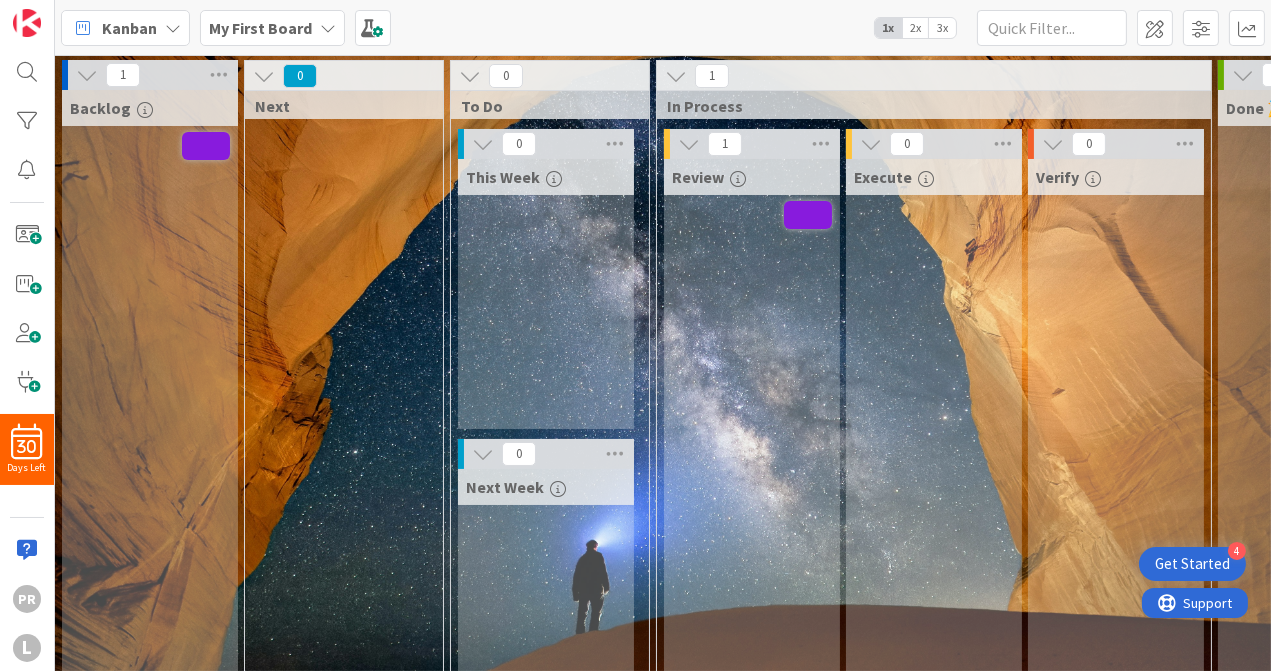 scroll, scrollTop: 0, scrollLeft: 0, axis: both 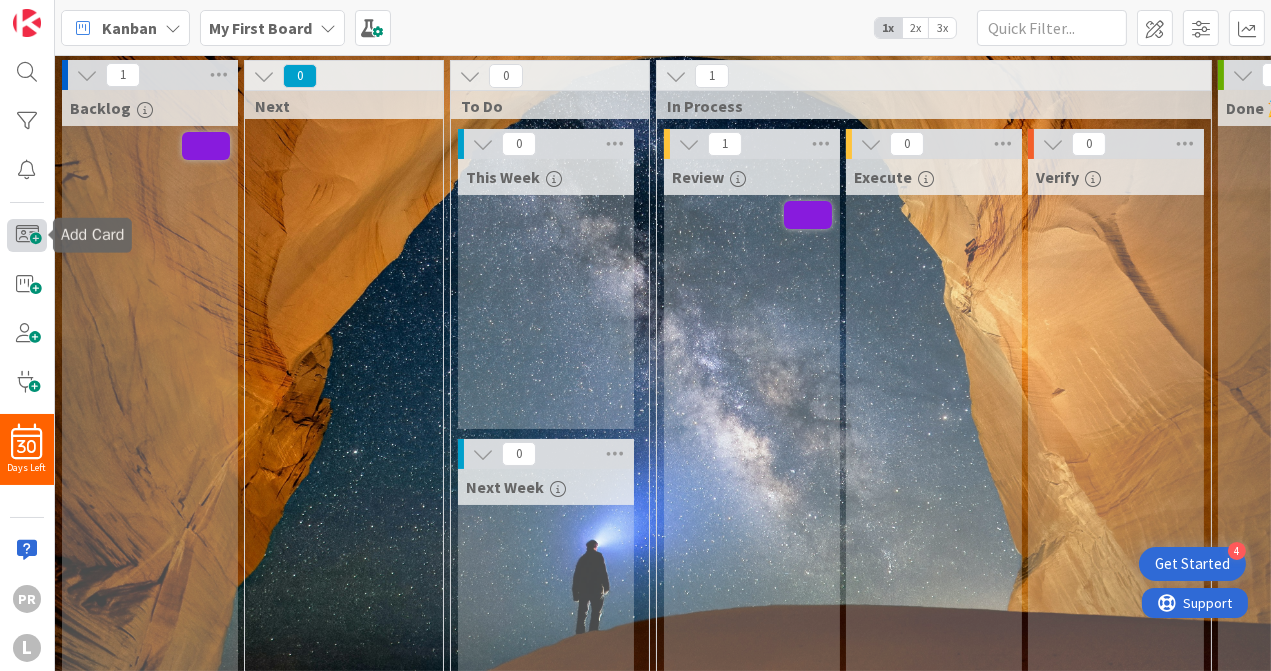 click at bounding box center [27, 235] 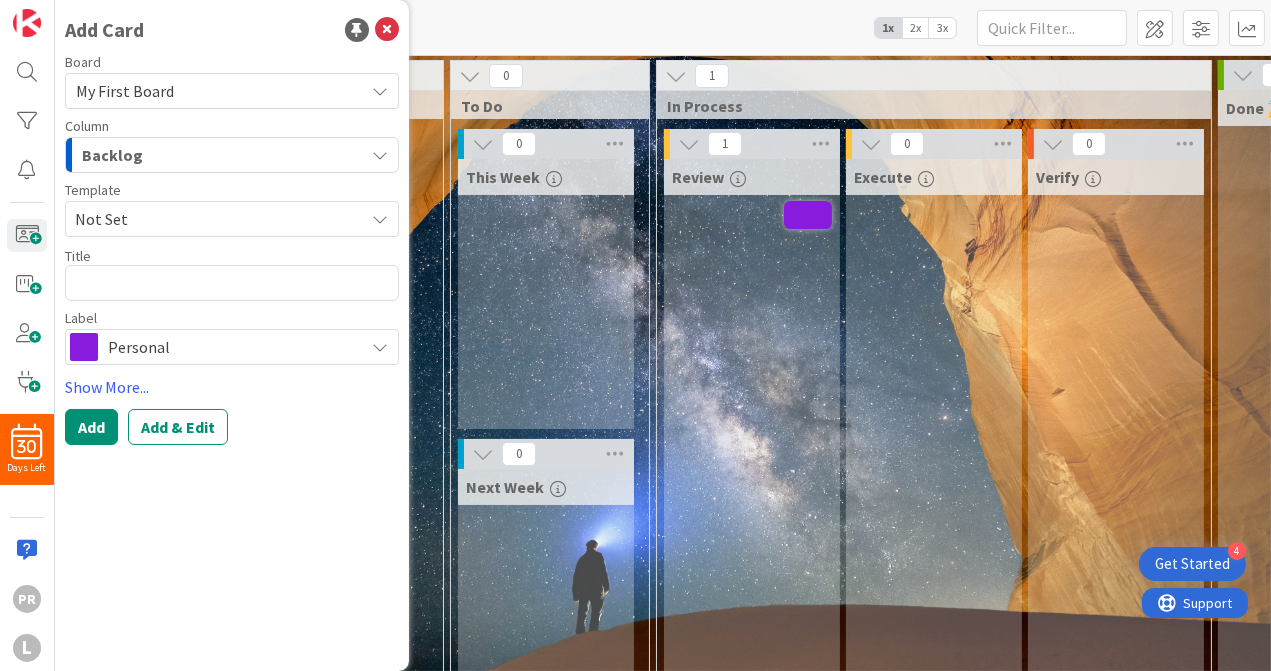 type on "x" 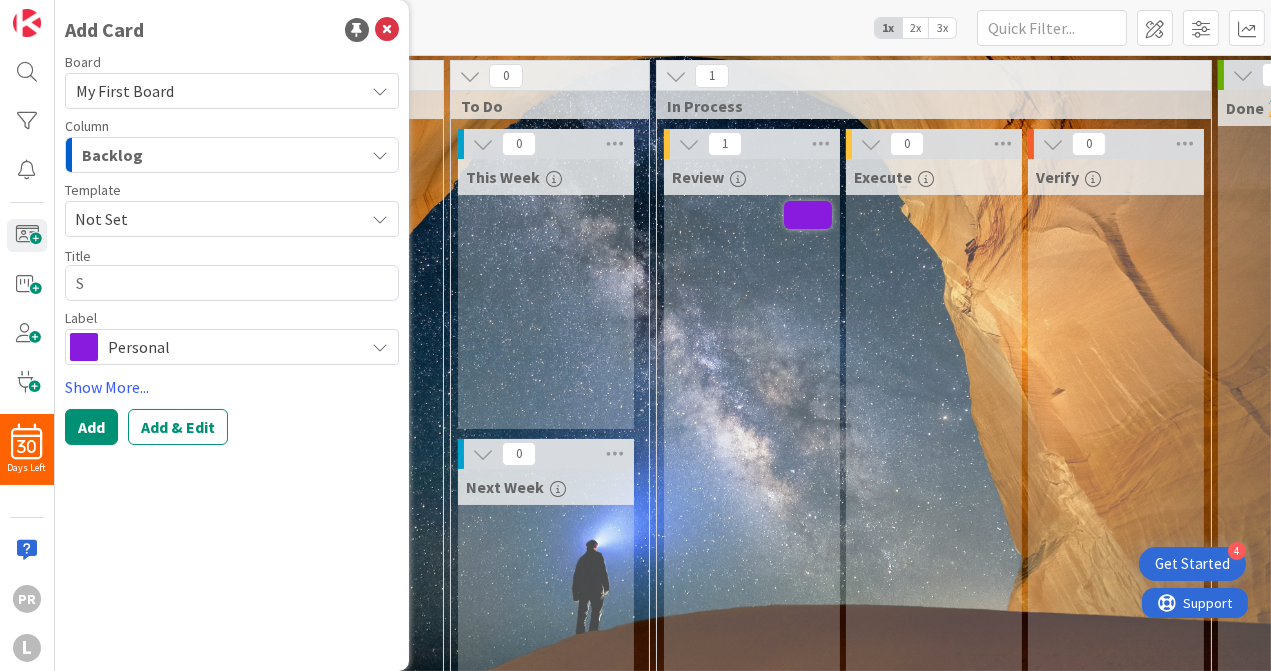 type on "x" 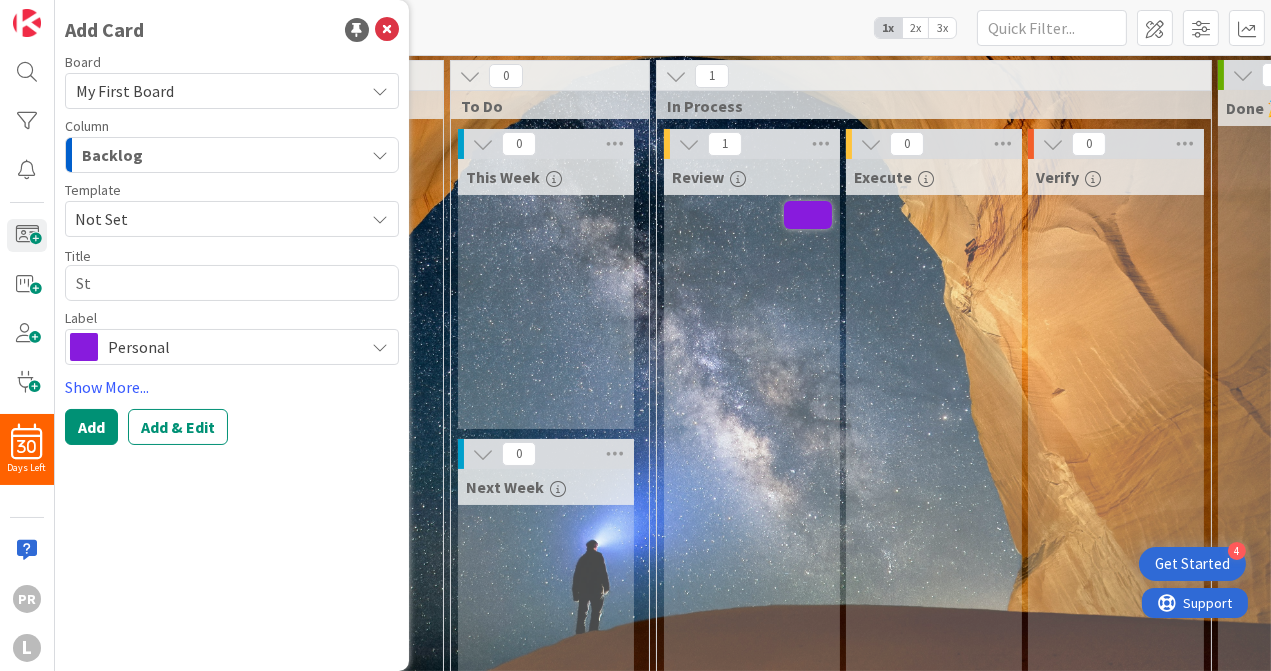type on "x" 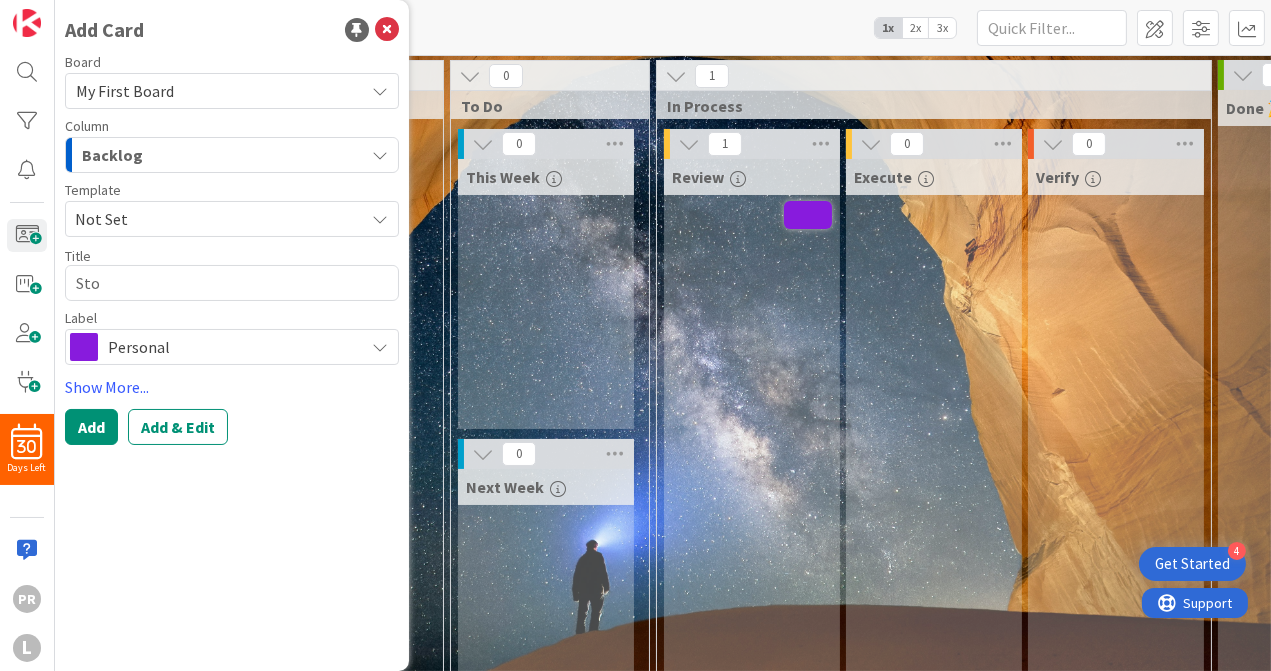 type on "Stor" 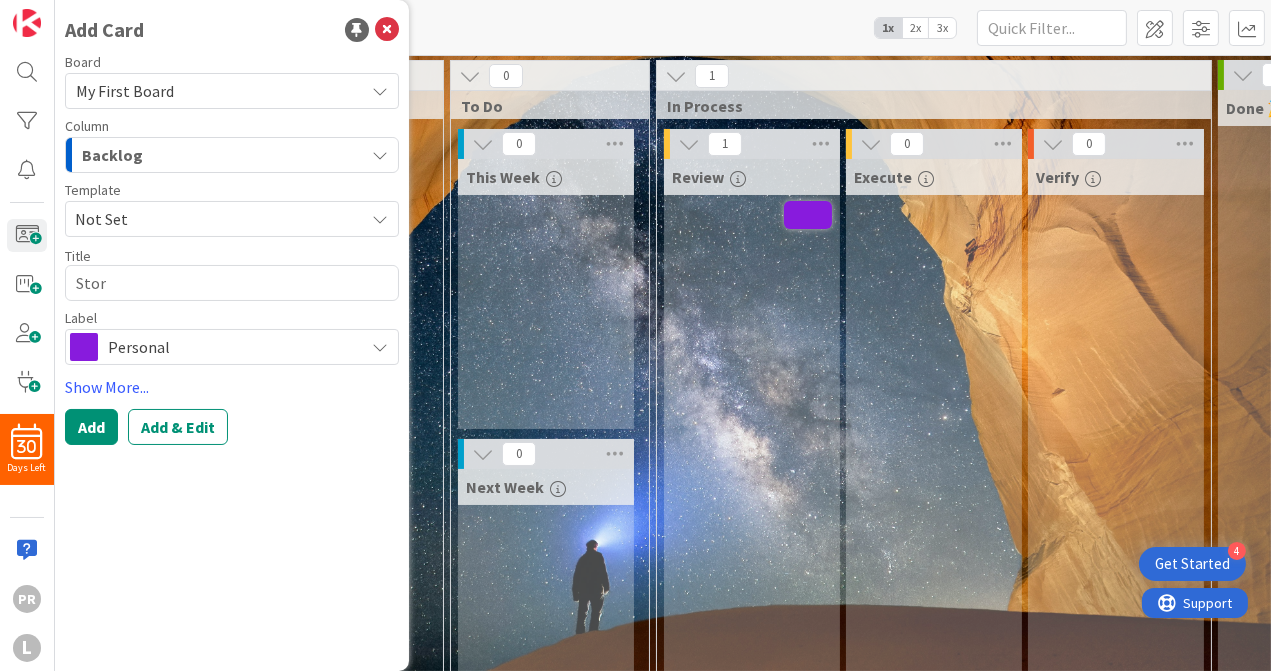 type on "x" 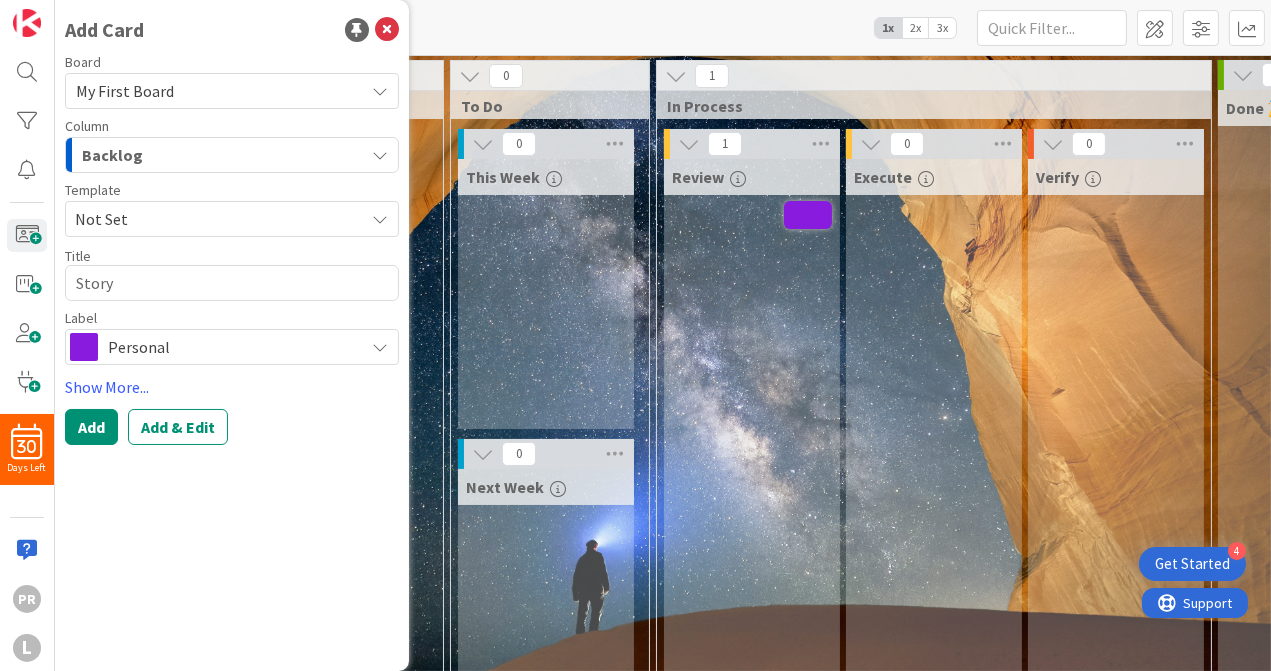 type on "x" 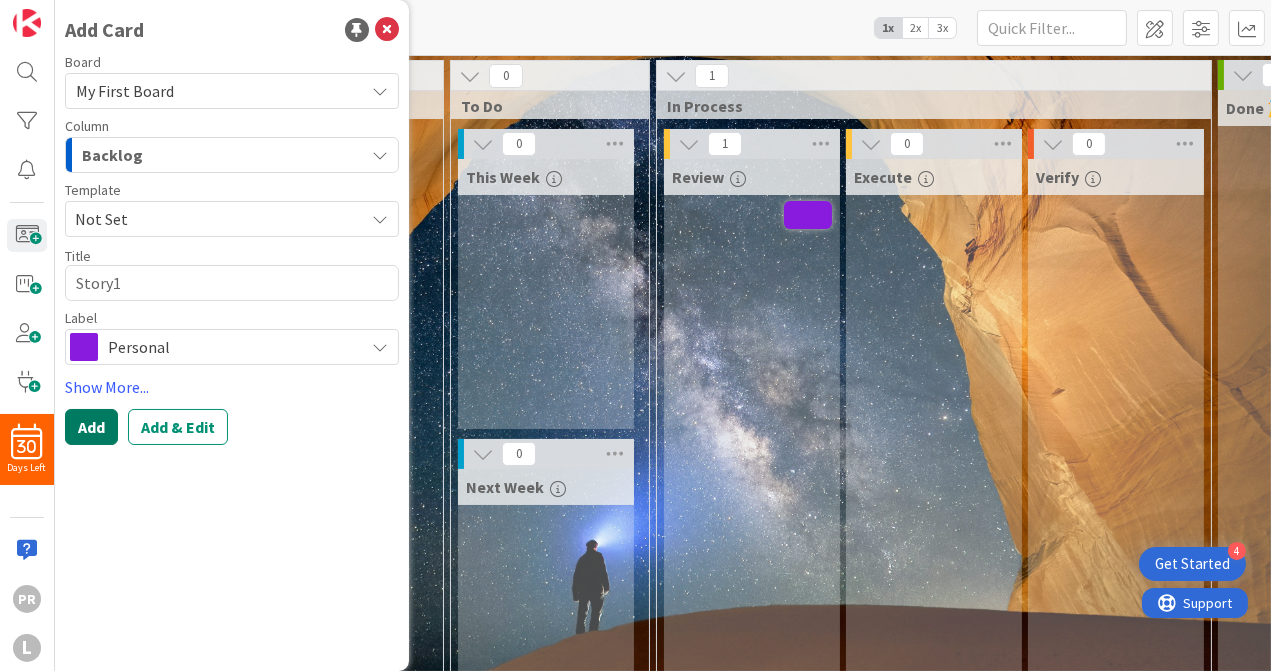 type on "Story1" 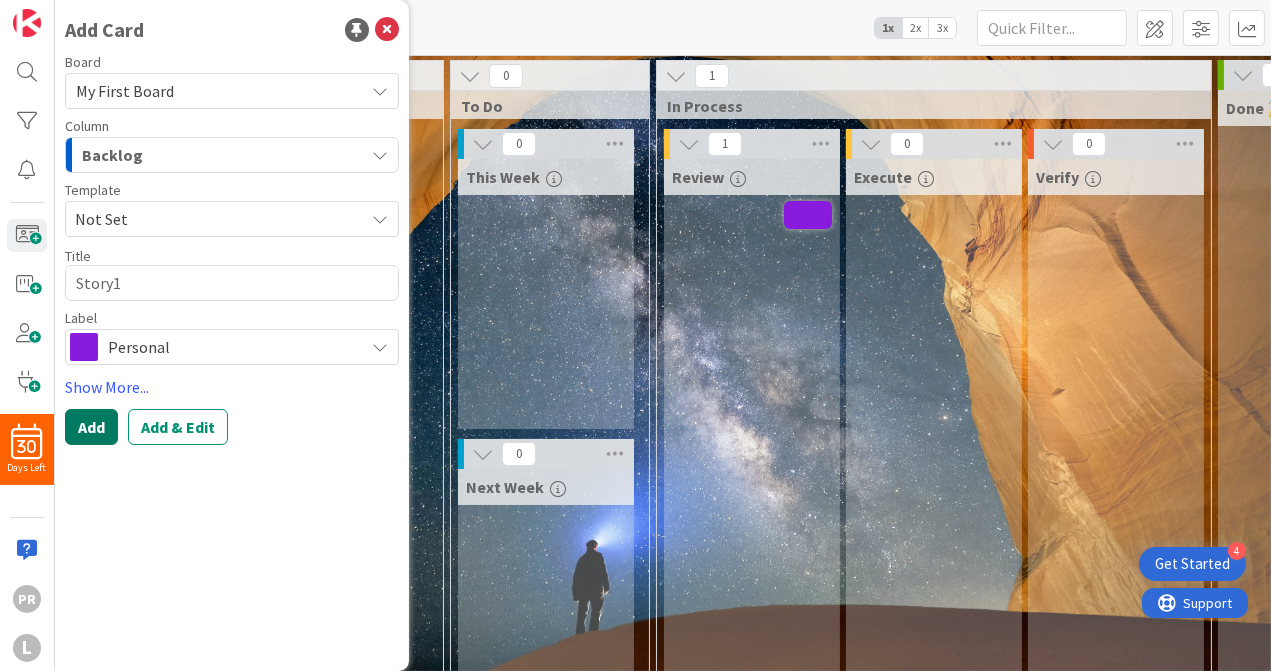 click on "Add" at bounding box center [91, 427] 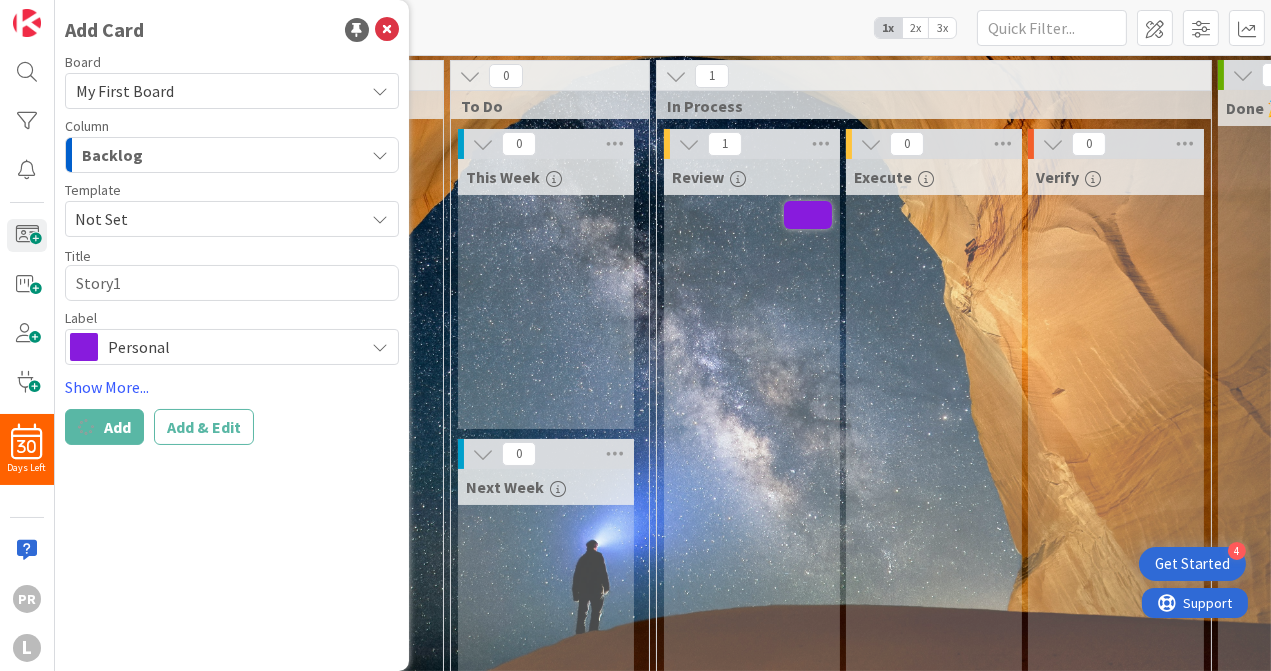 type 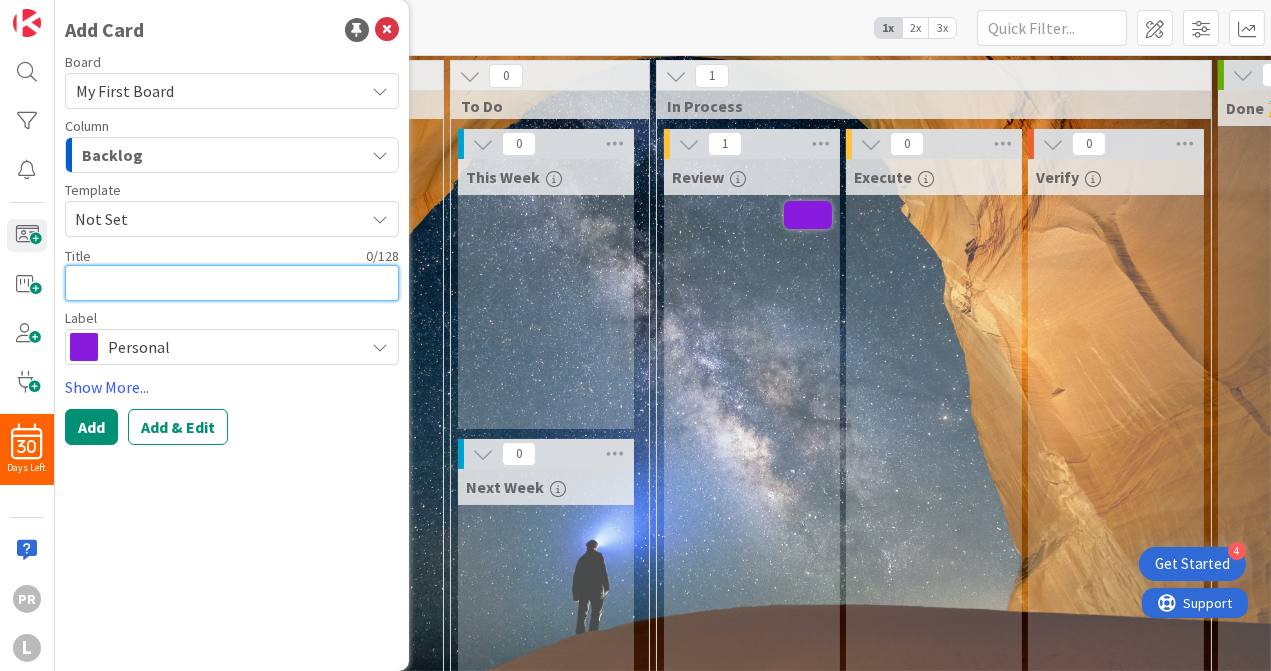 click at bounding box center (232, 283) 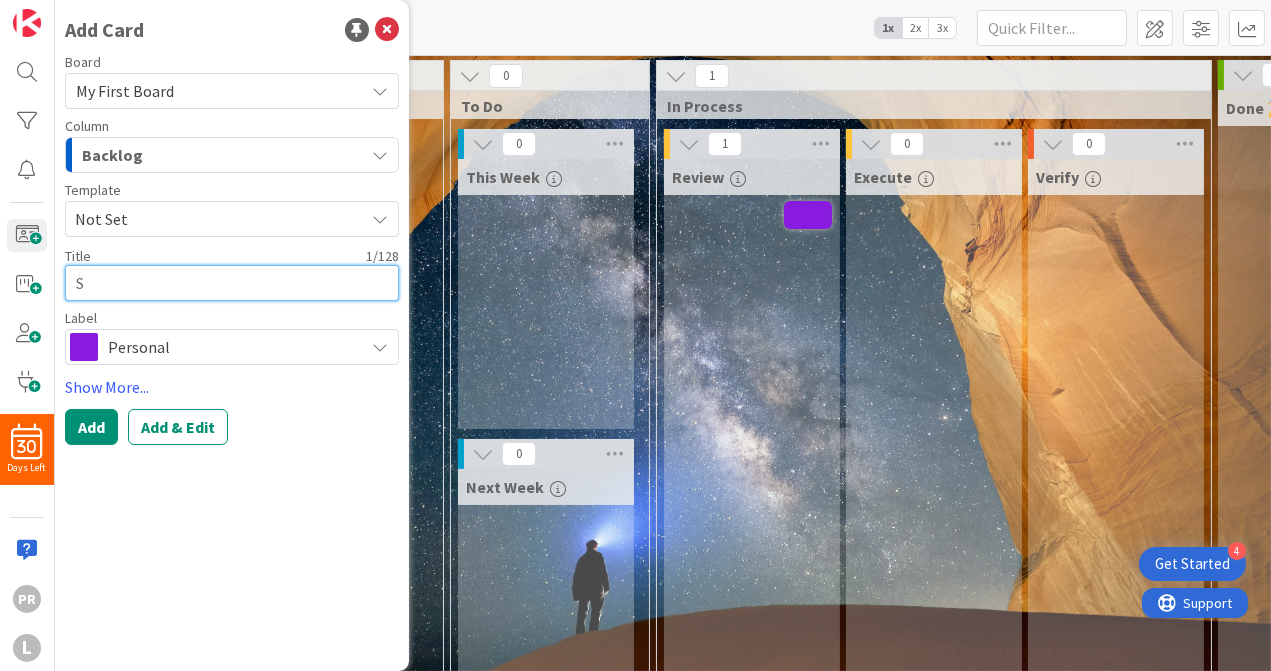 type on "x" 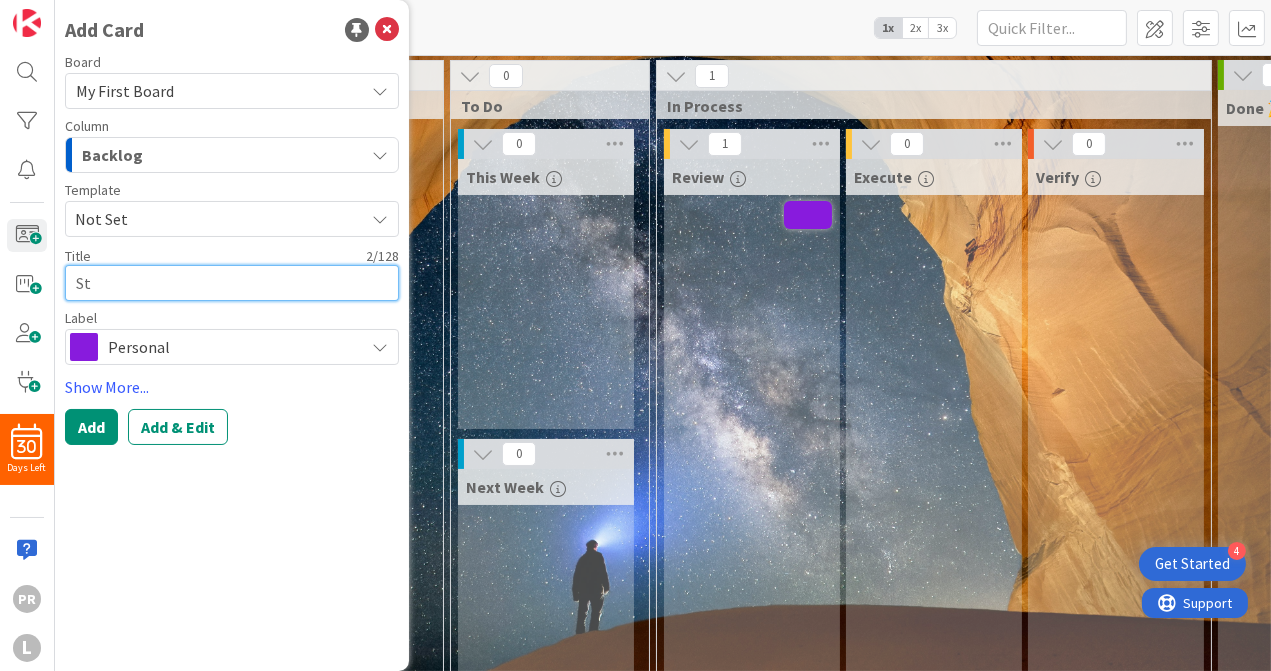 type on "x" 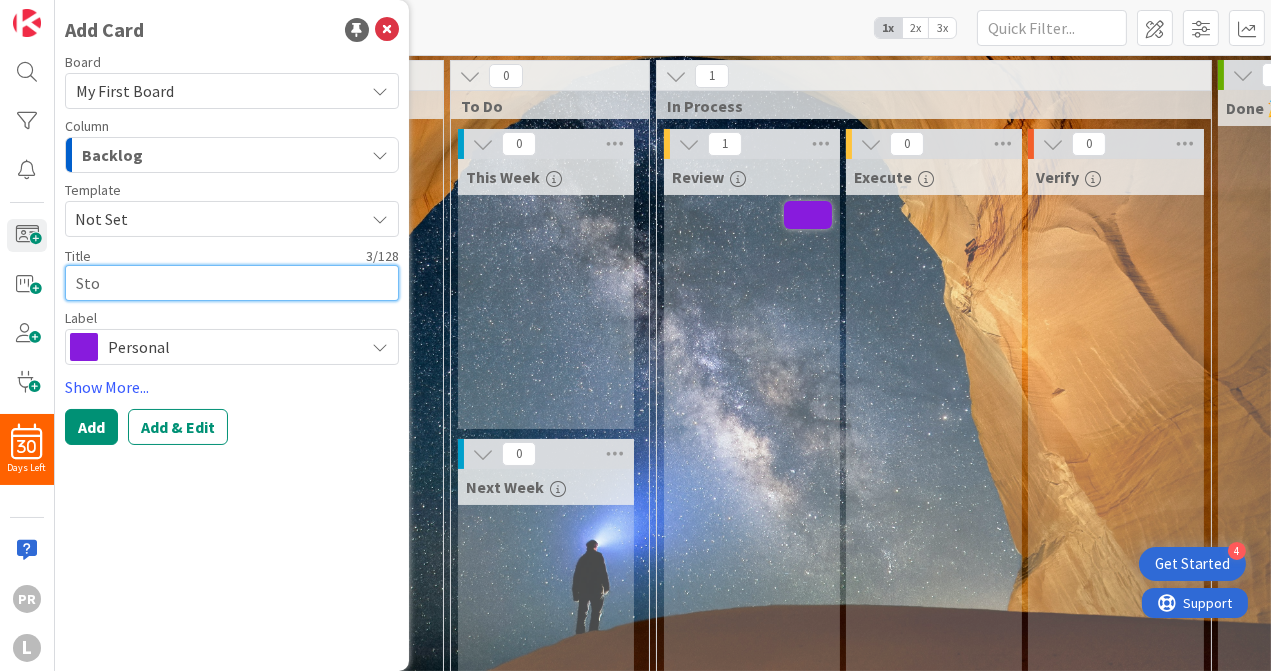 type on "x" 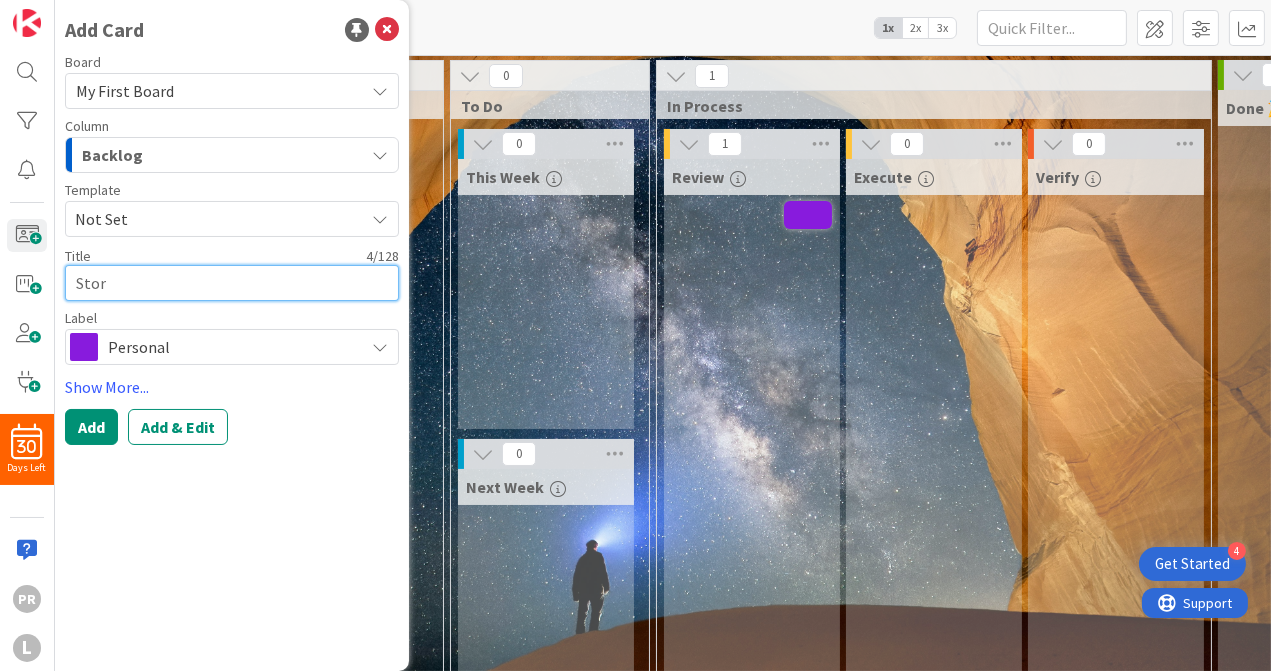 type on "x" 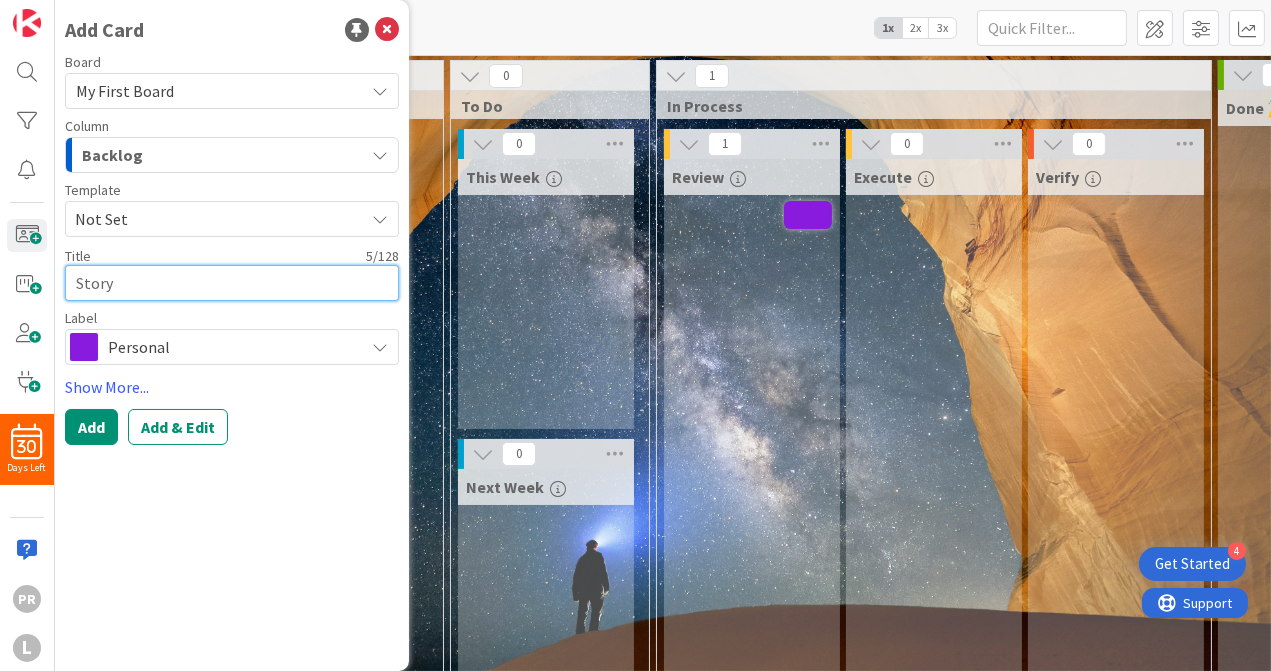 type on "x" 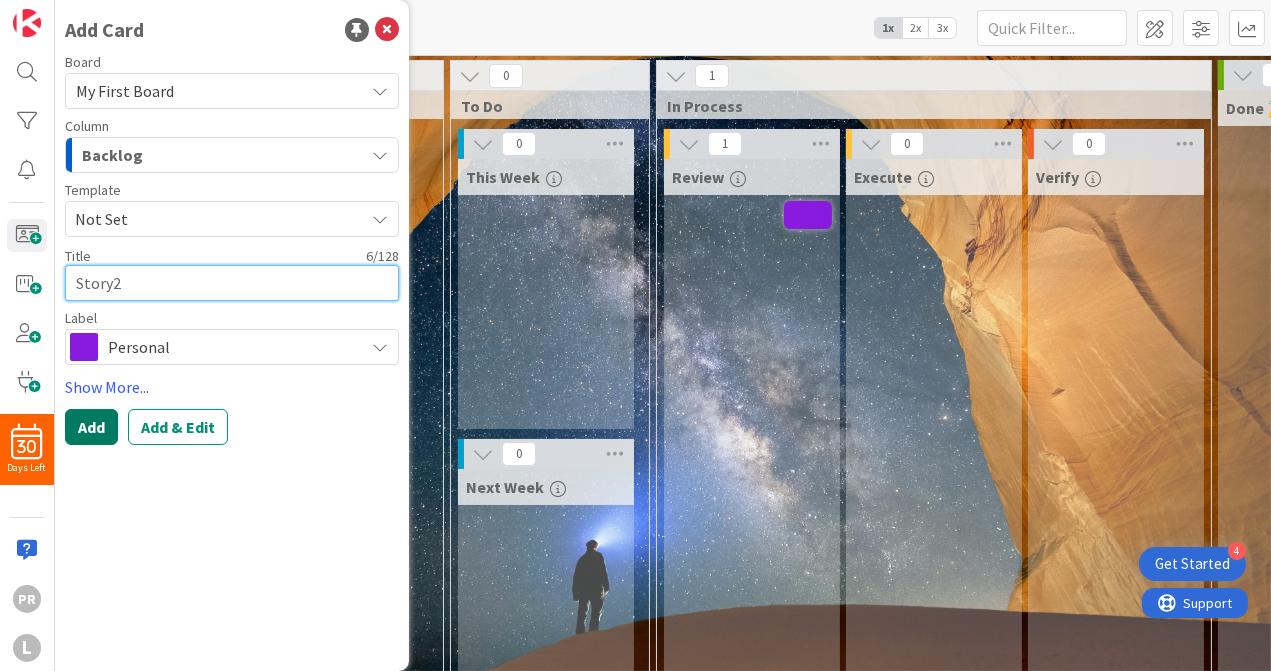 type on "Story2" 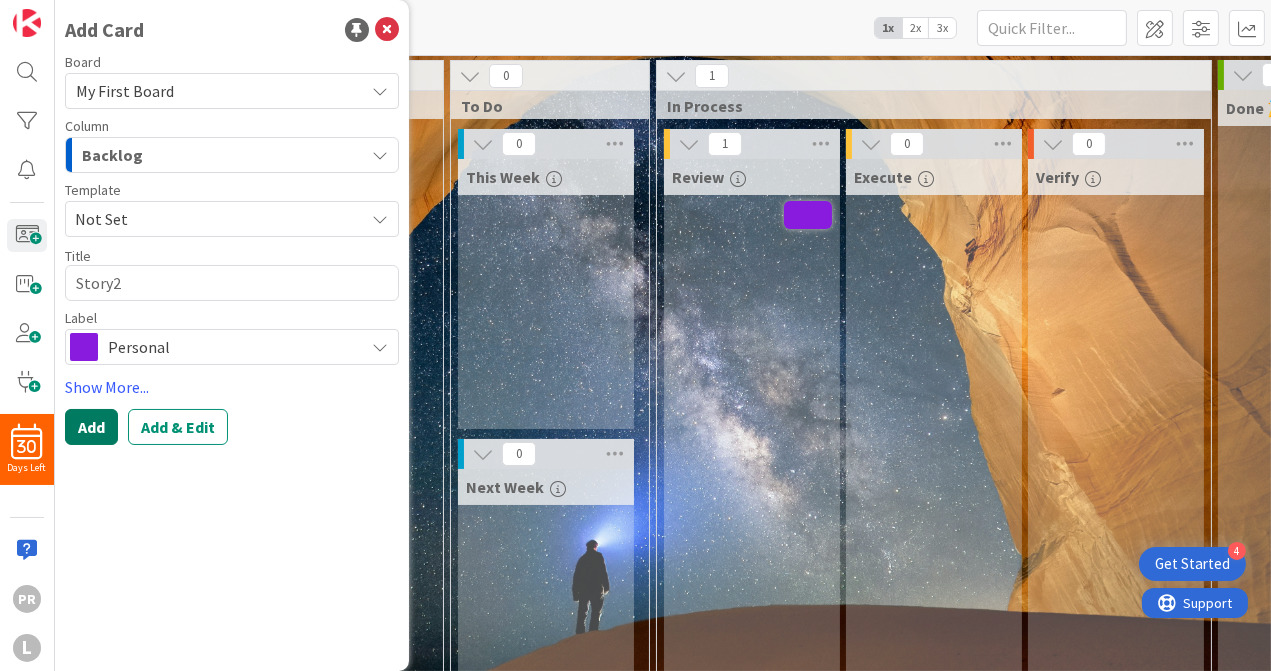 click on "Add" at bounding box center (91, 427) 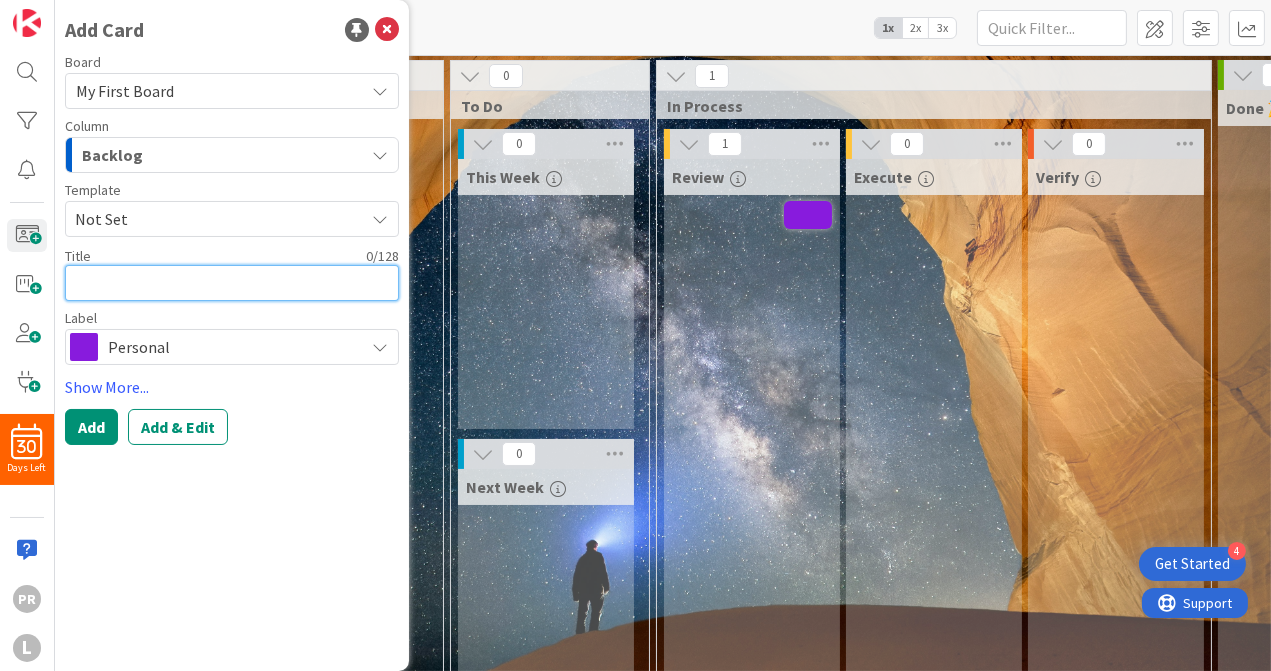 click at bounding box center [232, 283] 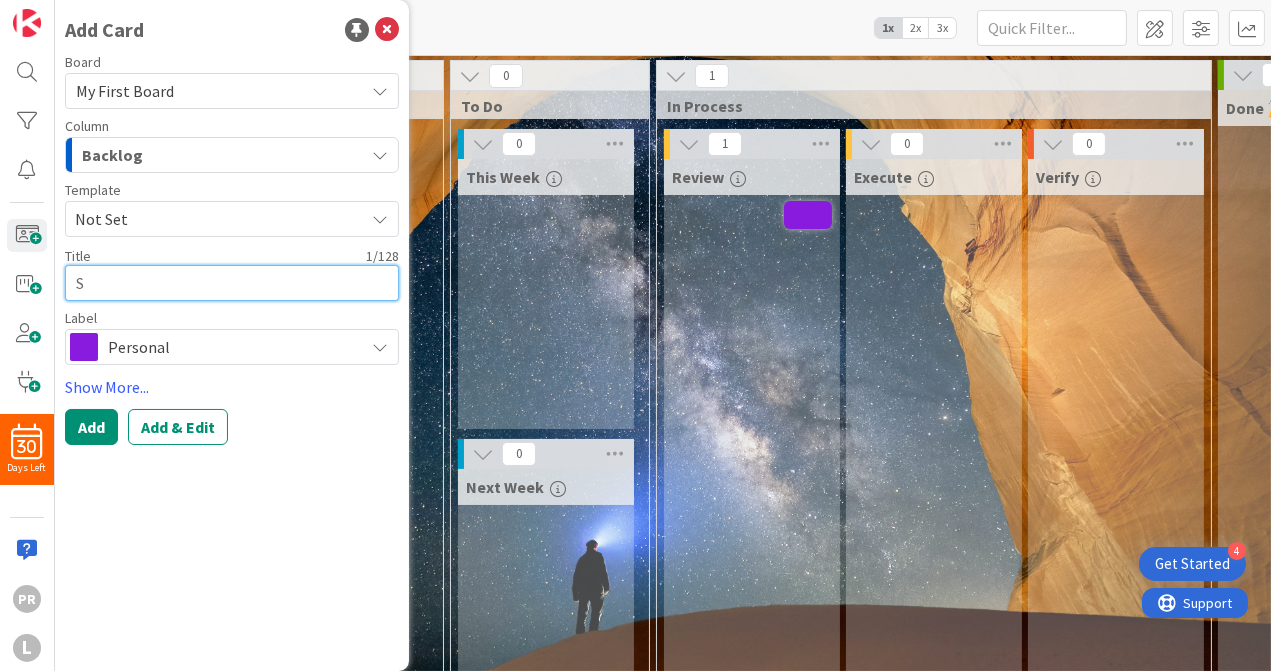 type on "x" 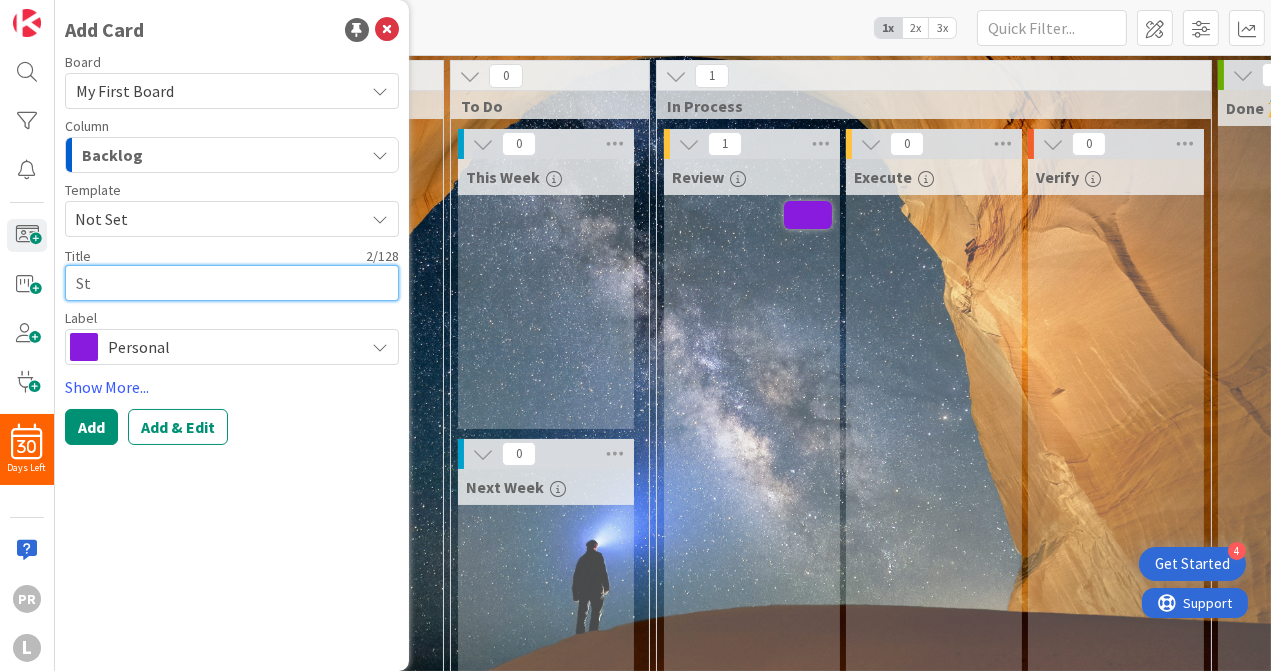 type on "x" 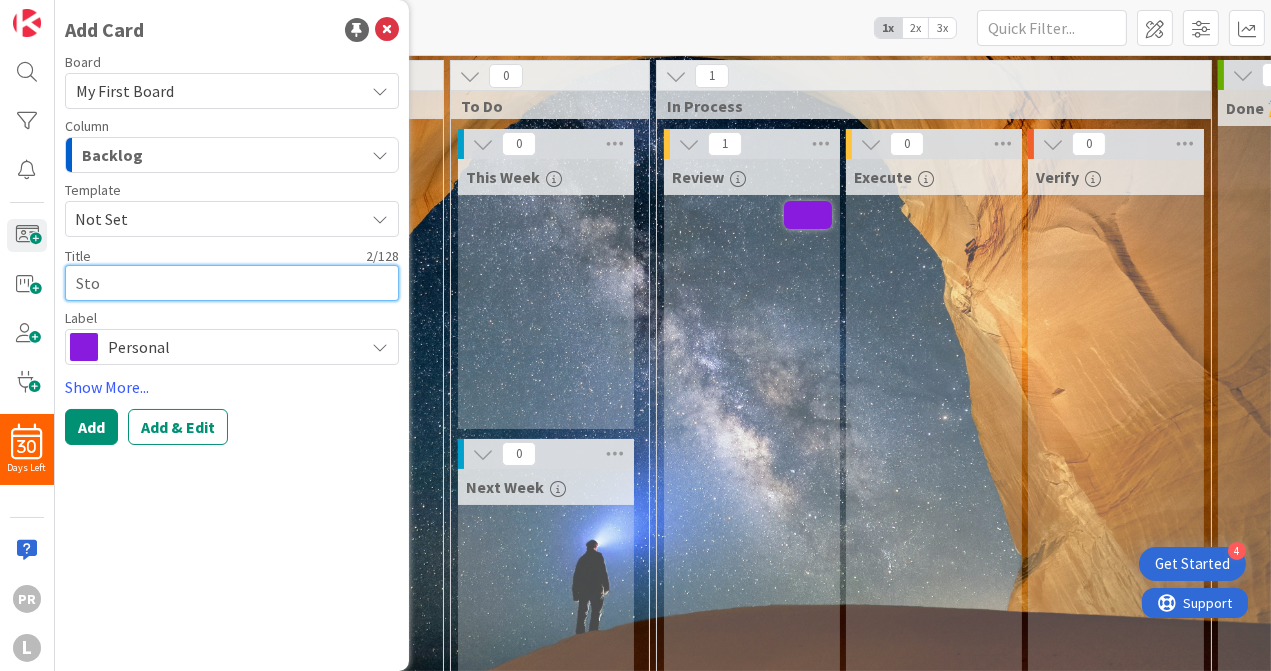 type on "Stor" 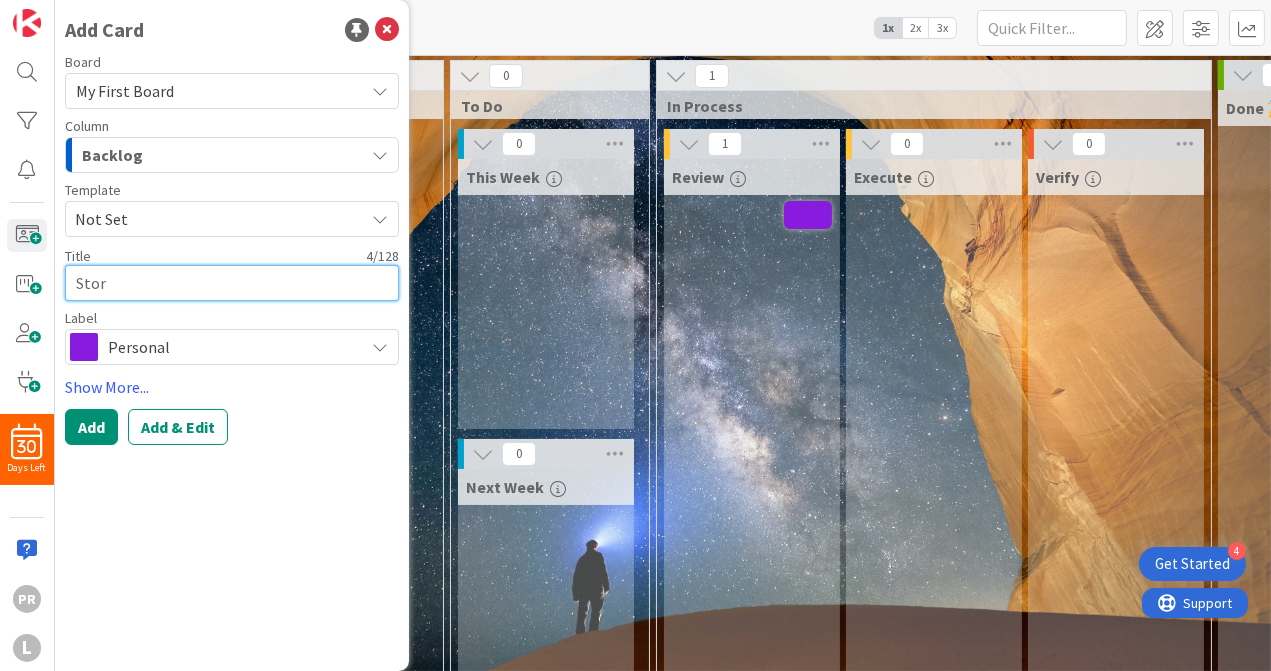 type on "x" 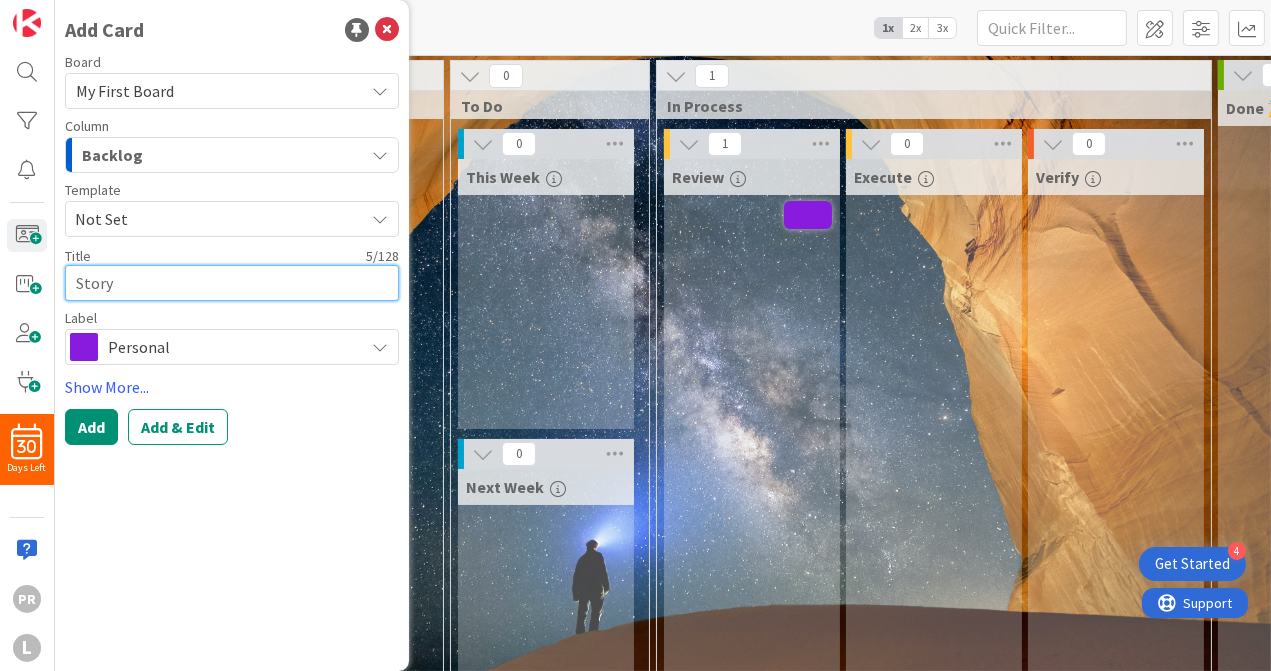 type on "x" 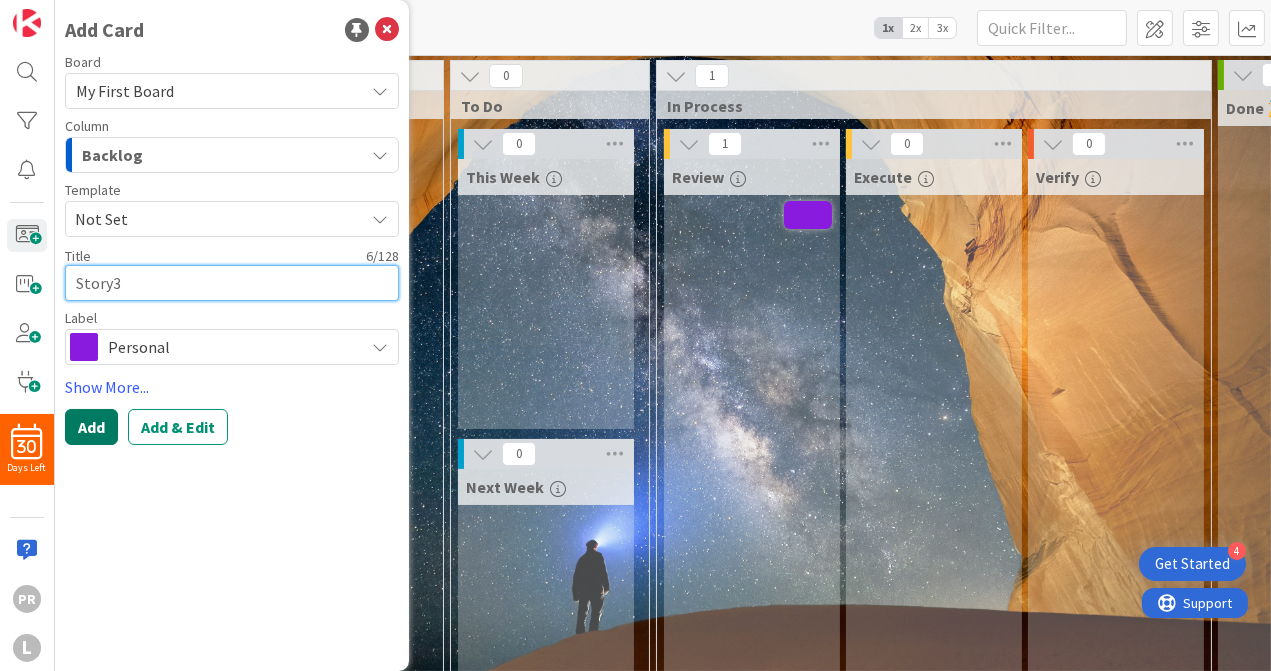 type on "Story3" 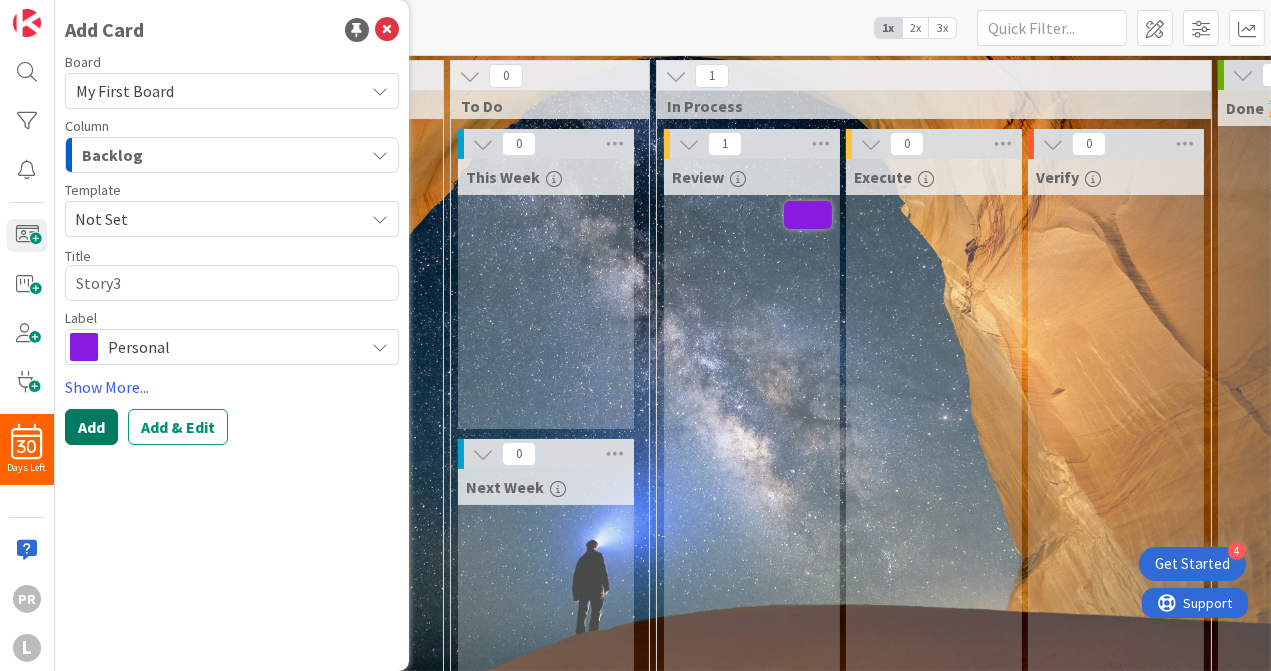 click on "Add" at bounding box center [91, 427] 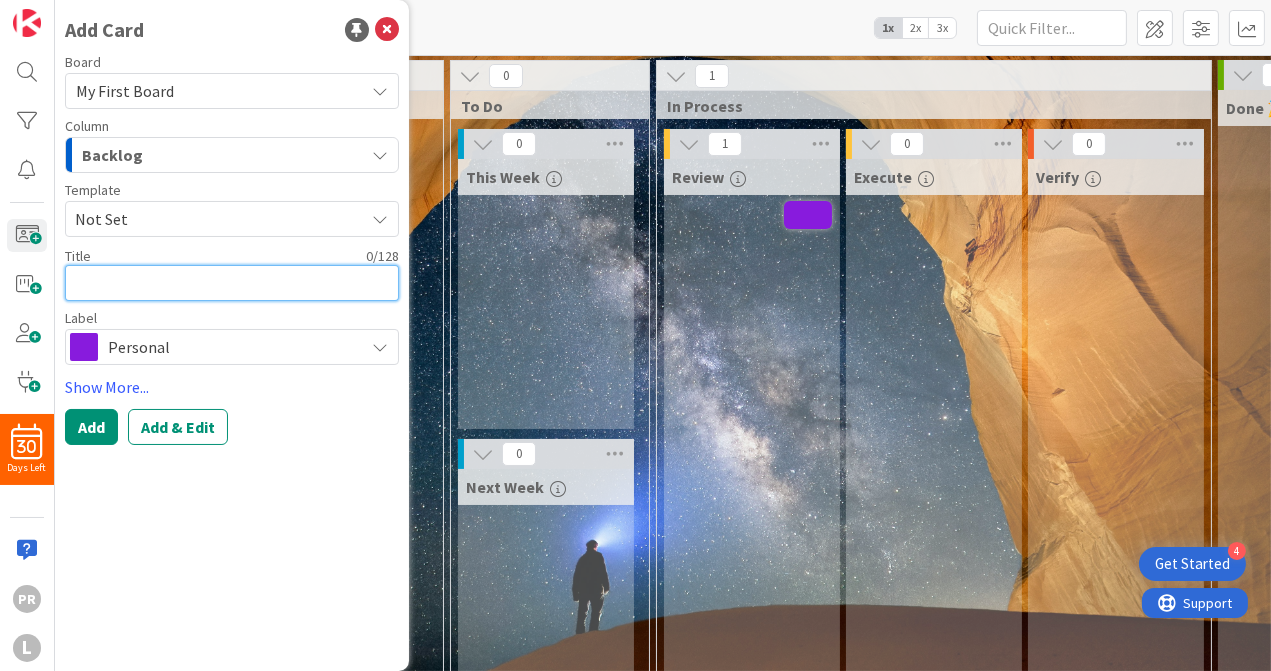click at bounding box center [232, 283] 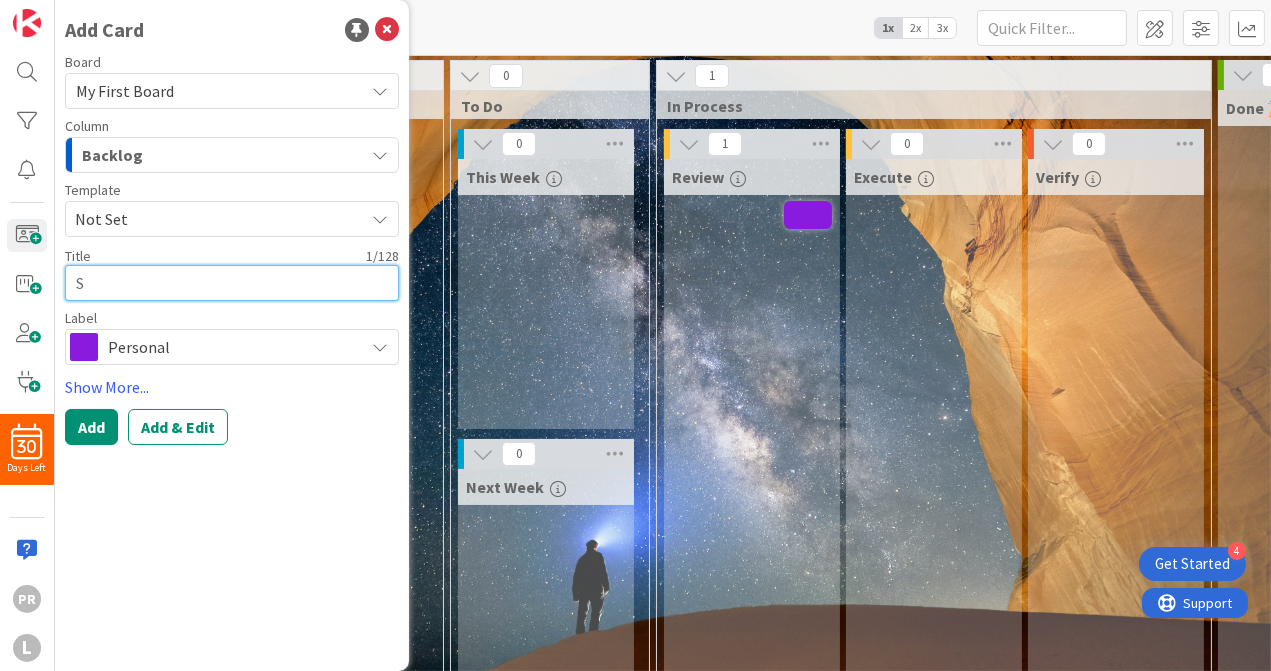 type on "x" 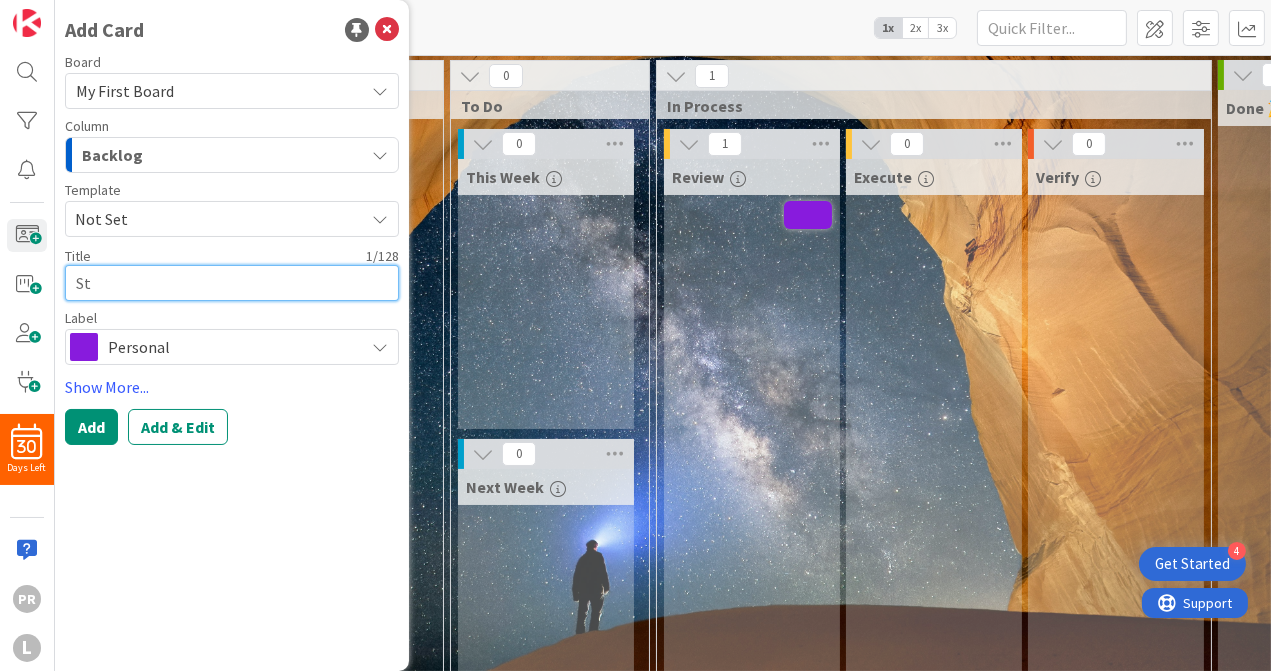 type on "x" 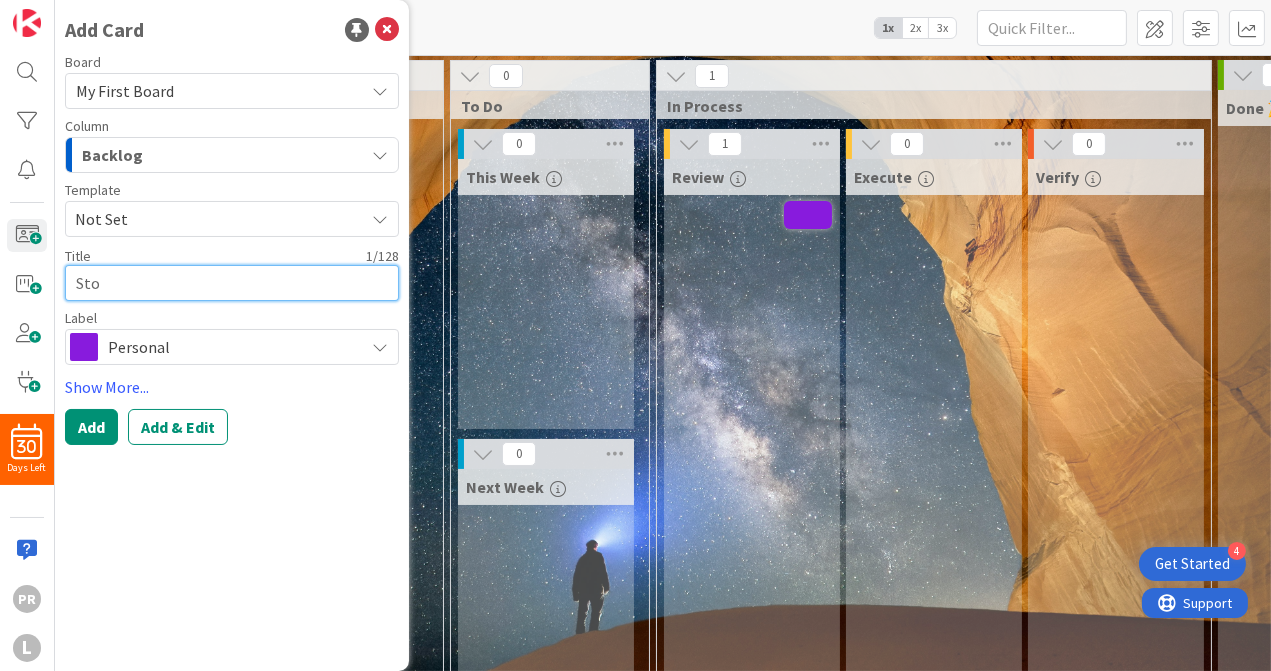 type on "x" 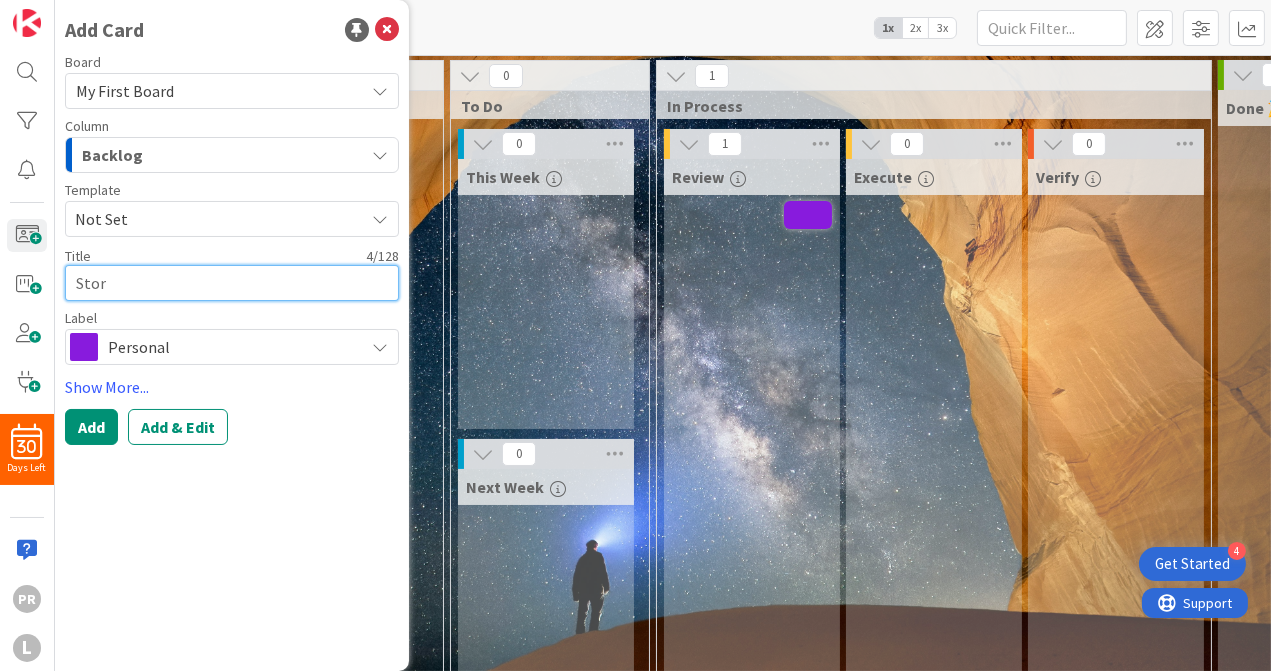 type on "x" 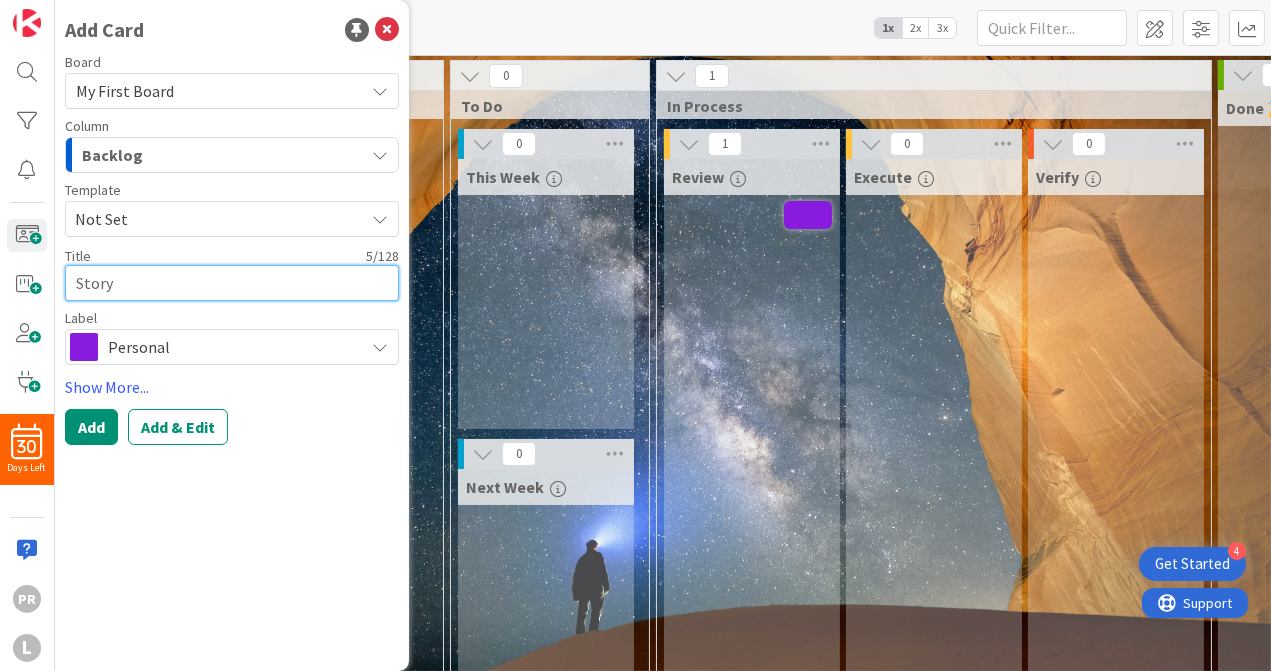 type on "x" 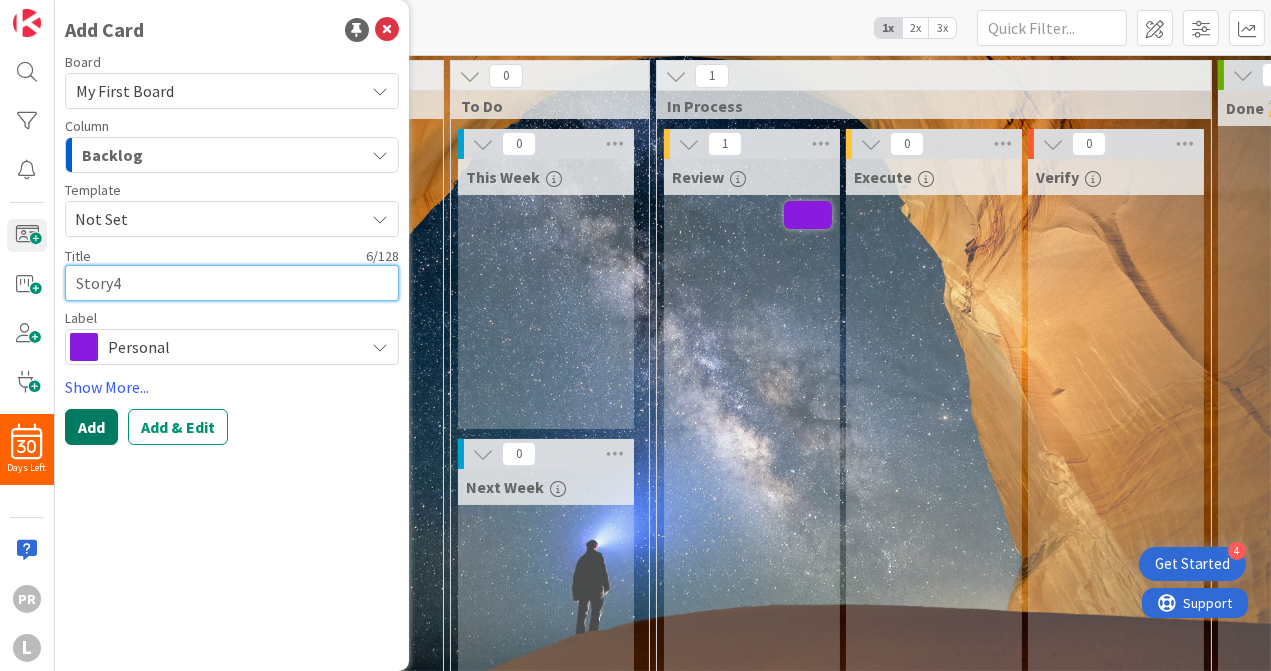 type on "Story4" 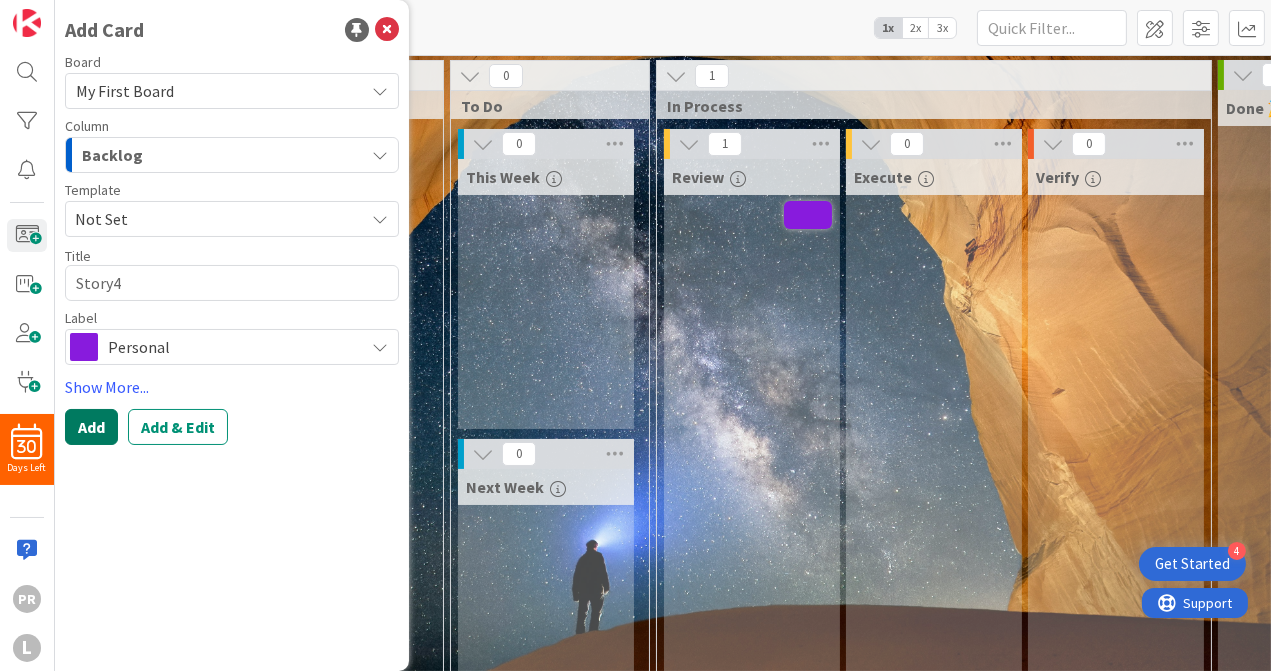 click on "Add" at bounding box center [91, 427] 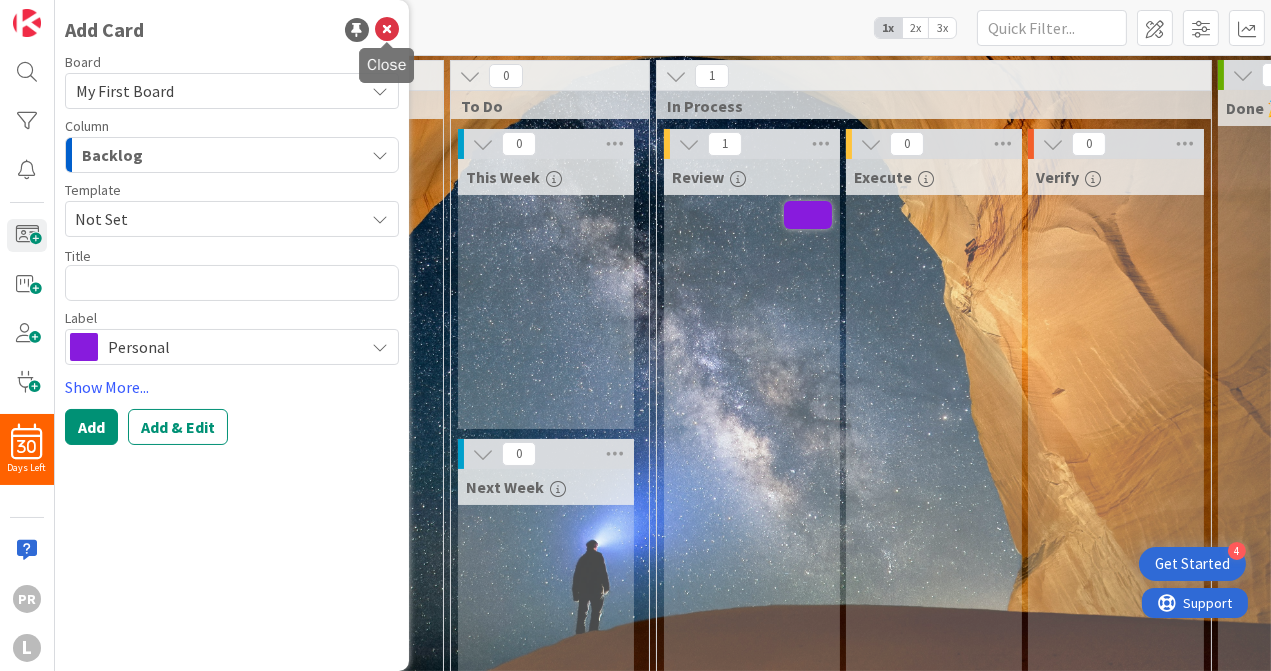 click at bounding box center (387, 30) 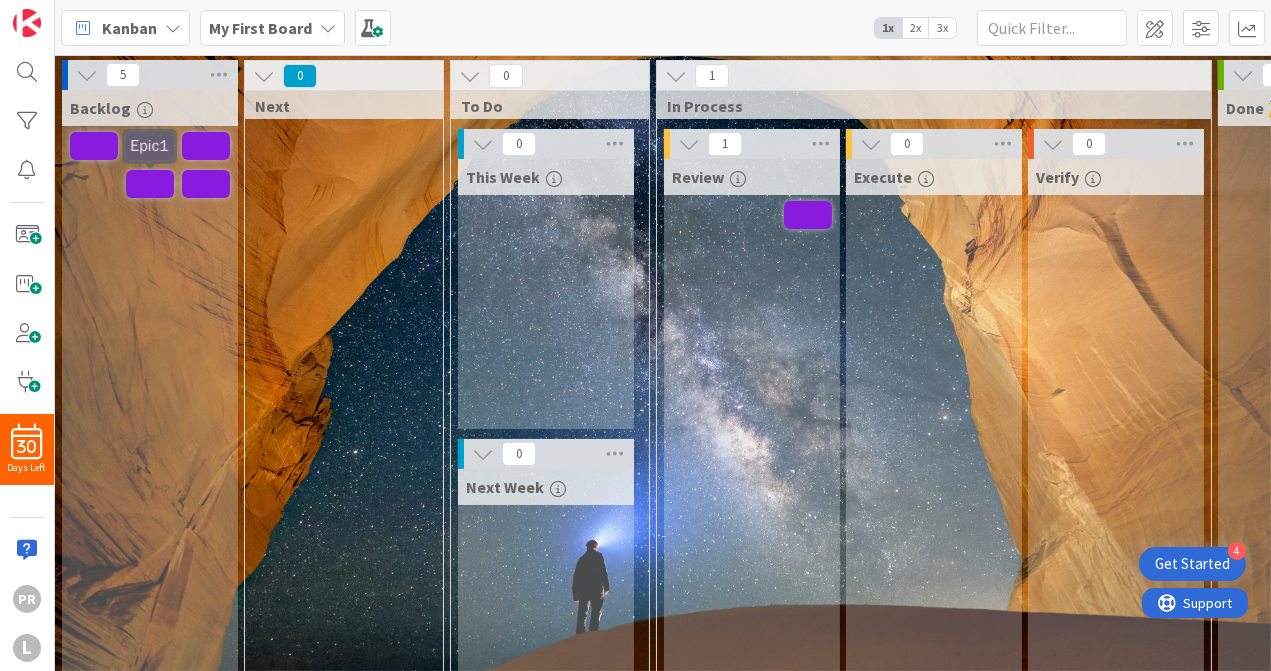click at bounding box center (150, 184) 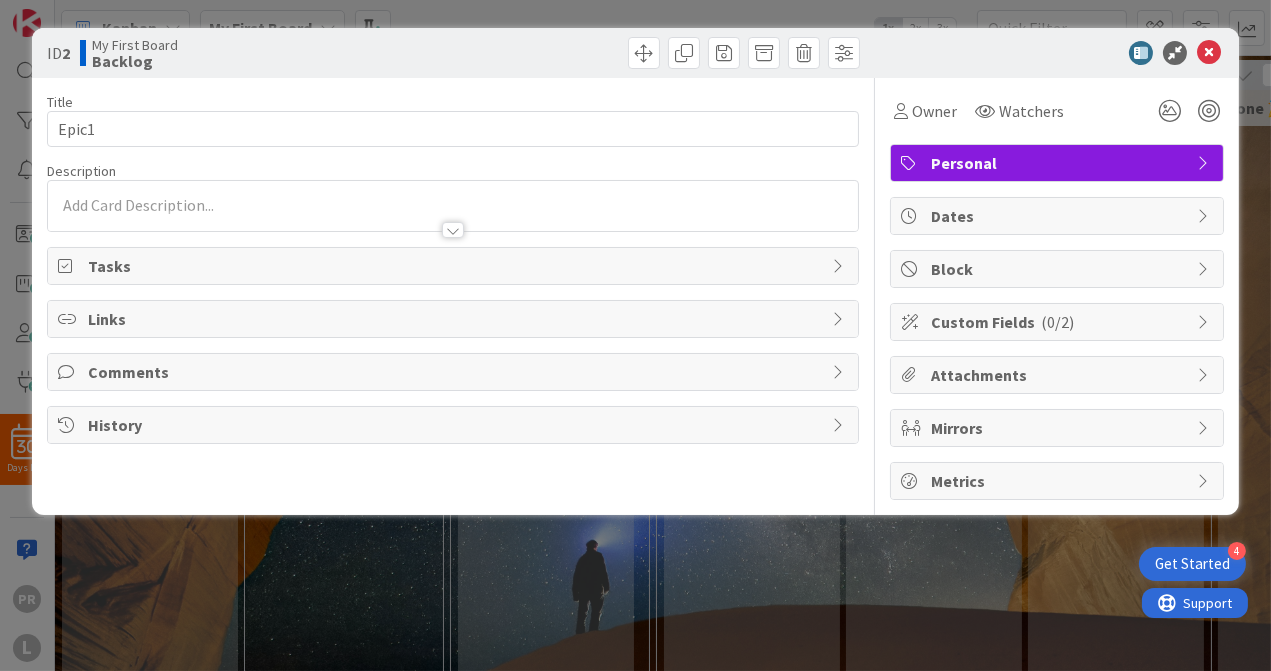 scroll, scrollTop: 0, scrollLeft: 0, axis: both 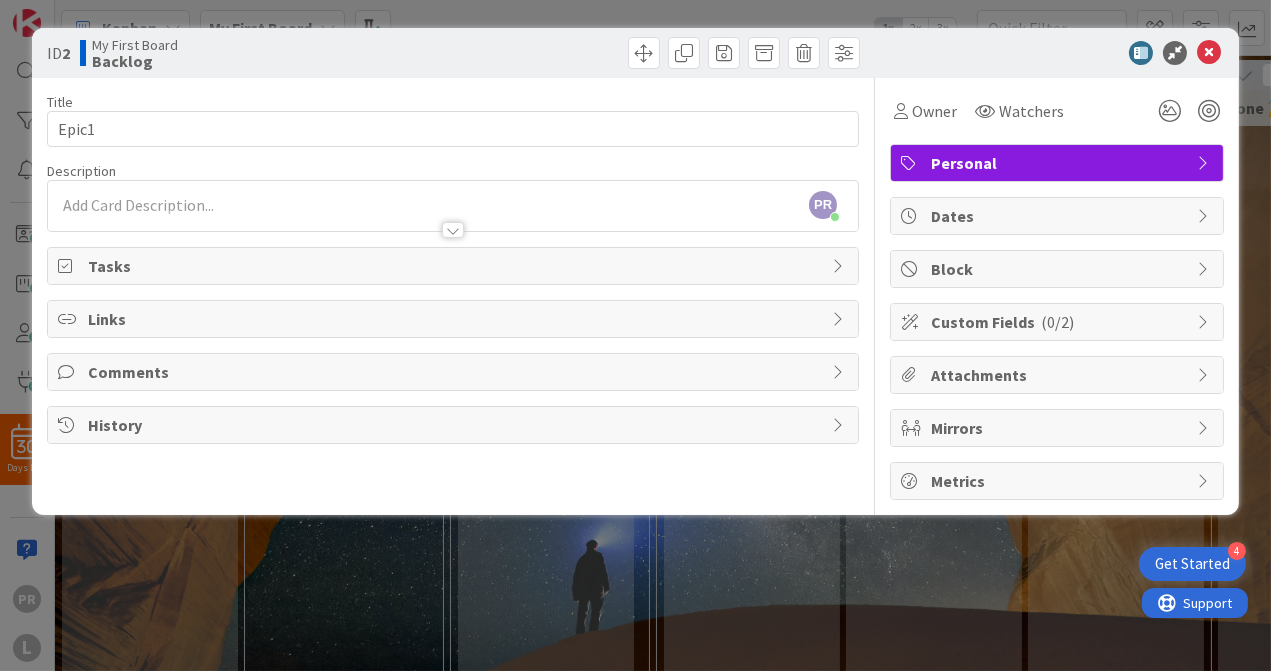 click on "Links" at bounding box center [455, 319] 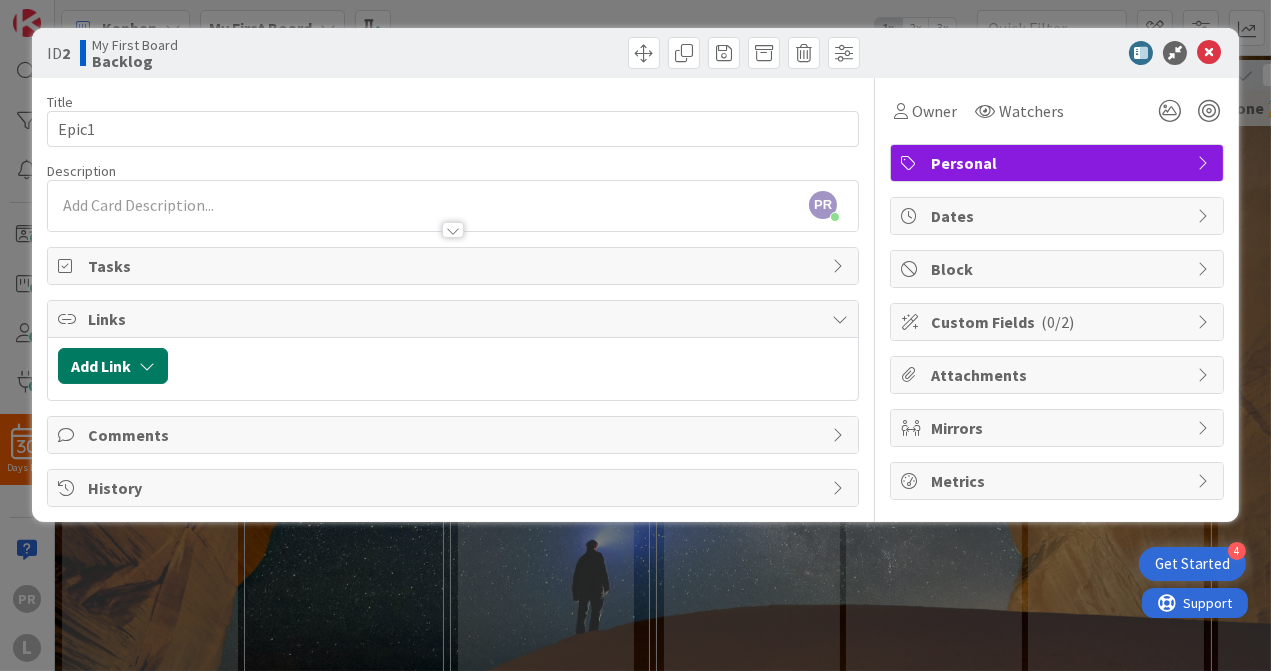 click at bounding box center [147, 366] 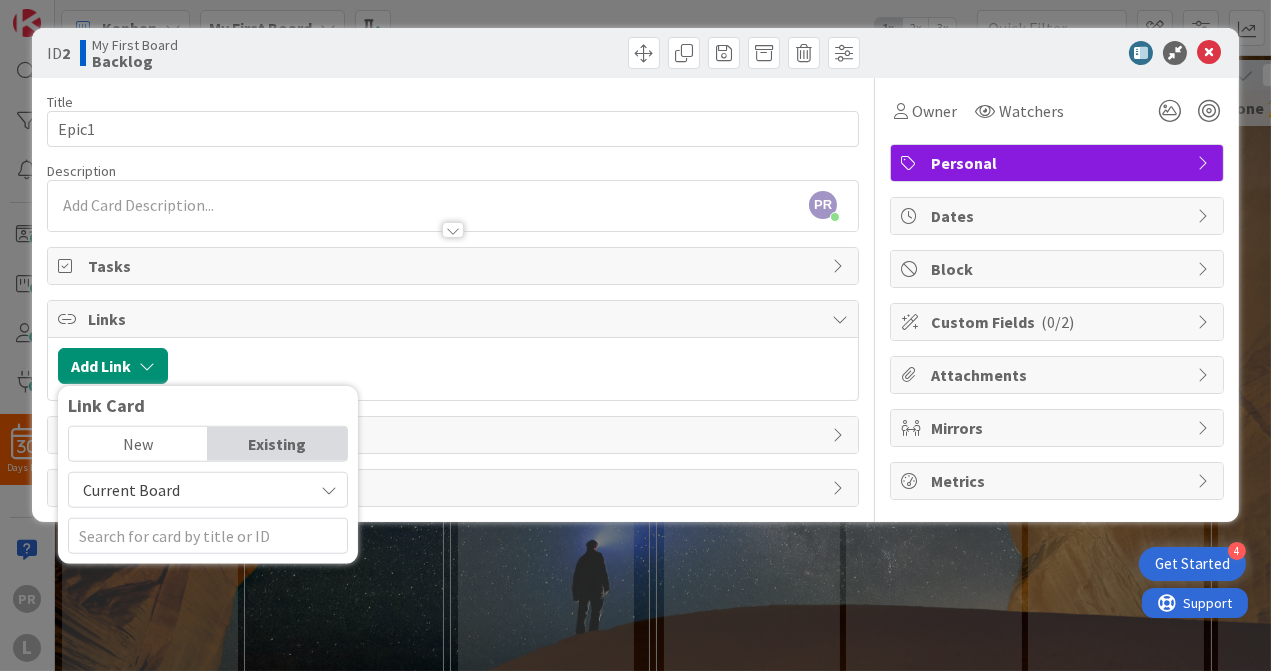 click at bounding box center [329, 490] 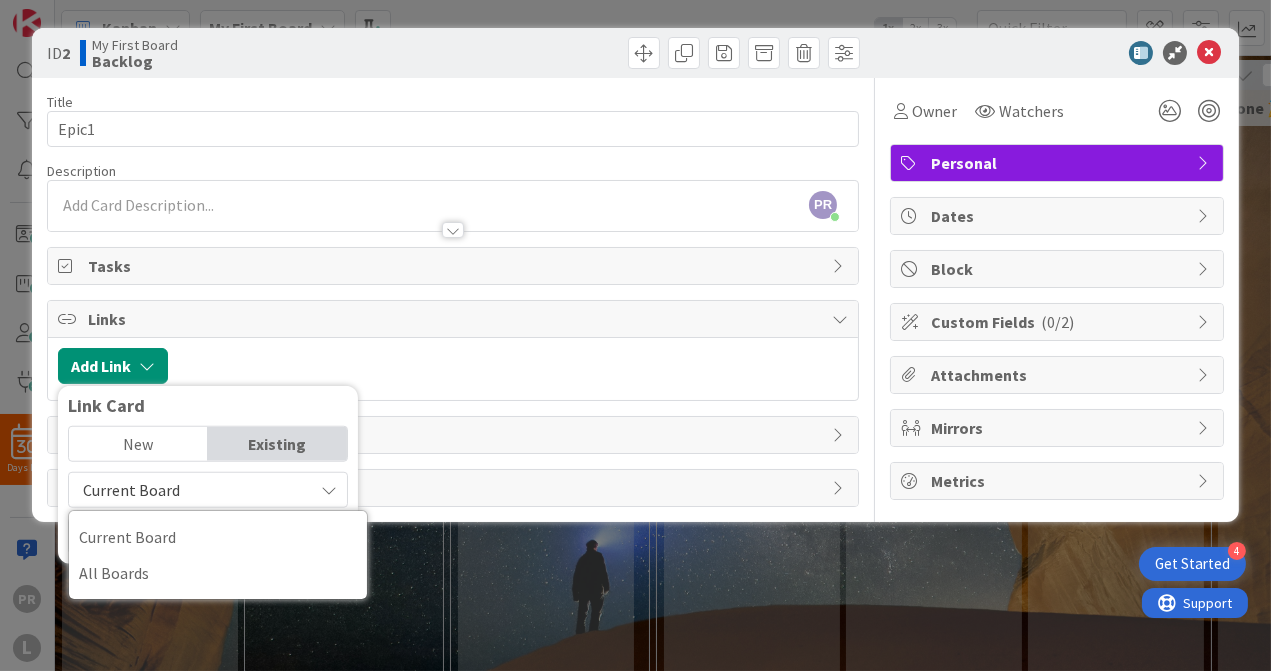 click at bounding box center [329, 490] 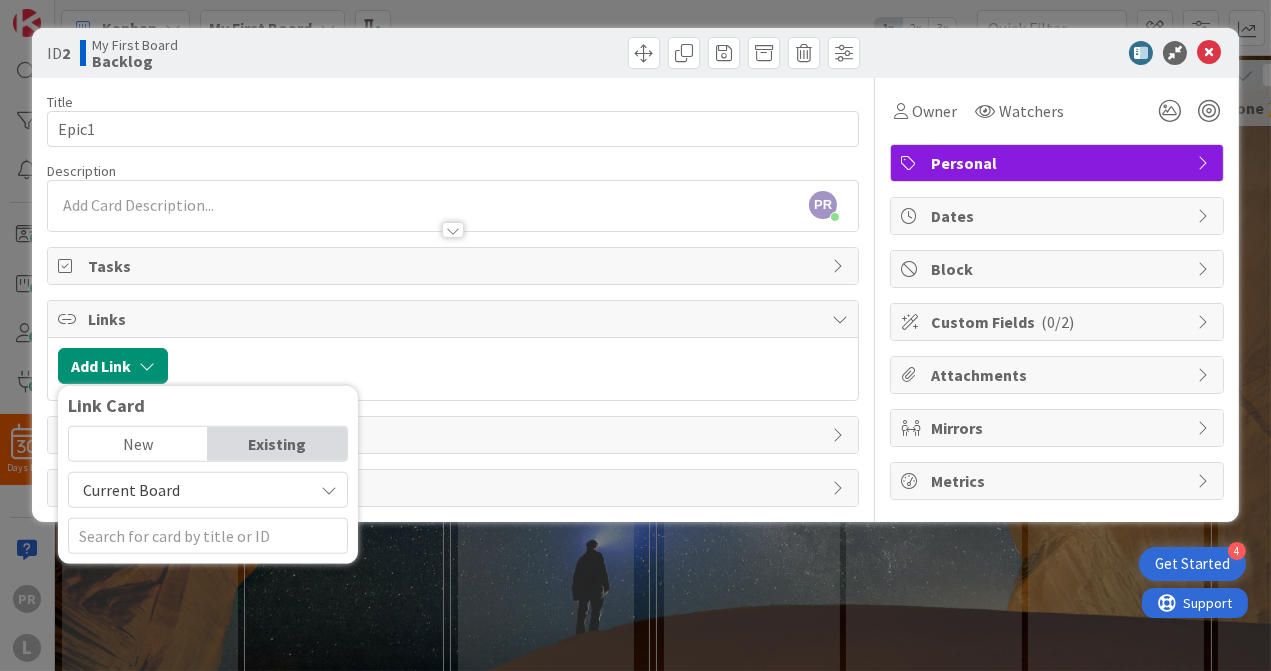 click on "Existing" at bounding box center [277, 444] 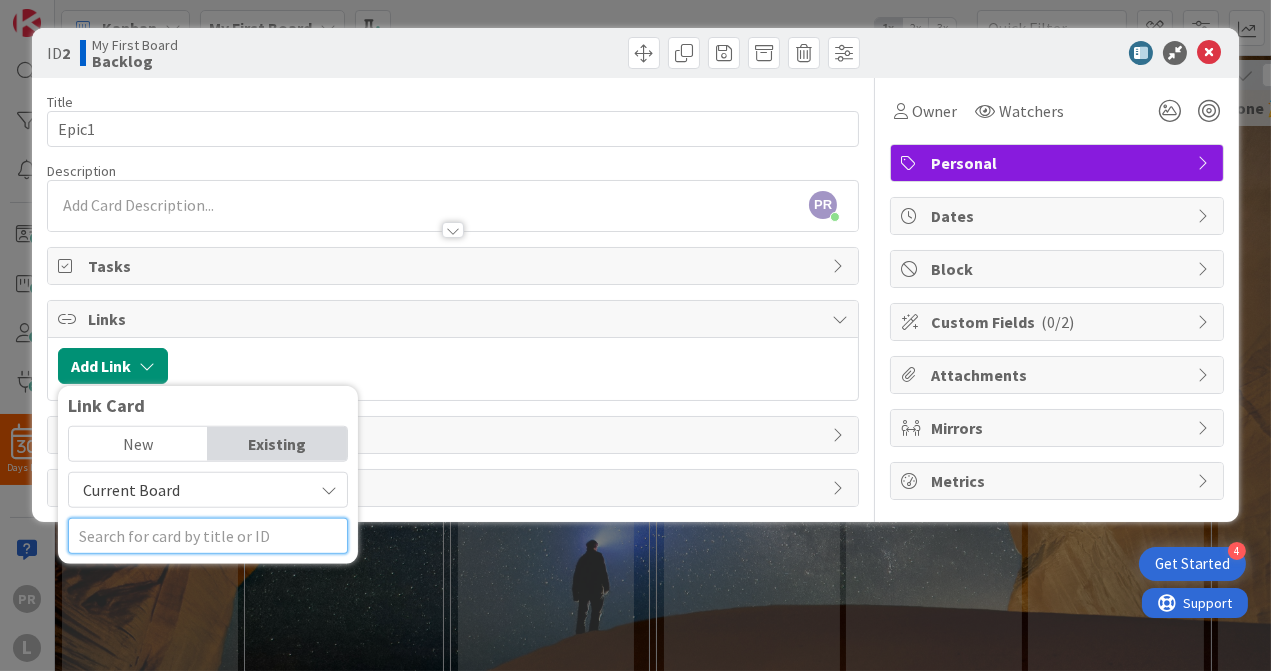 click at bounding box center (208, 536) 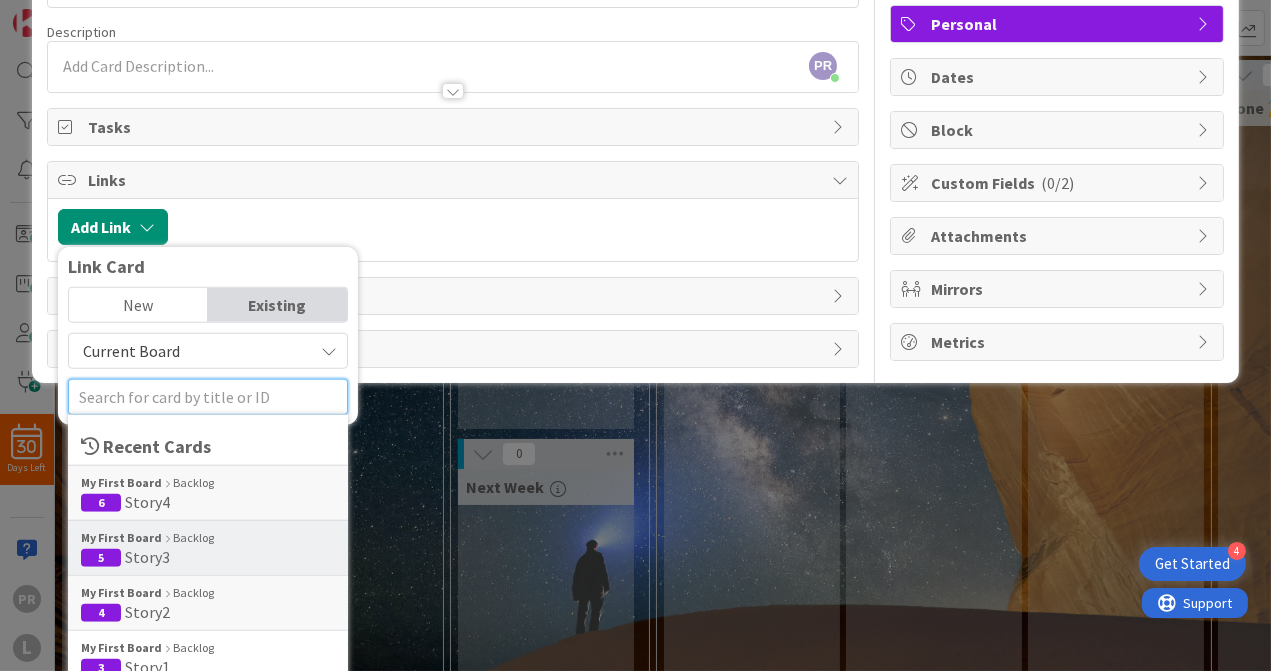 scroll, scrollTop: 151, scrollLeft: 0, axis: vertical 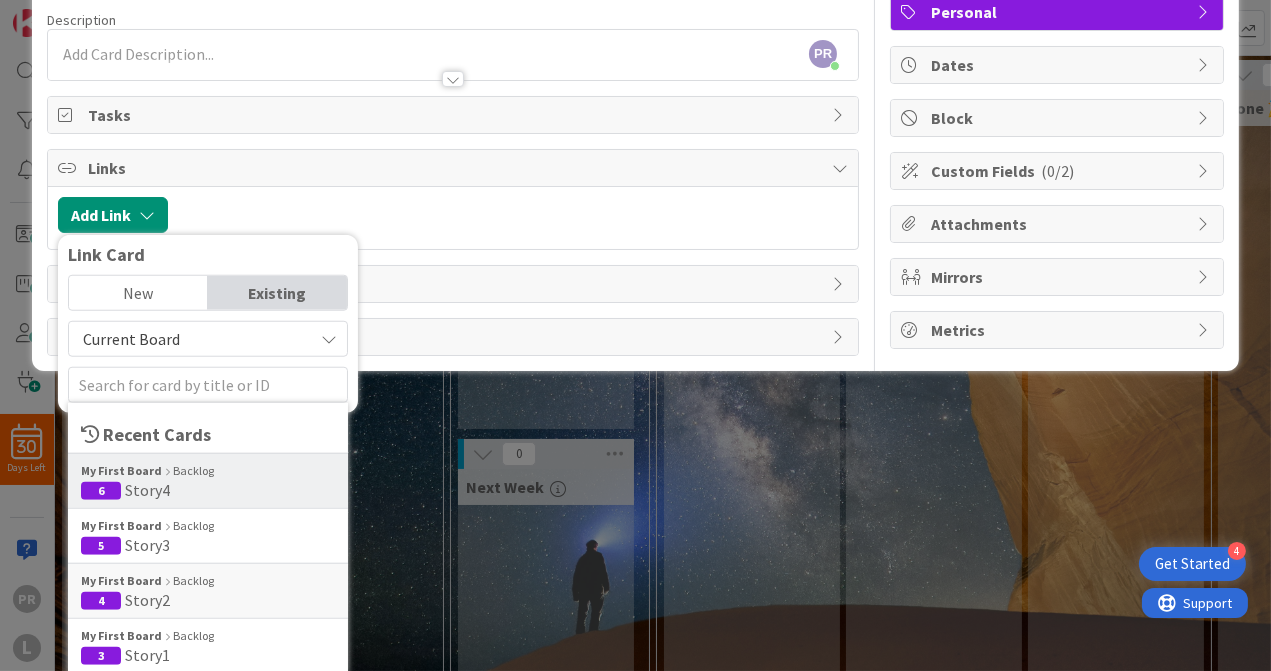 click on "6 Story4" at bounding box center (208, 490) 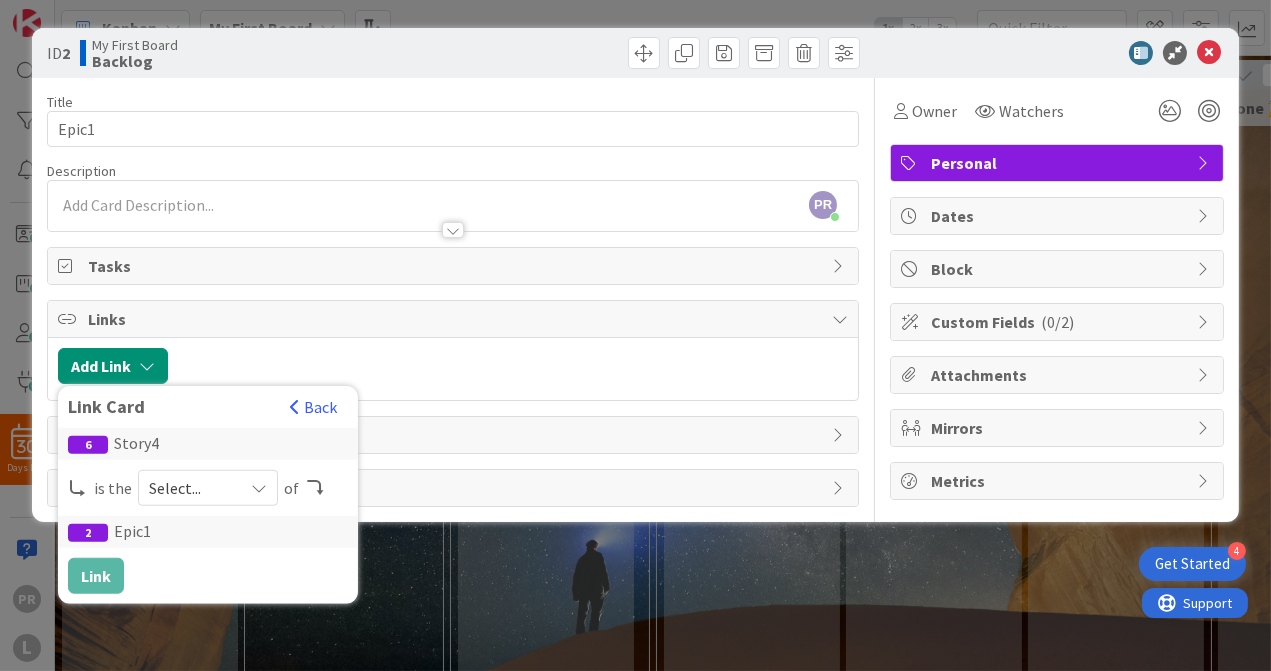 click at bounding box center (259, 488) 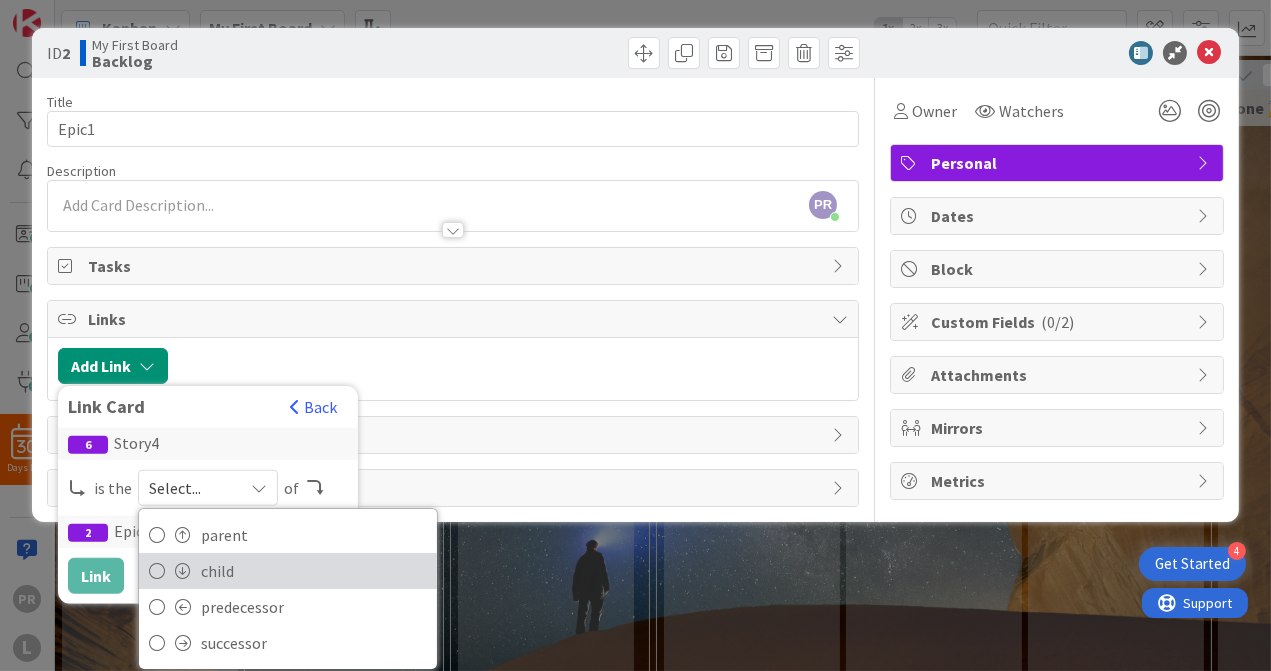 click on "child" at bounding box center [314, 571] 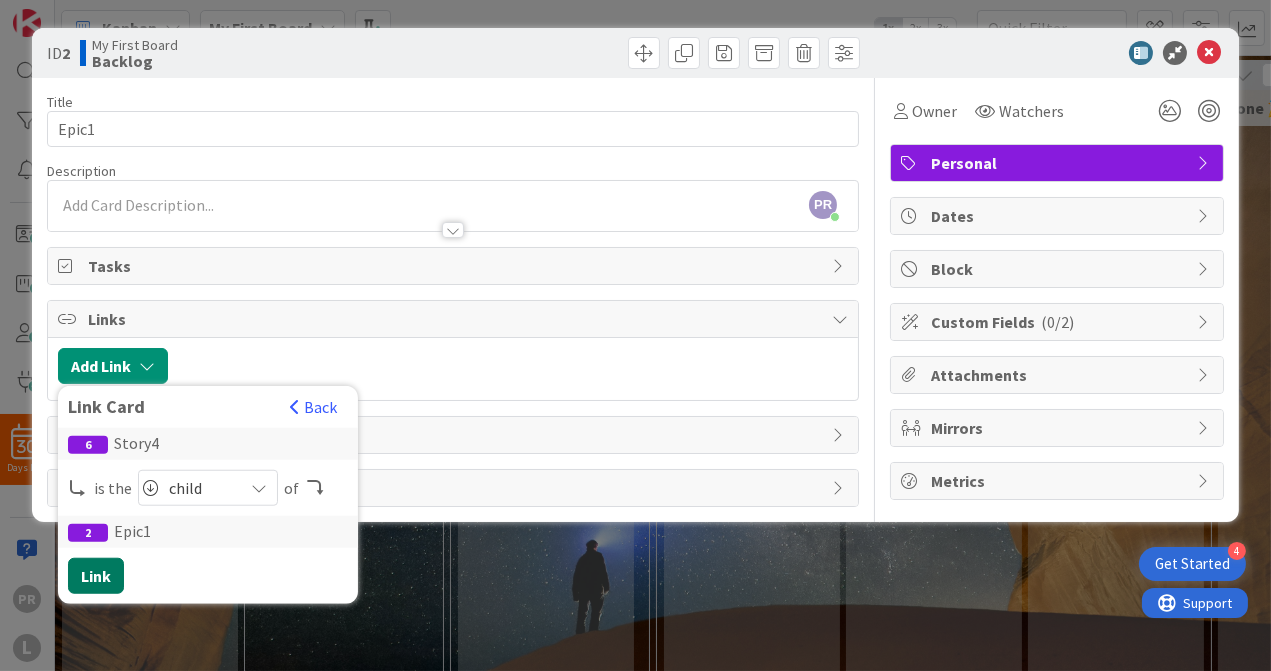 click on "Link" at bounding box center [96, 576] 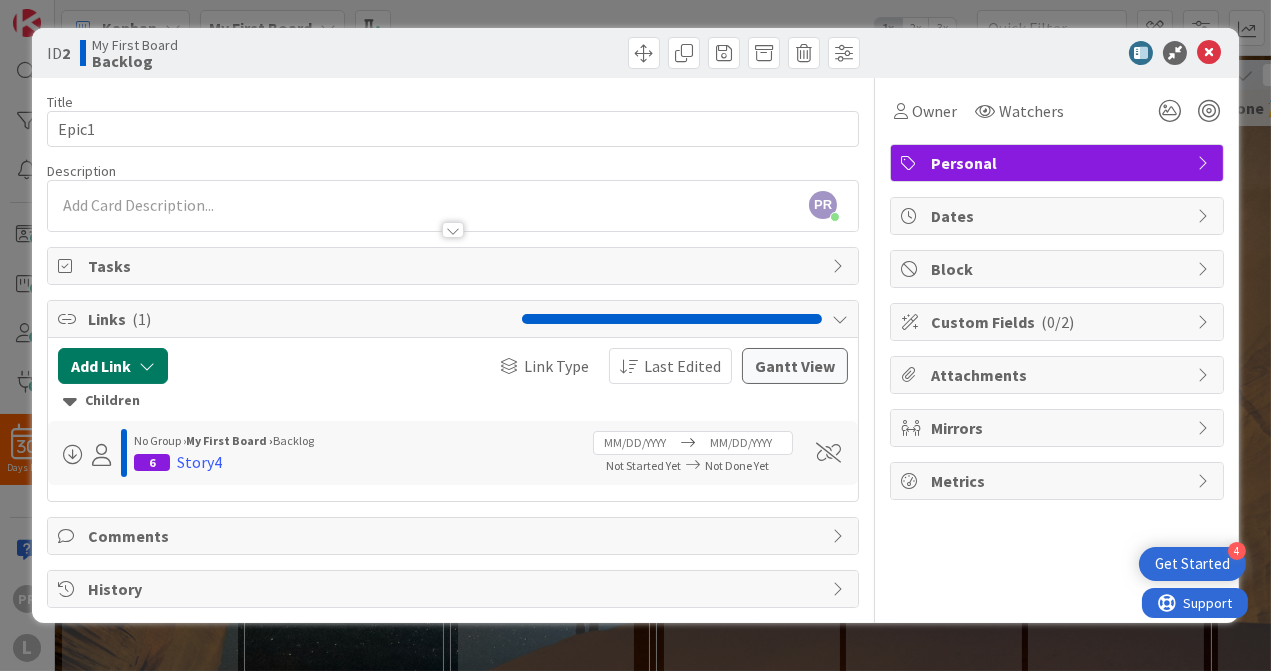 click at bounding box center [147, 366] 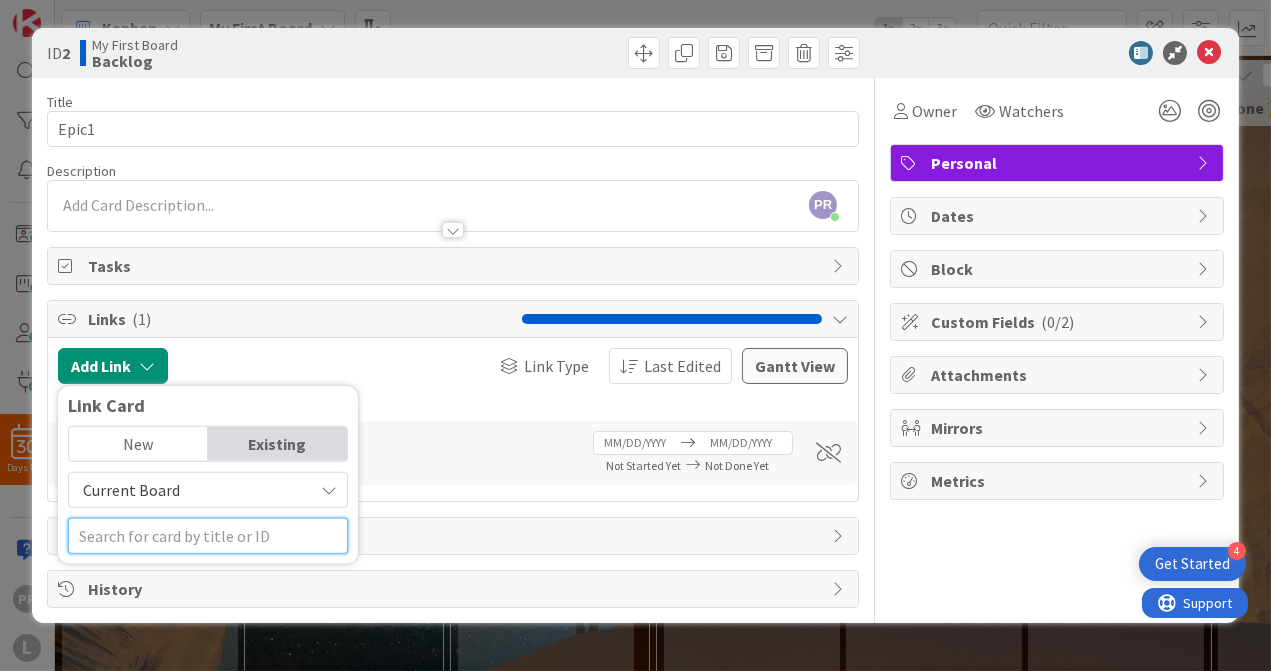 click at bounding box center [208, 536] 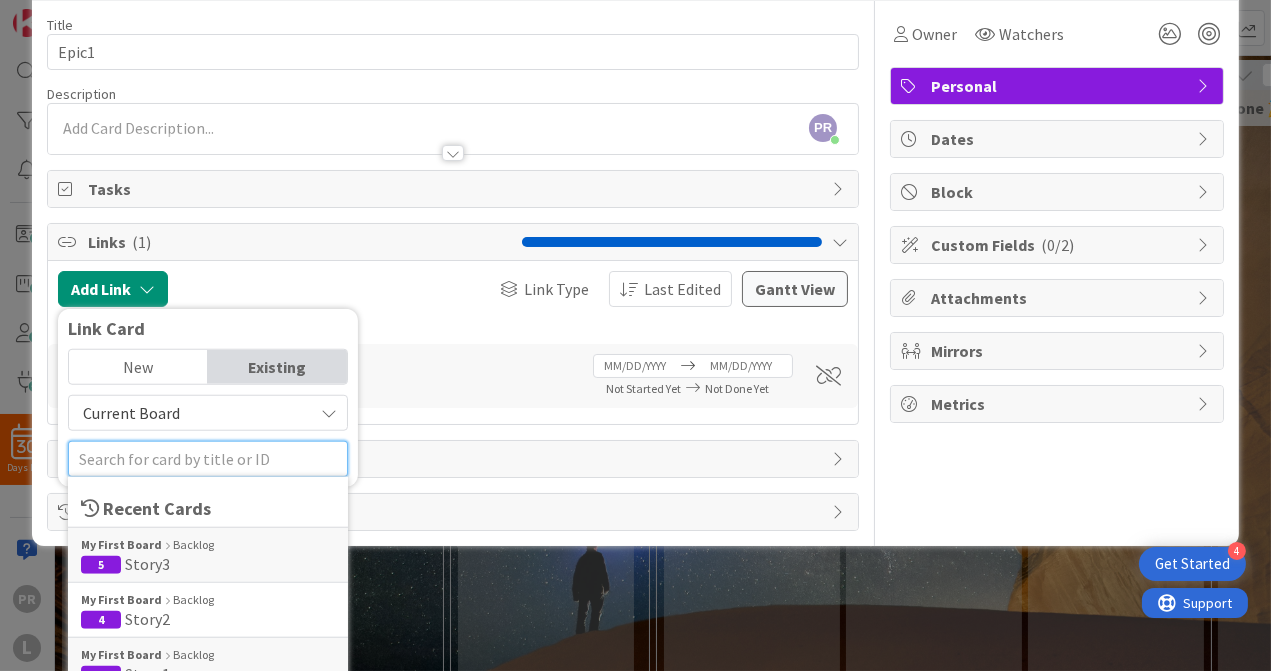 scroll, scrollTop: 96, scrollLeft: 0, axis: vertical 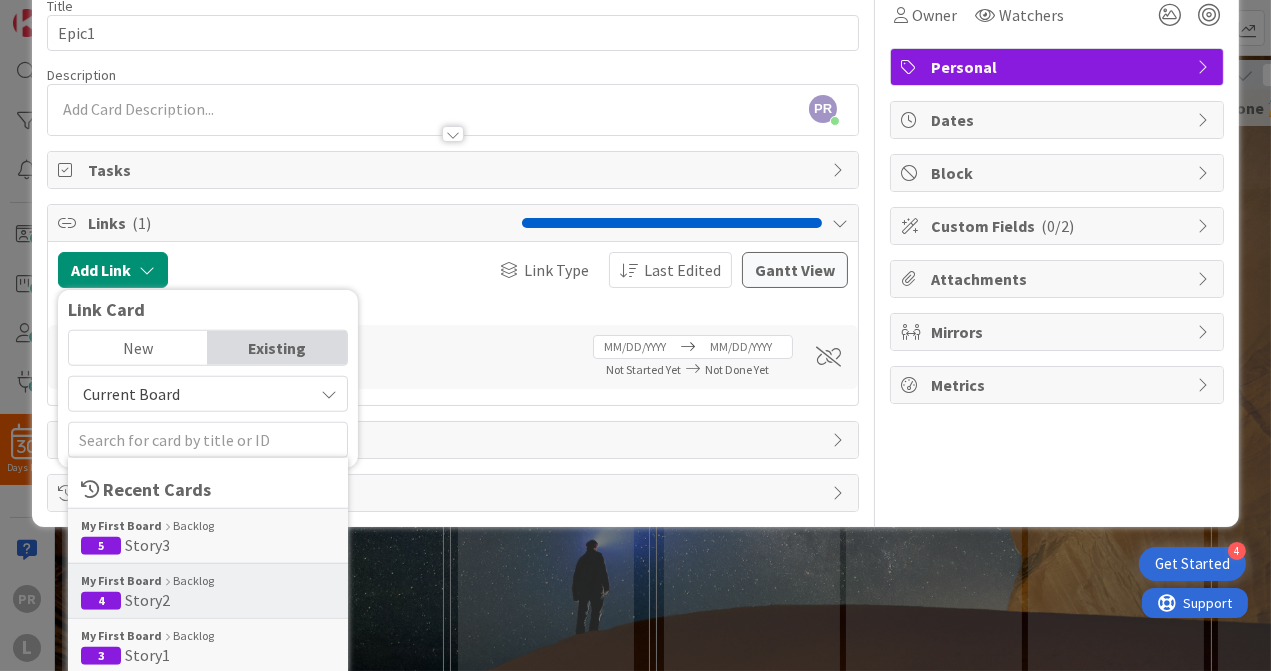 click on "Story2" at bounding box center [147, 600] 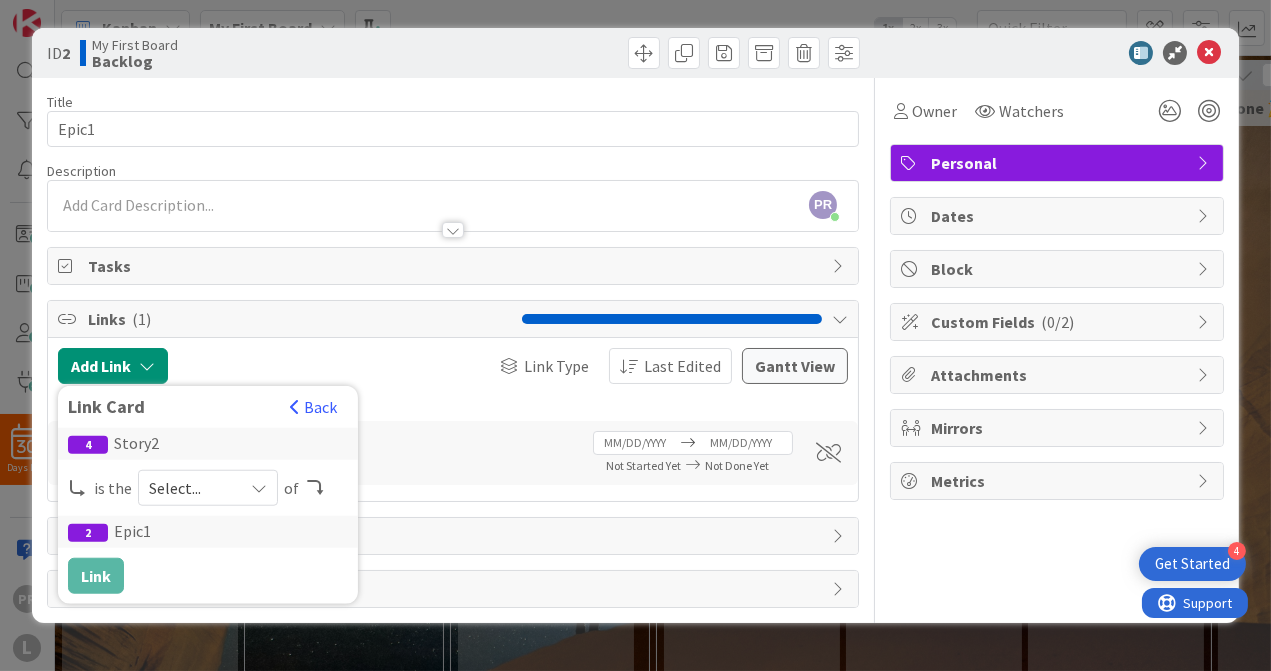scroll, scrollTop: 0, scrollLeft: 0, axis: both 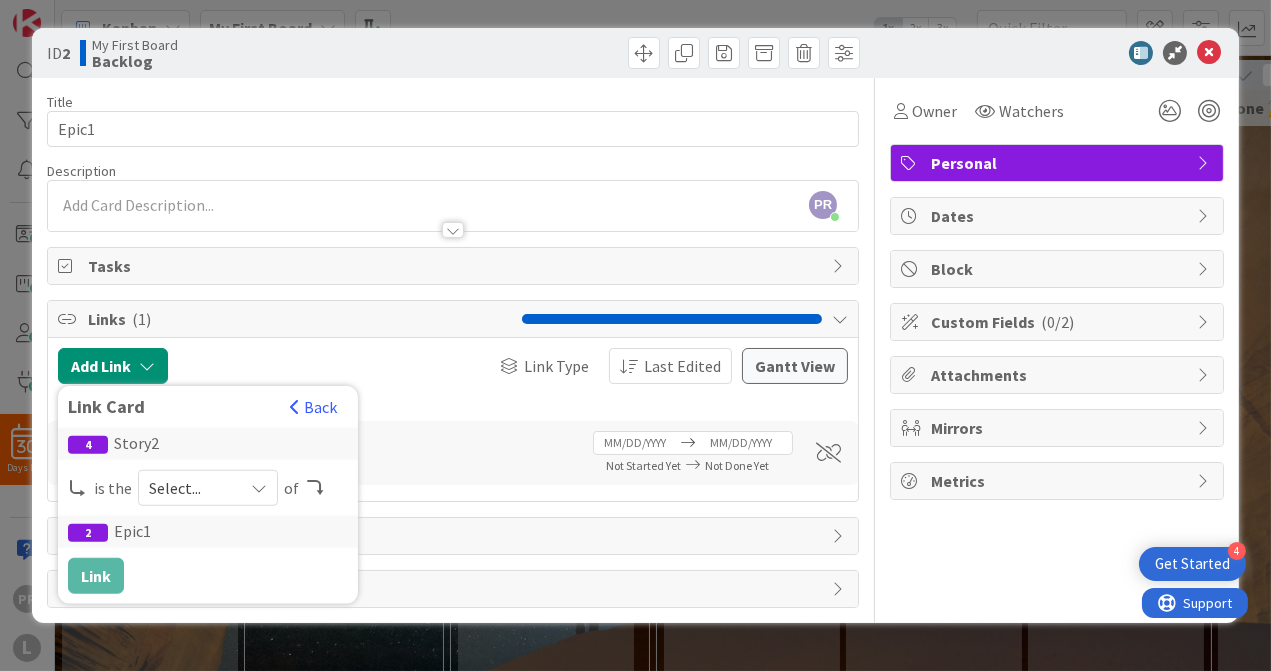 click at bounding box center (259, 488) 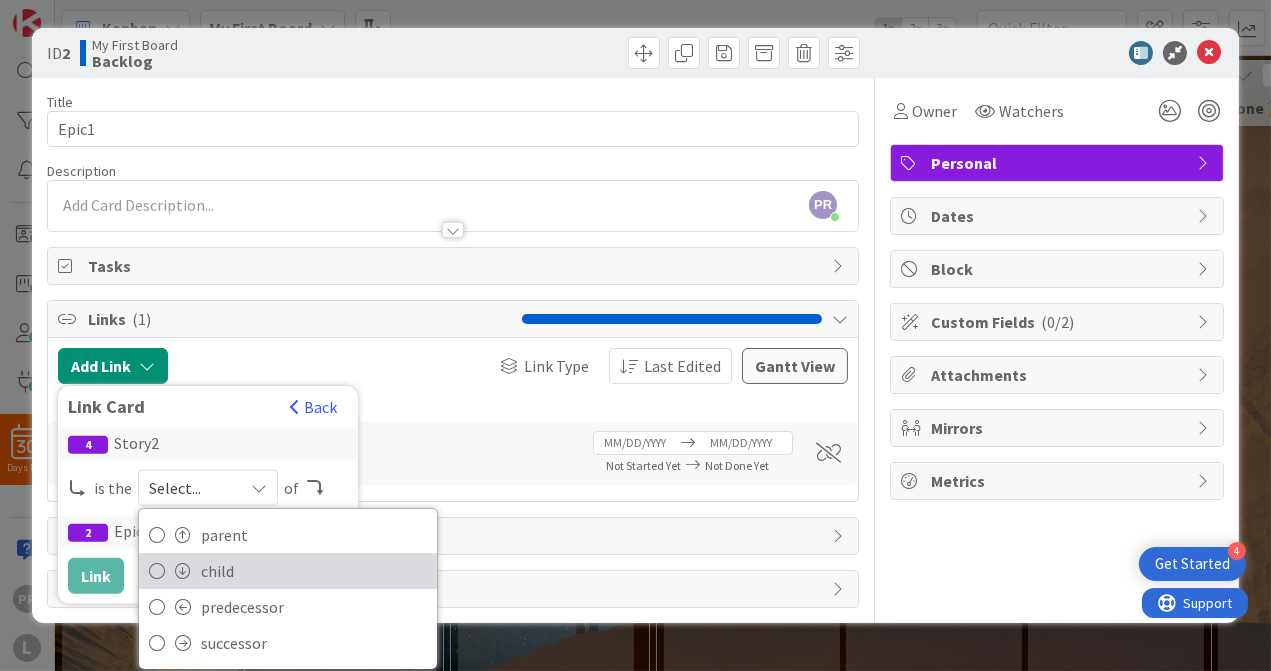click on "child" at bounding box center [314, 571] 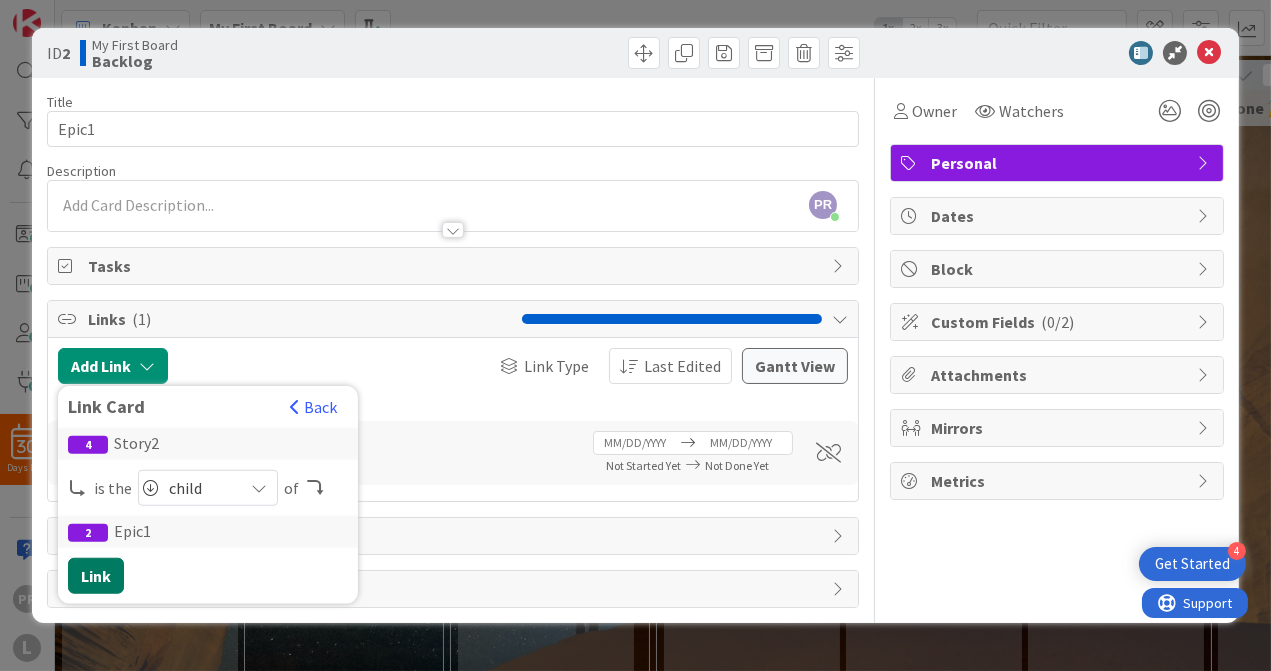 click on "Link" at bounding box center (96, 576) 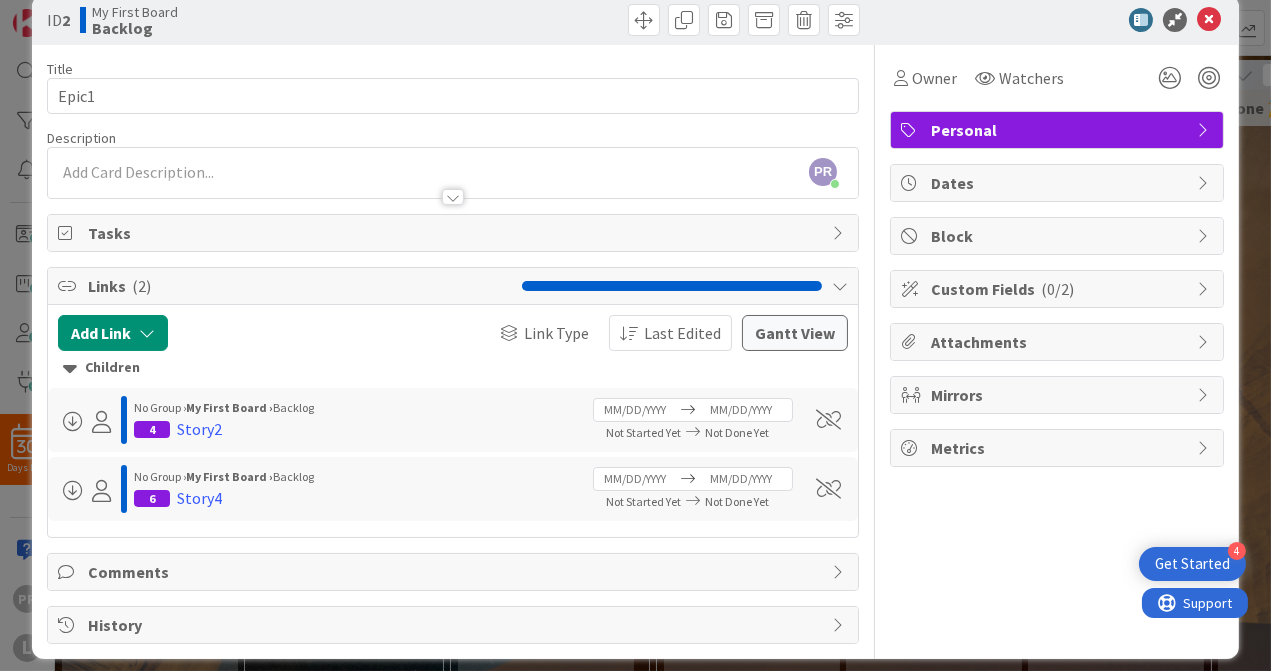 scroll, scrollTop: 47, scrollLeft: 0, axis: vertical 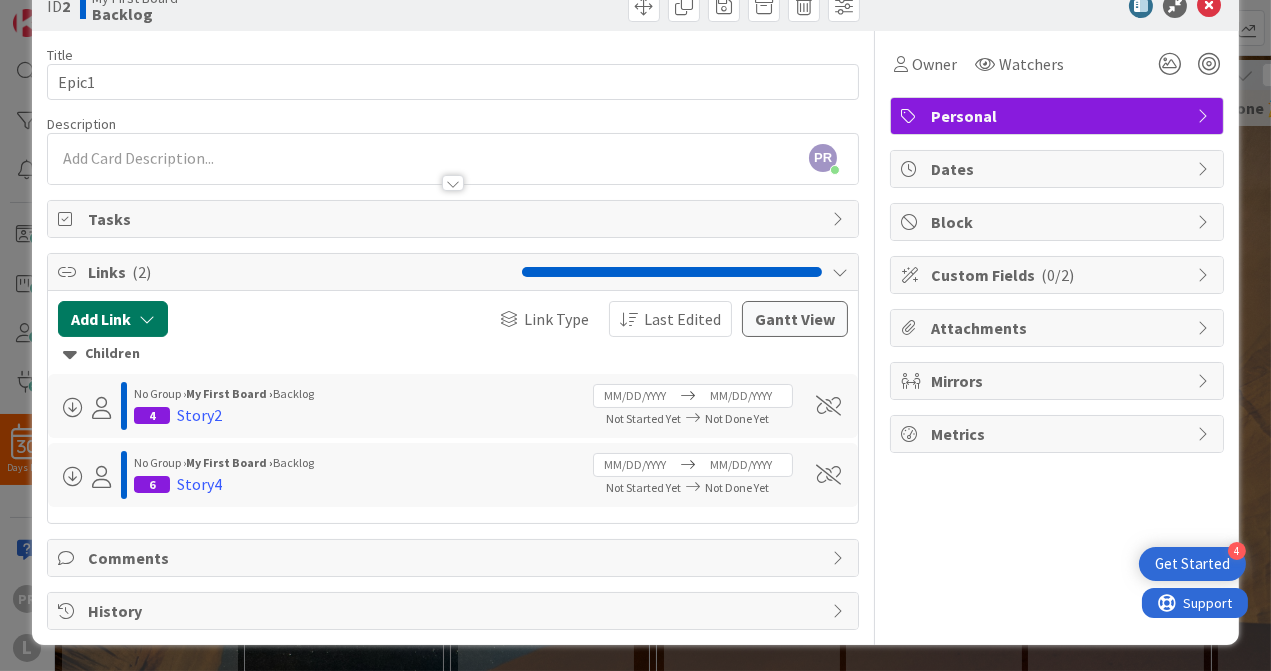 click at bounding box center (147, 319) 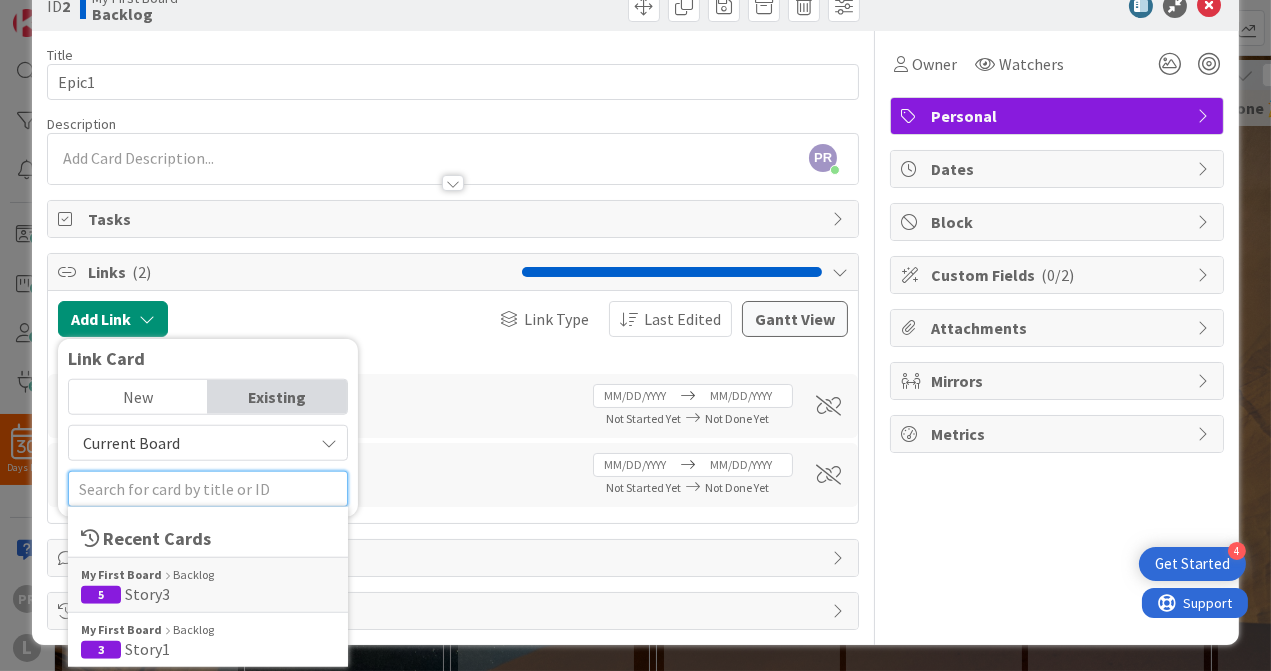 click at bounding box center (208, 489) 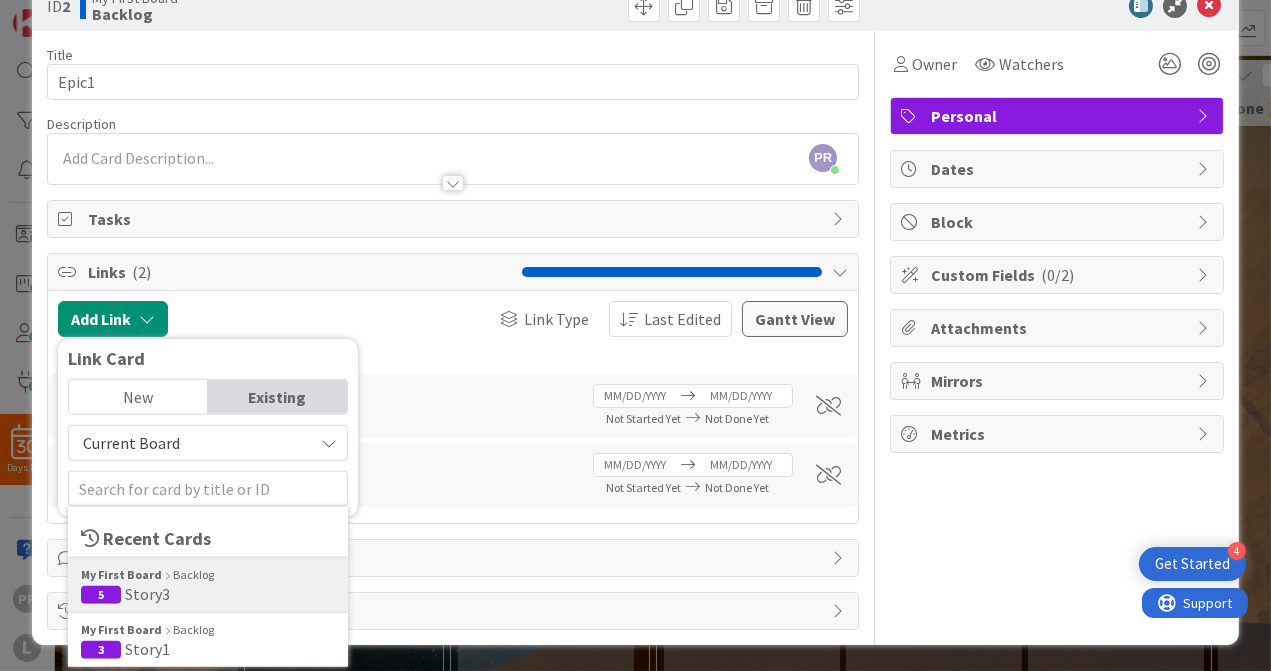 click on "5 Story3" at bounding box center [208, 594] 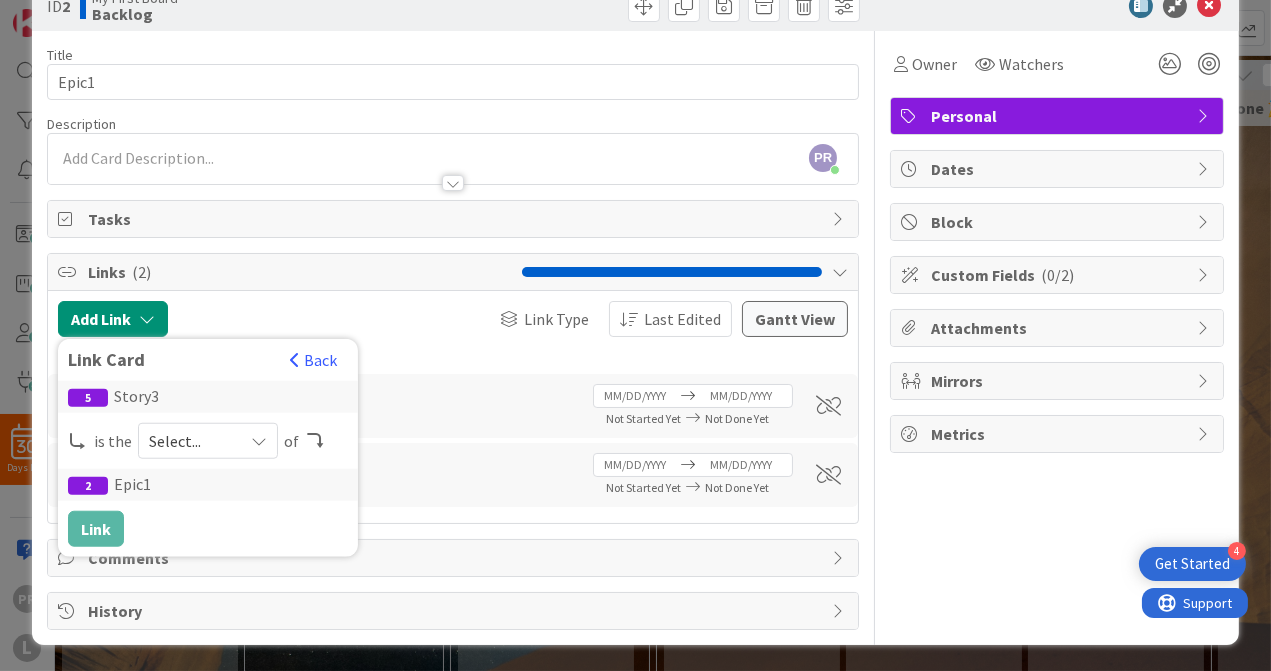 click at bounding box center [259, 441] 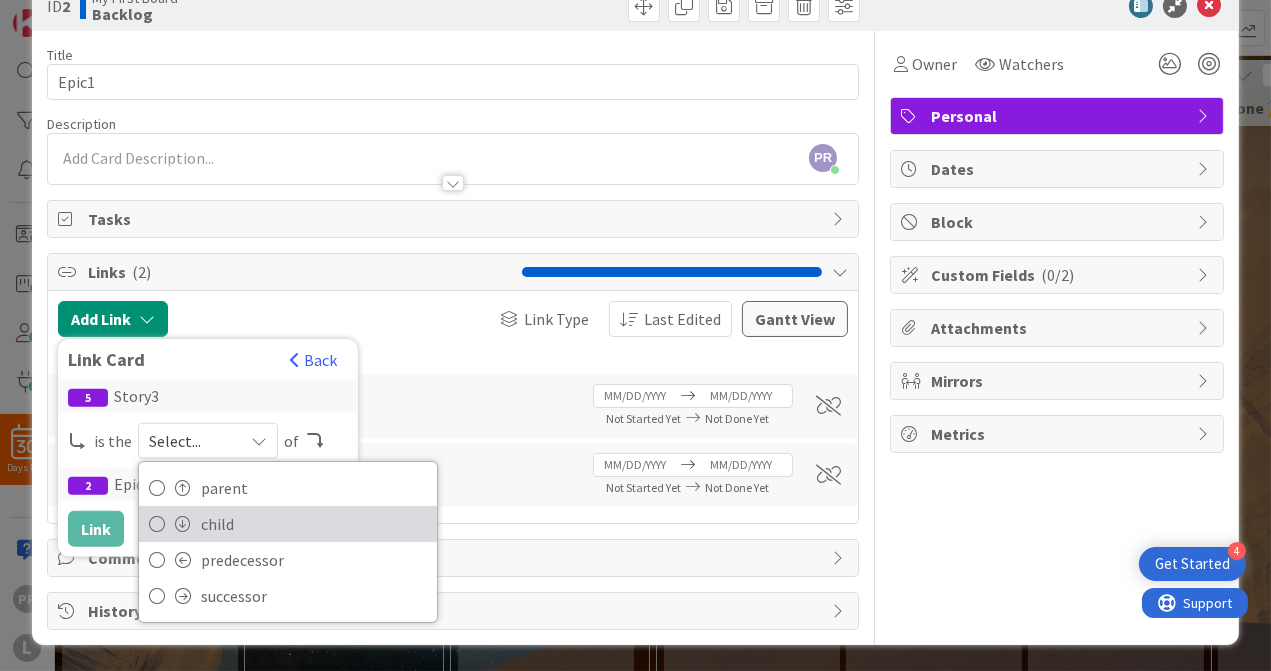 click on "child" at bounding box center [314, 524] 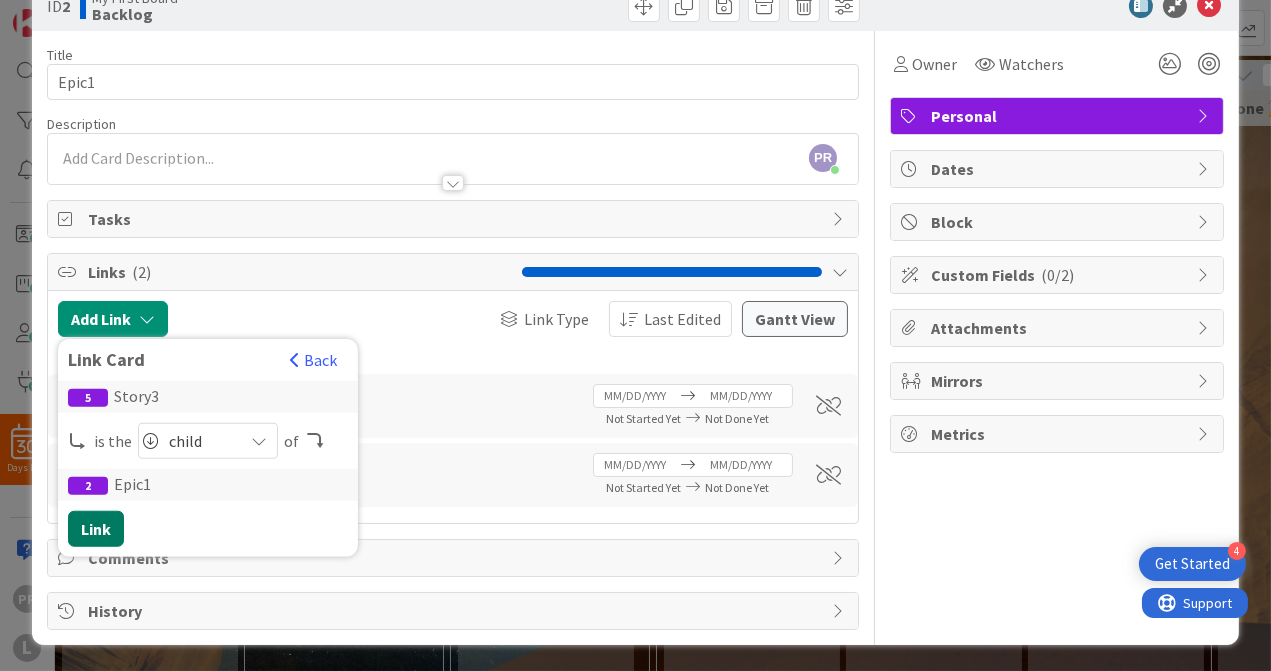 click on "Link" at bounding box center [96, 529] 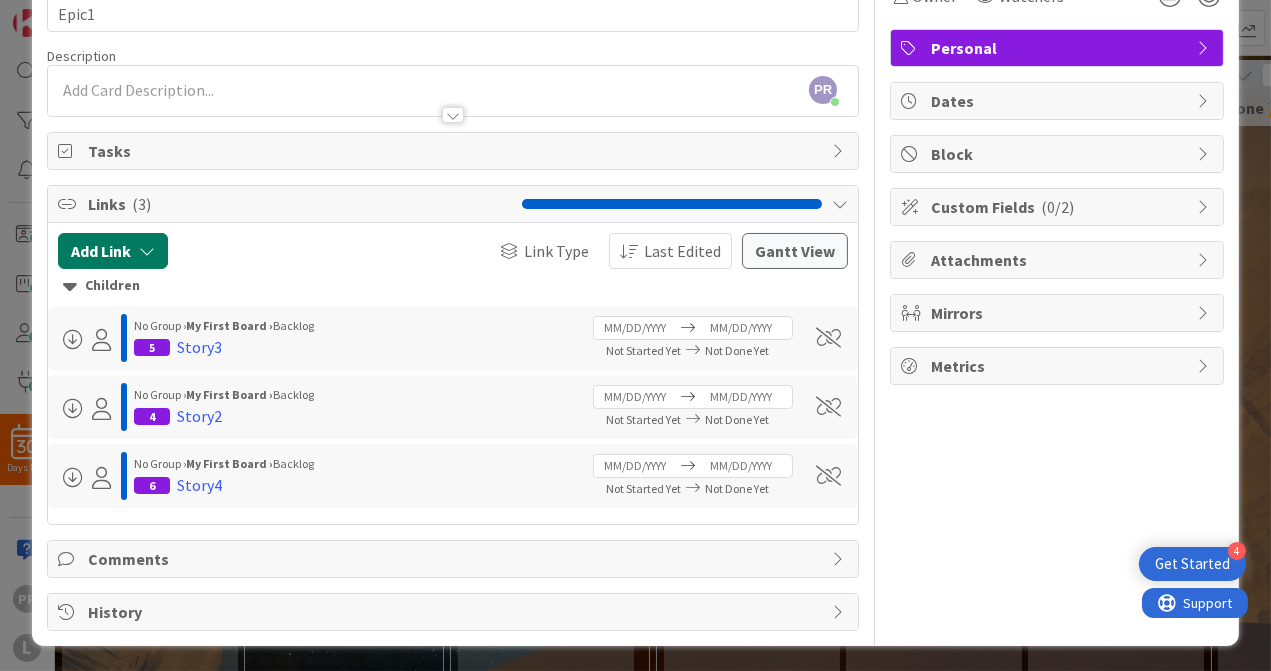 scroll, scrollTop: 116, scrollLeft: 0, axis: vertical 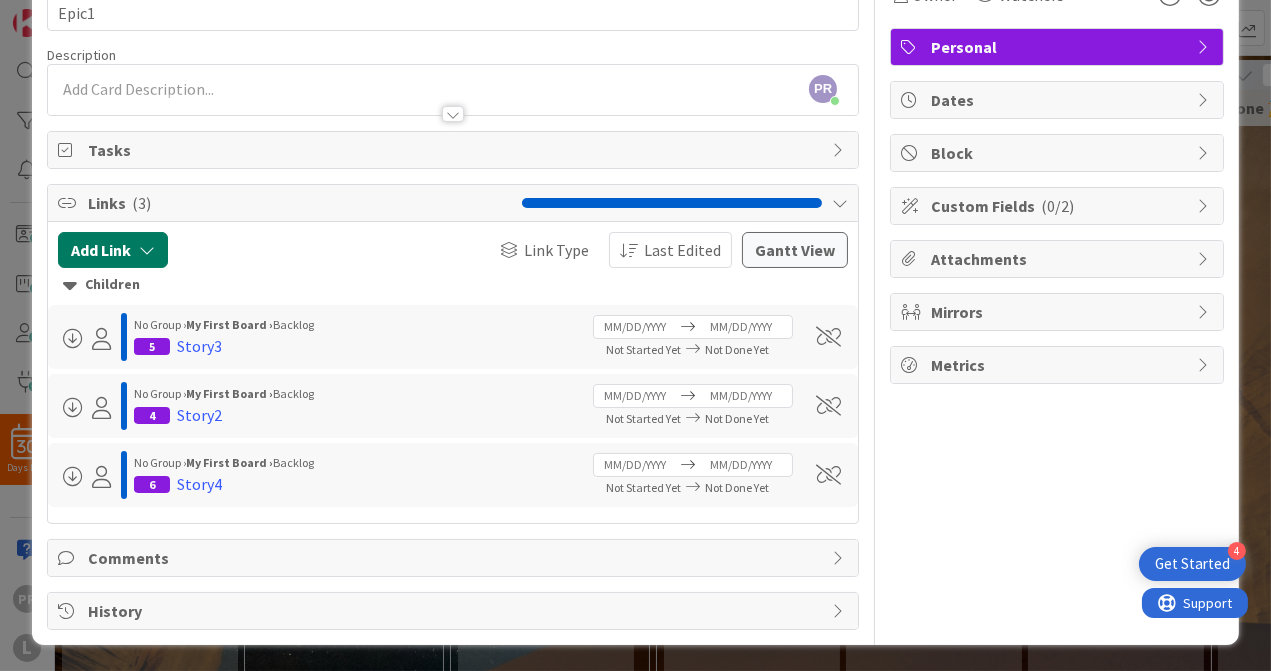click at bounding box center (147, 250) 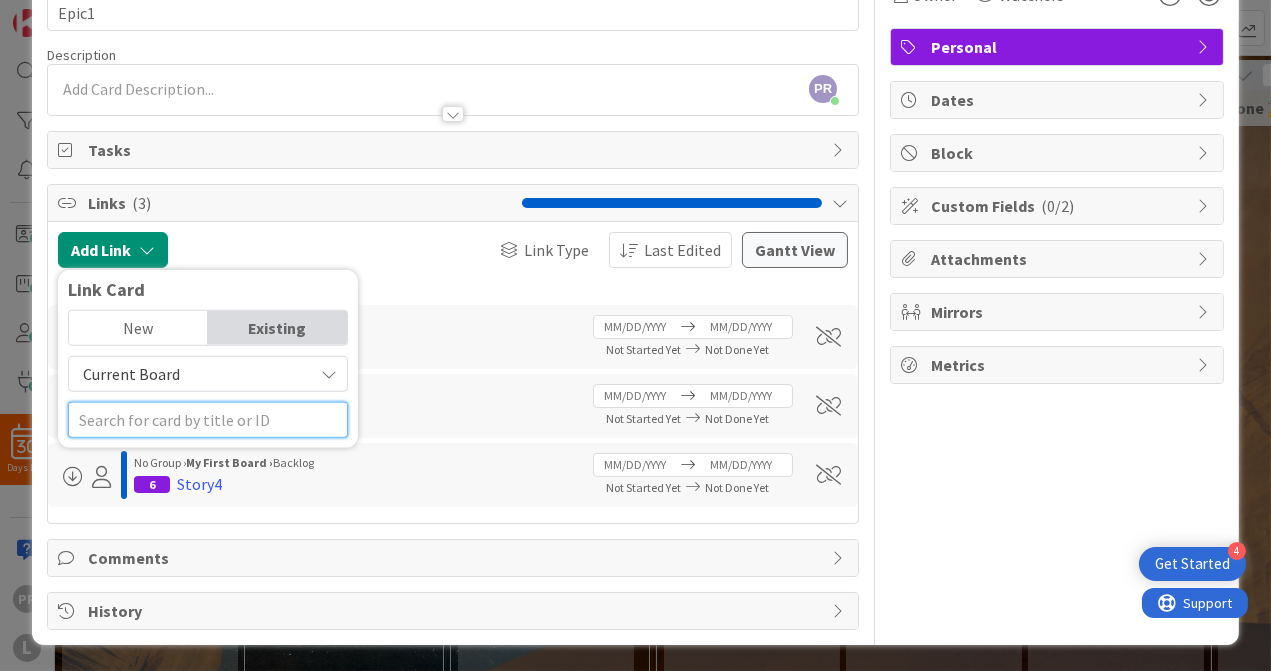 click at bounding box center [208, 420] 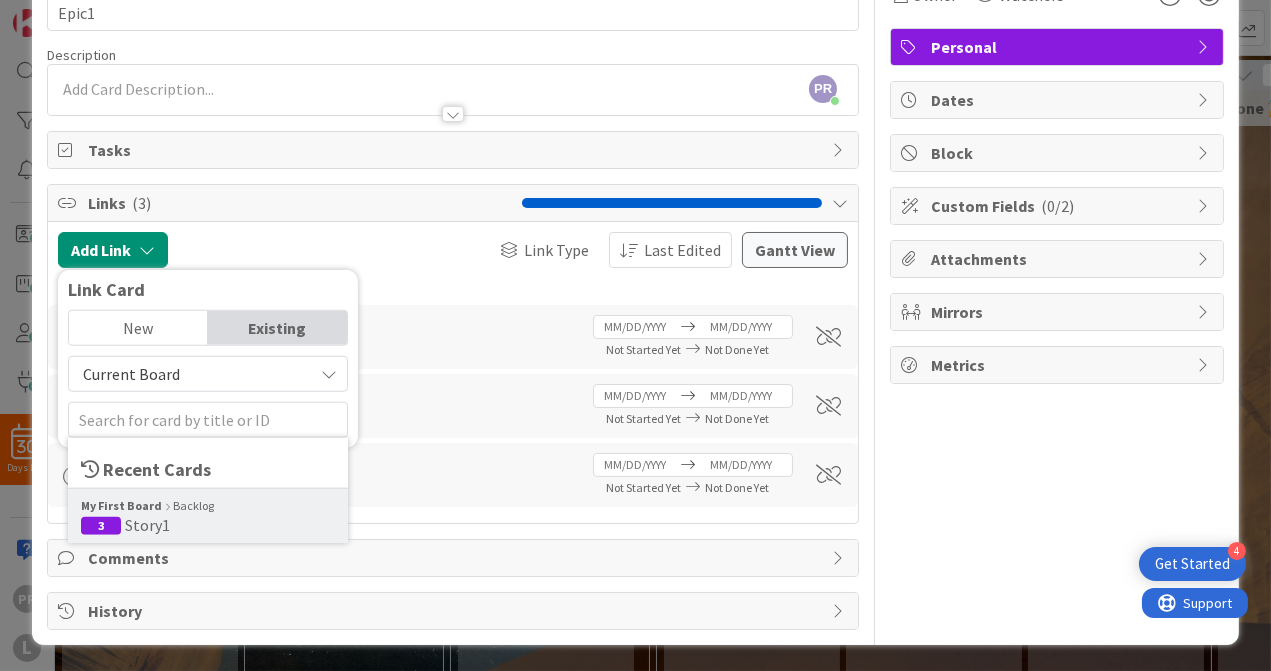 click on "Story1" at bounding box center (147, 525) 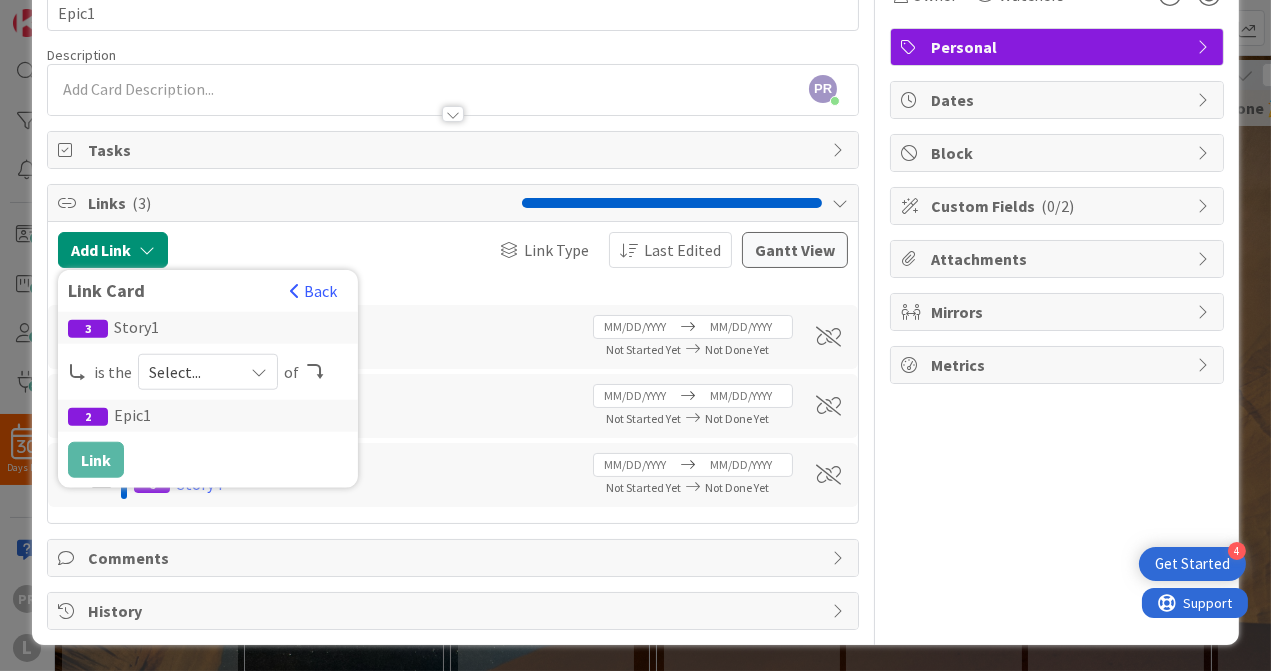 click on "Select..." at bounding box center [208, 372] 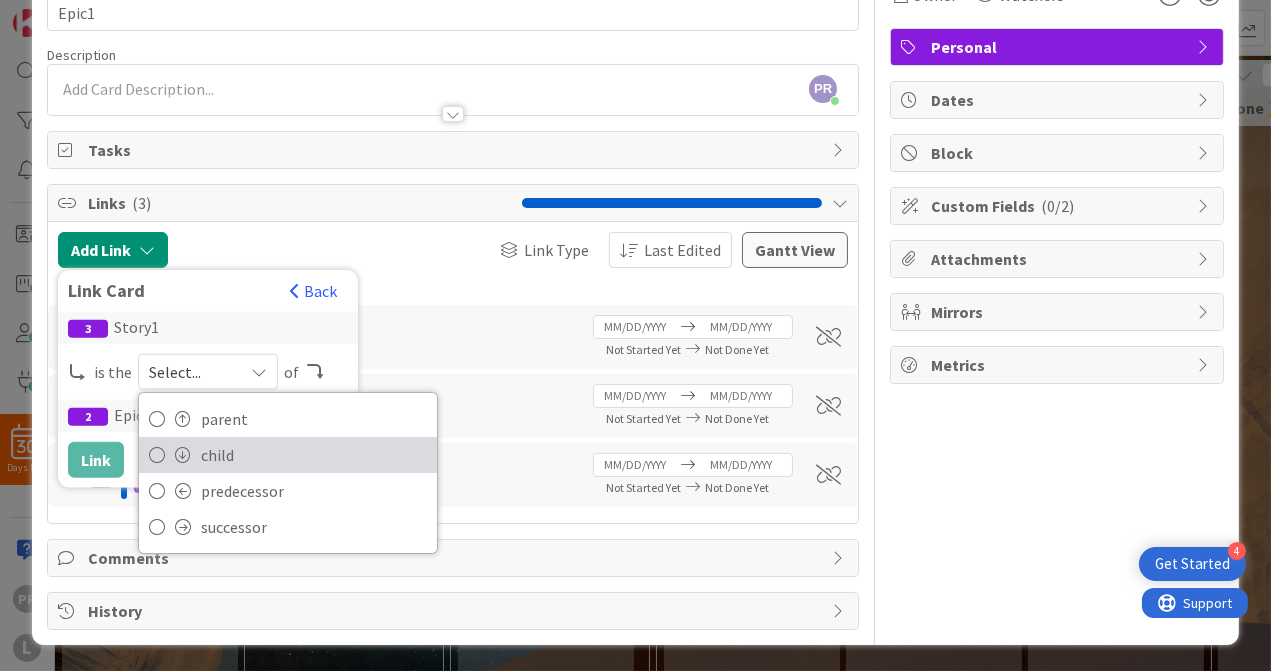click on "child" at bounding box center (314, 455) 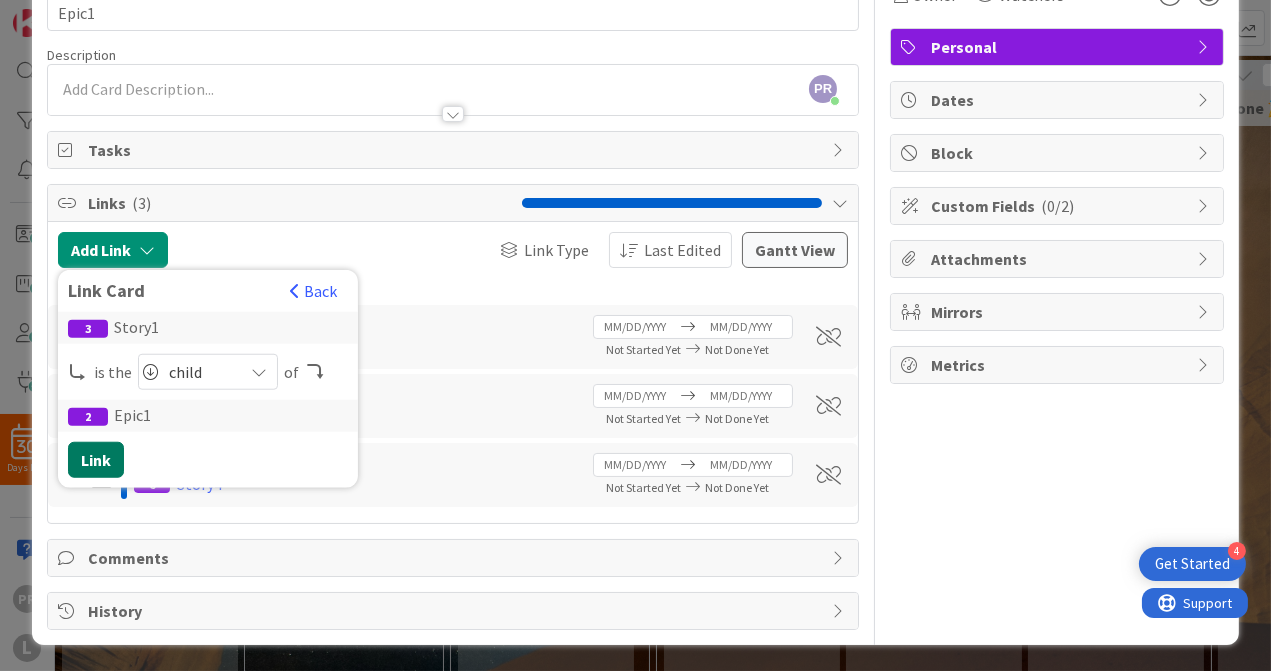 click on "Link" at bounding box center (96, 460) 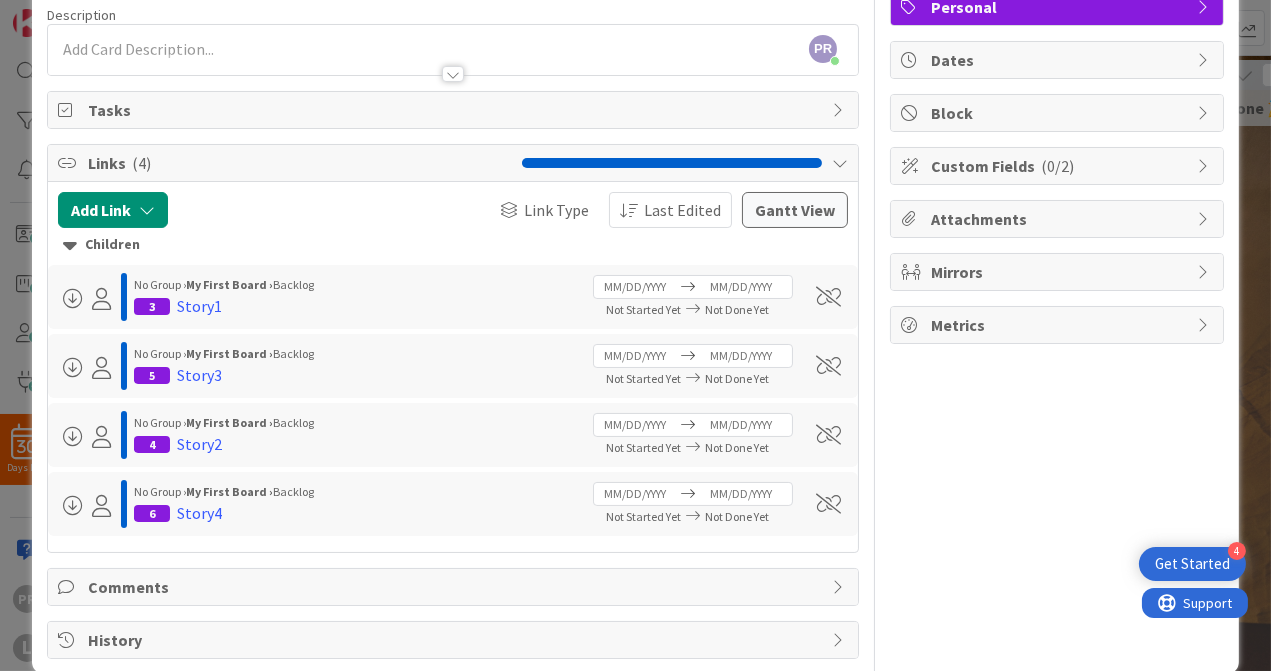 scroll, scrollTop: 185, scrollLeft: 0, axis: vertical 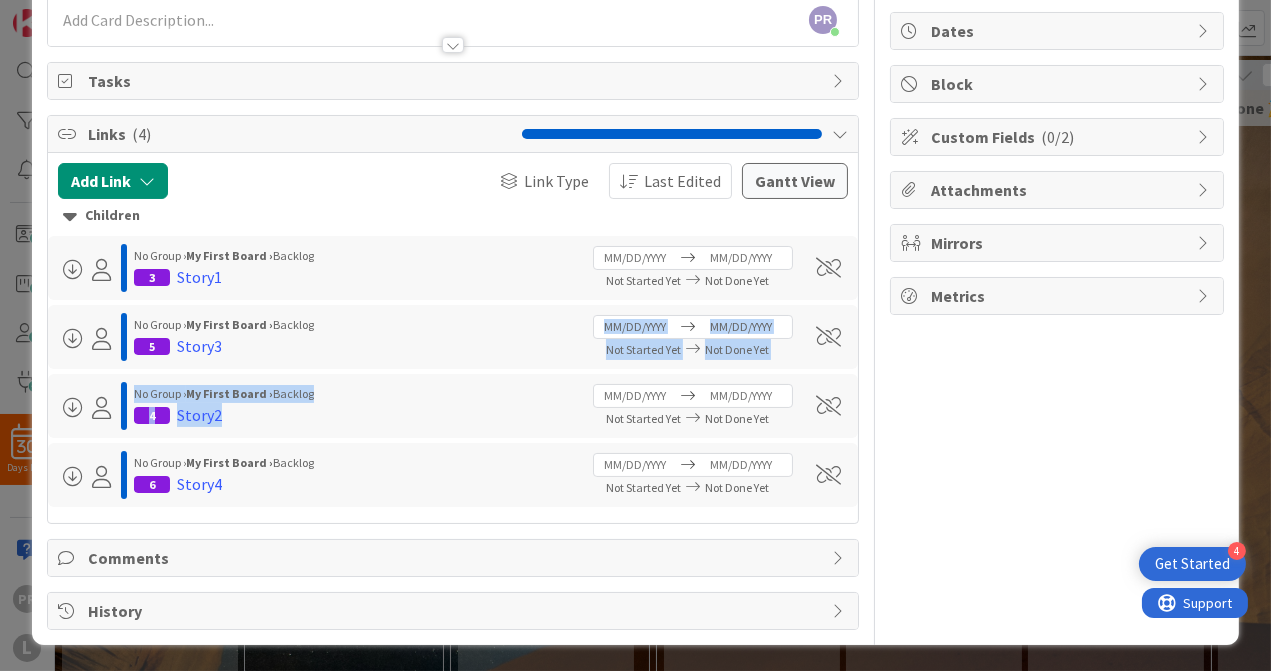 drag, startPoint x: 346, startPoint y: 409, endPoint x: 343, endPoint y: 345, distance: 64.070274 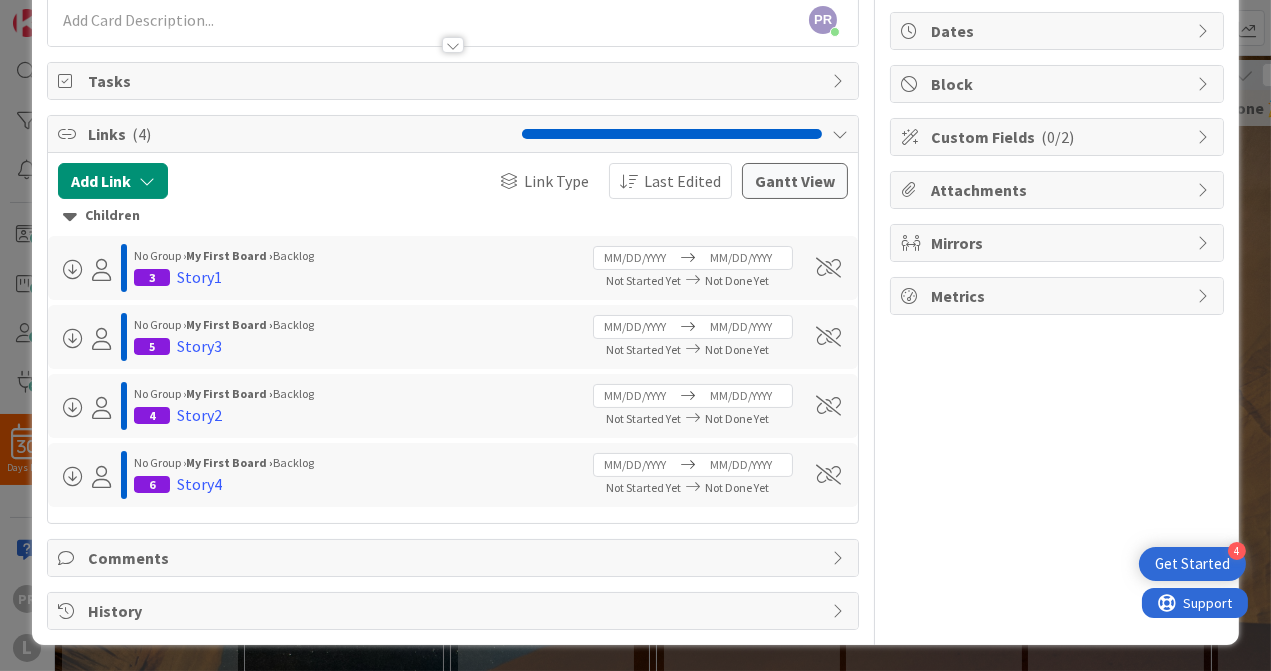 scroll, scrollTop: 0, scrollLeft: 0, axis: both 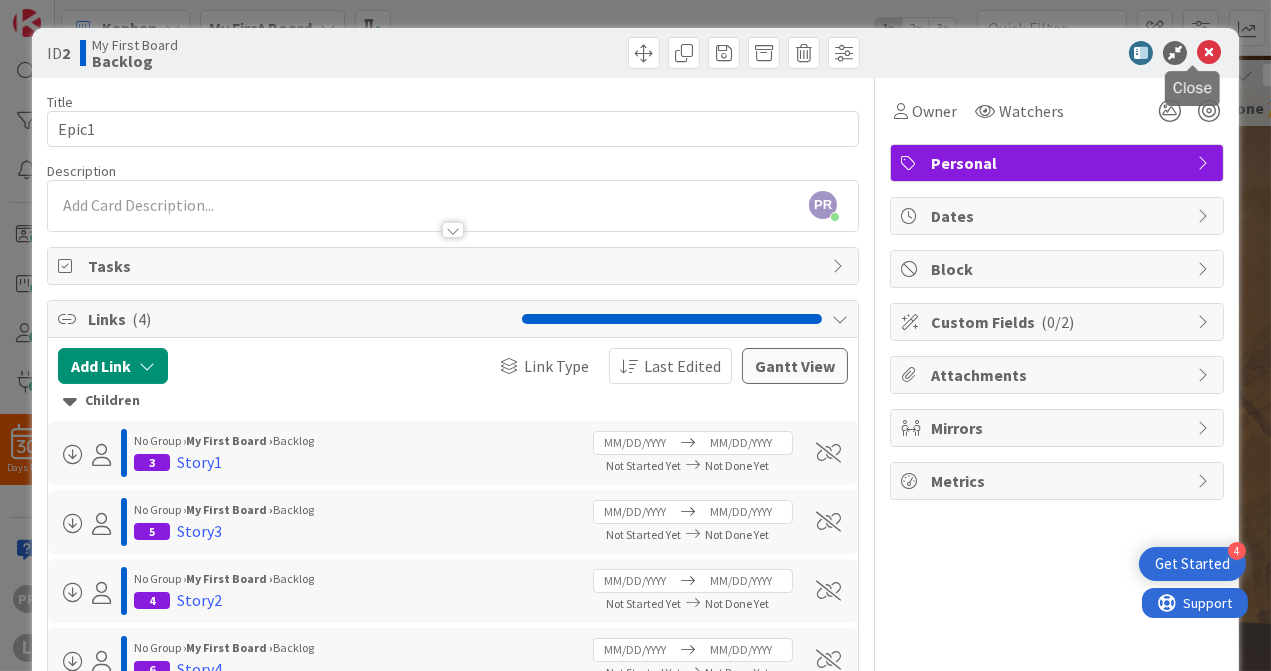 click at bounding box center (1209, 53) 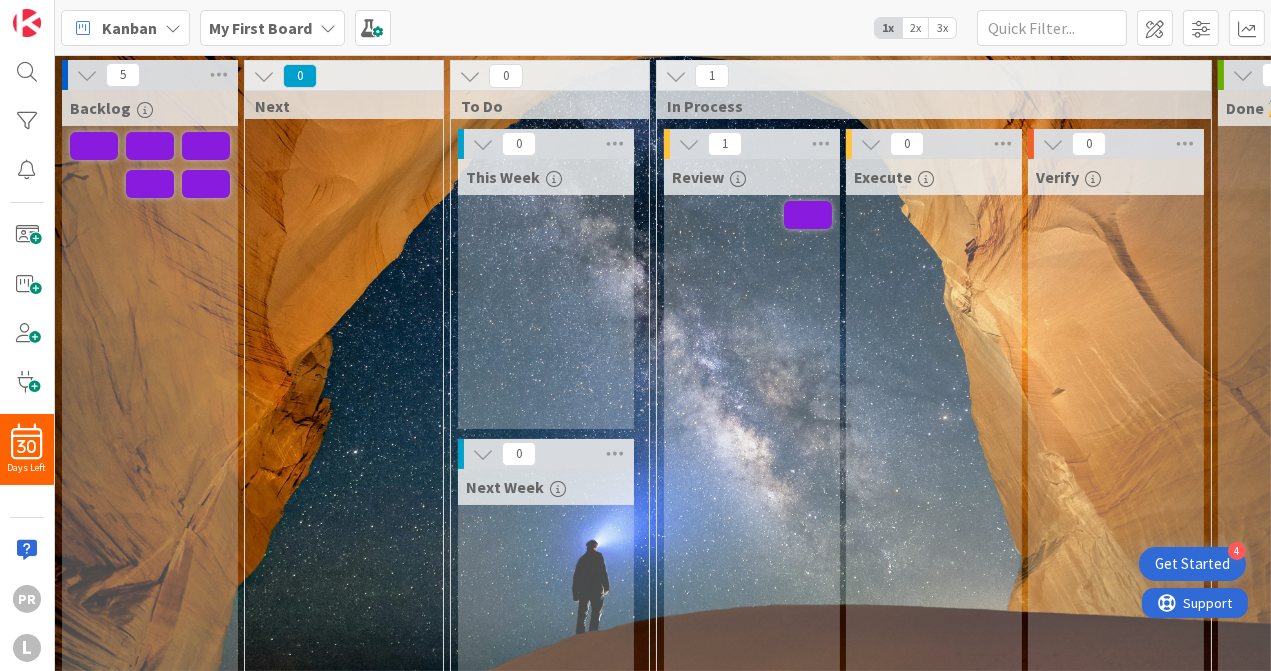 scroll, scrollTop: 0, scrollLeft: 0, axis: both 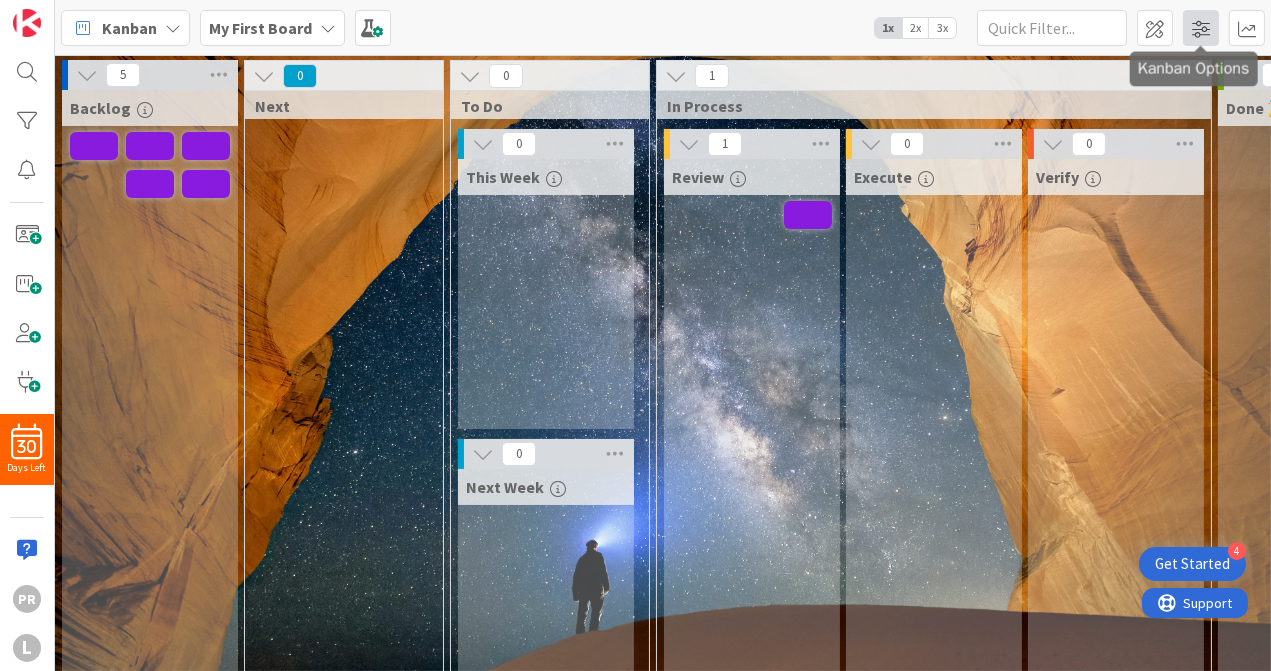 click at bounding box center [1201, 28] 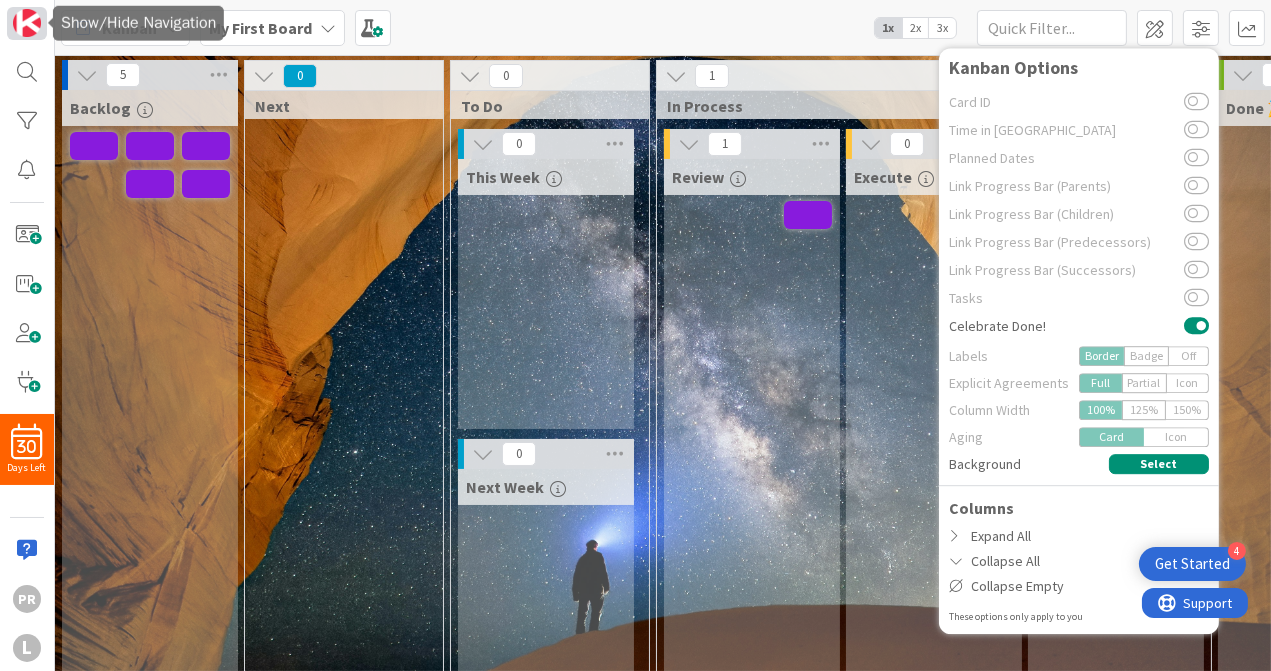 click at bounding box center [27, 23] 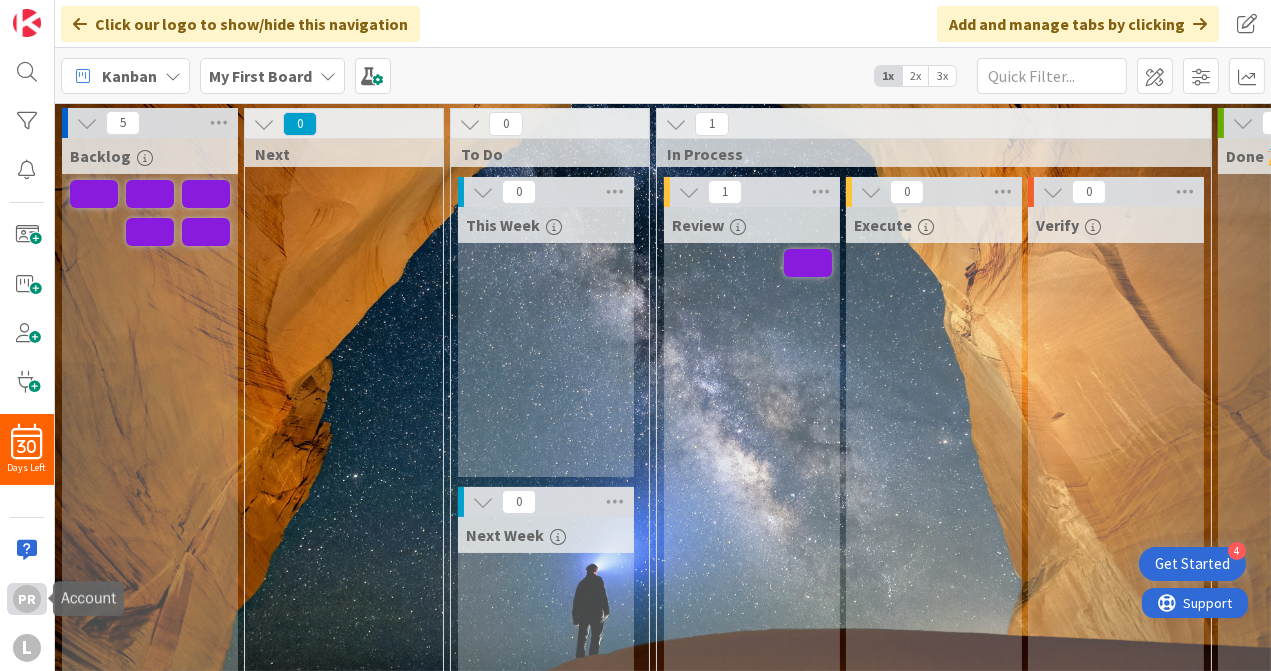 click on "PR" at bounding box center [27, 599] 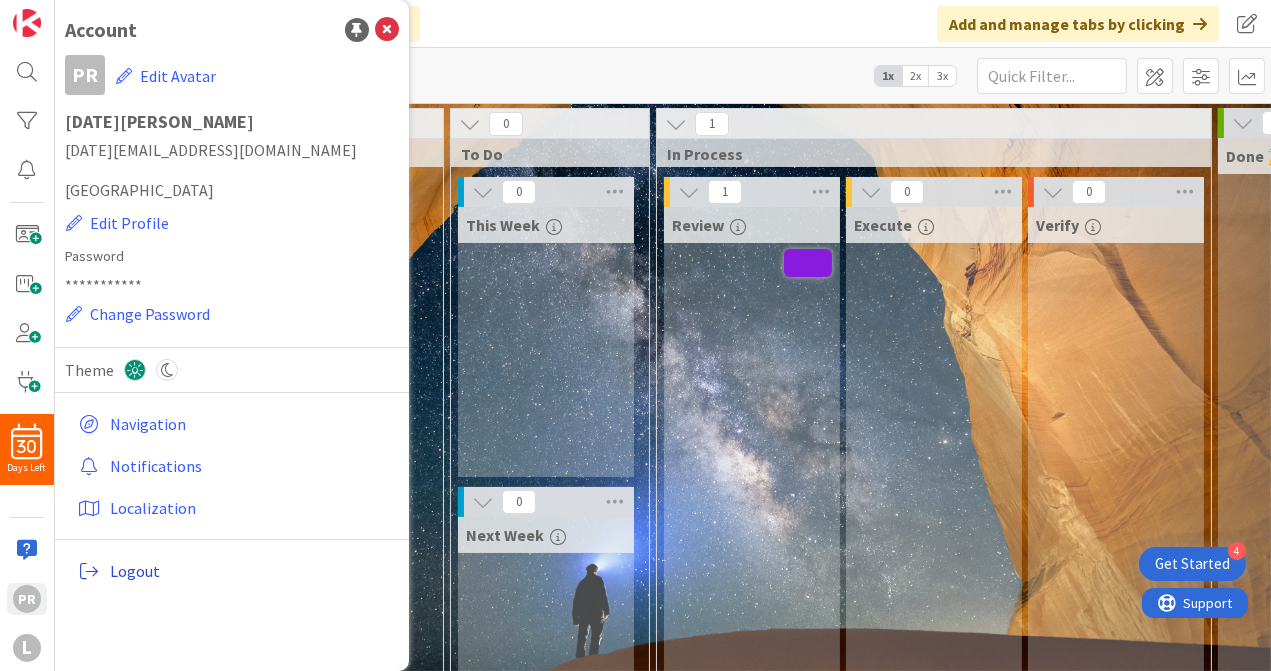 click on "Logout" at bounding box center [250, 571] 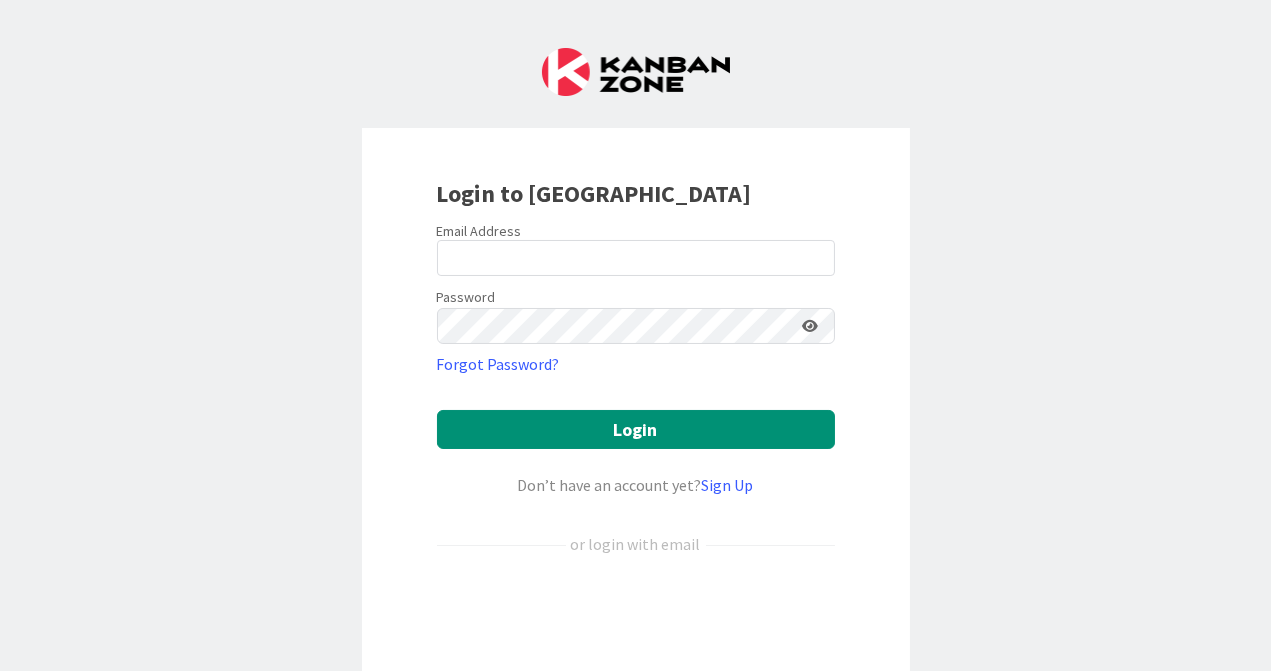 scroll, scrollTop: 0, scrollLeft: 0, axis: both 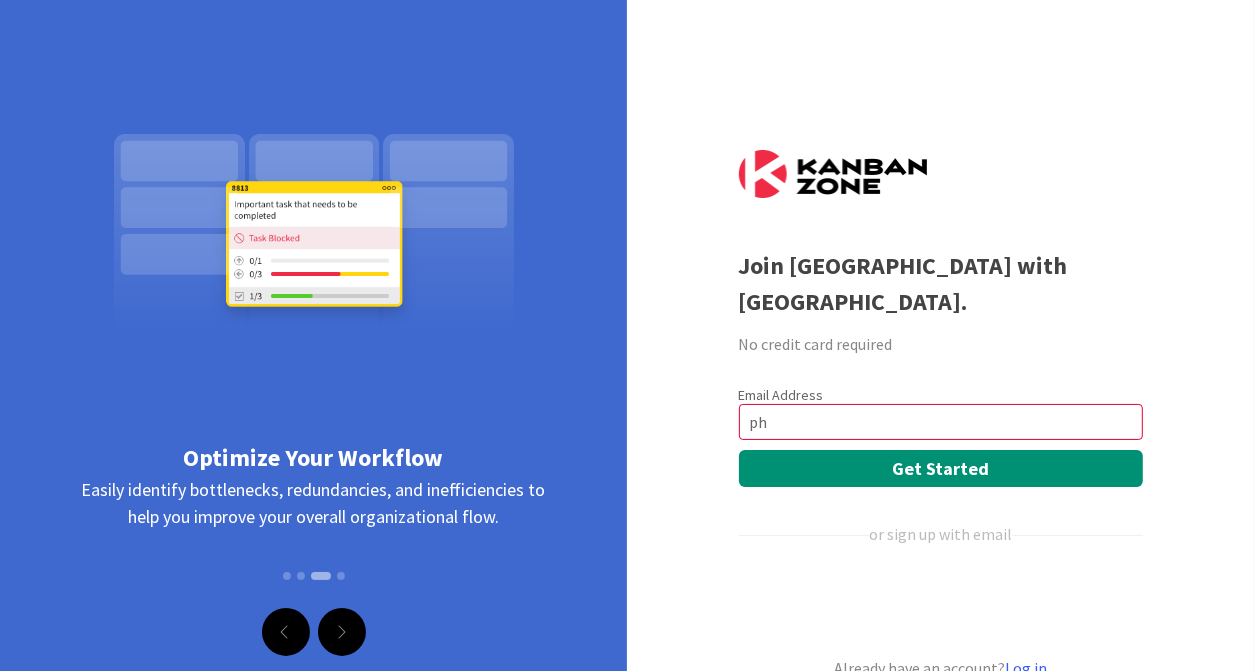 type on "[DATE][EMAIL_ADDRESS][DOMAIN_NAME]" 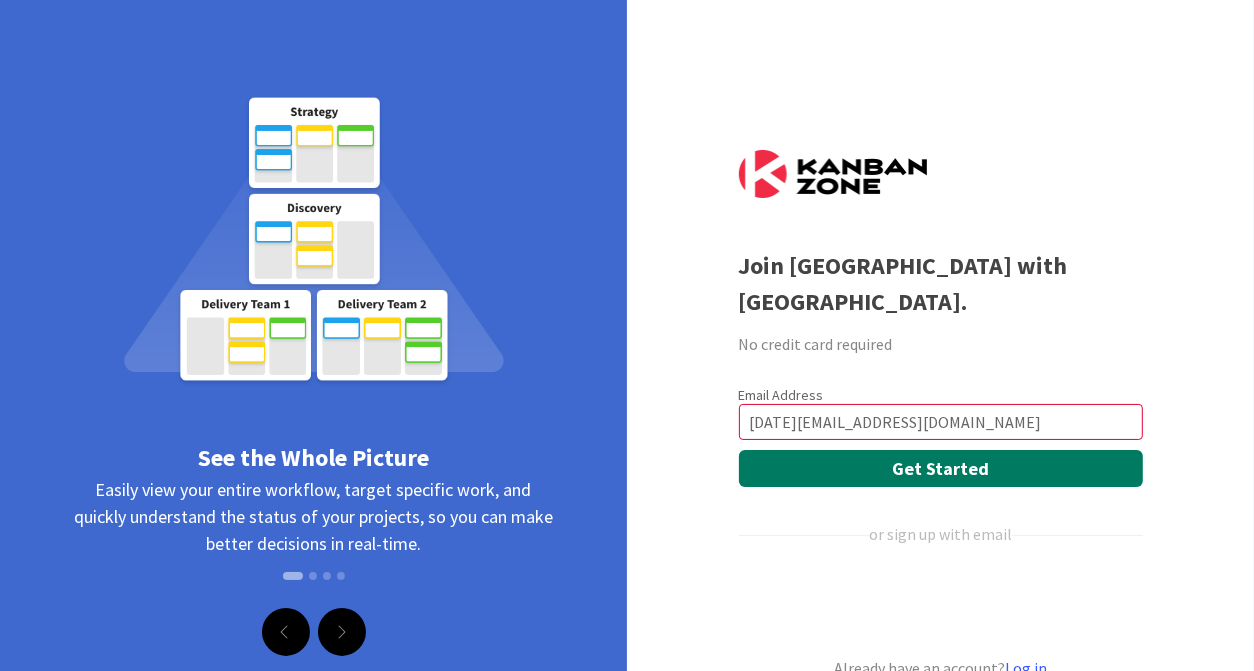 click on "Get Started" at bounding box center (941, 468) 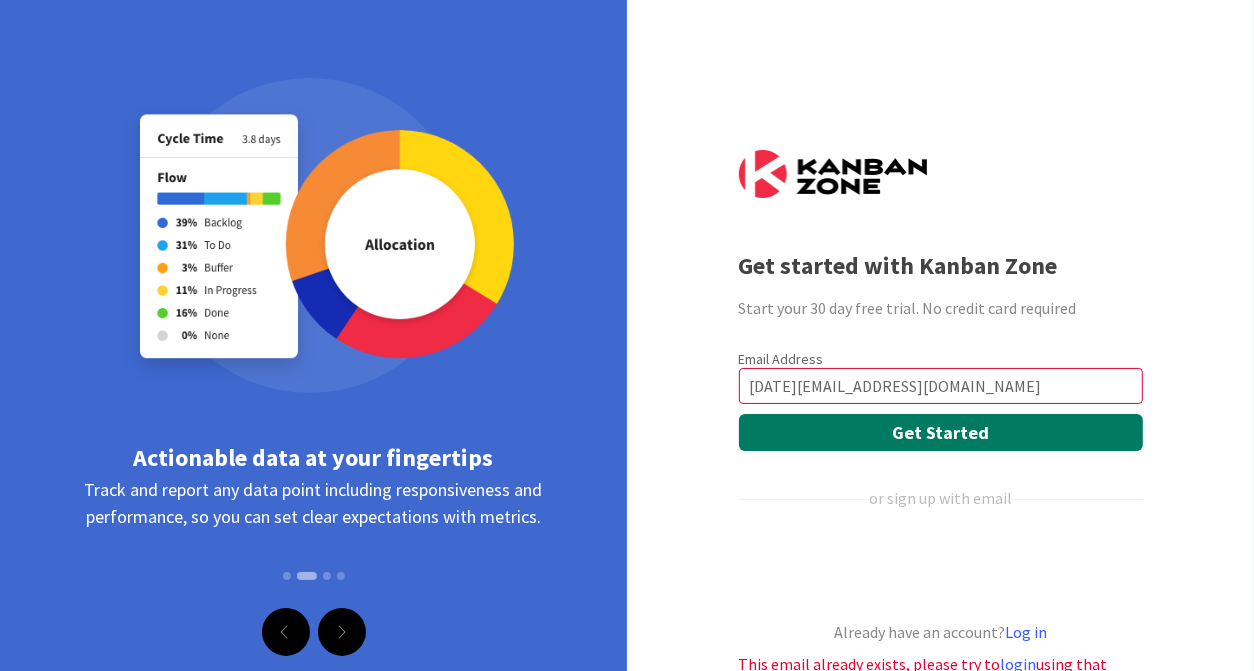 click on "Get Started" at bounding box center [941, 432] 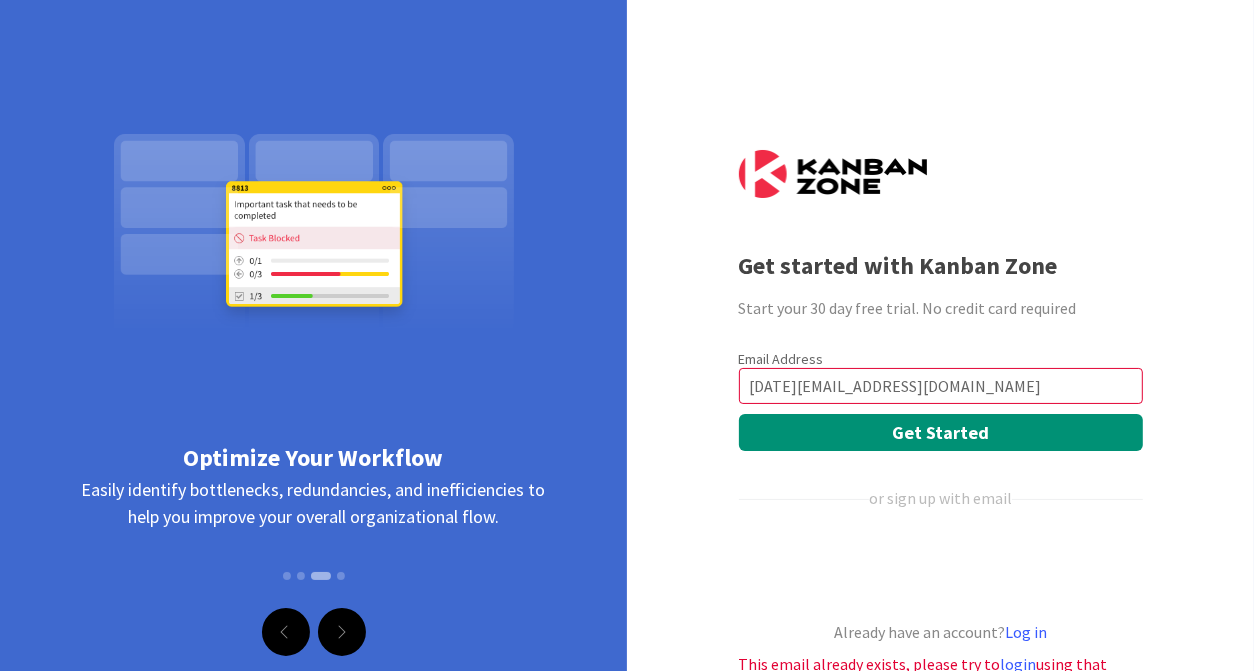 scroll, scrollTop: 72, scrollLeft: 0, axis: vertical 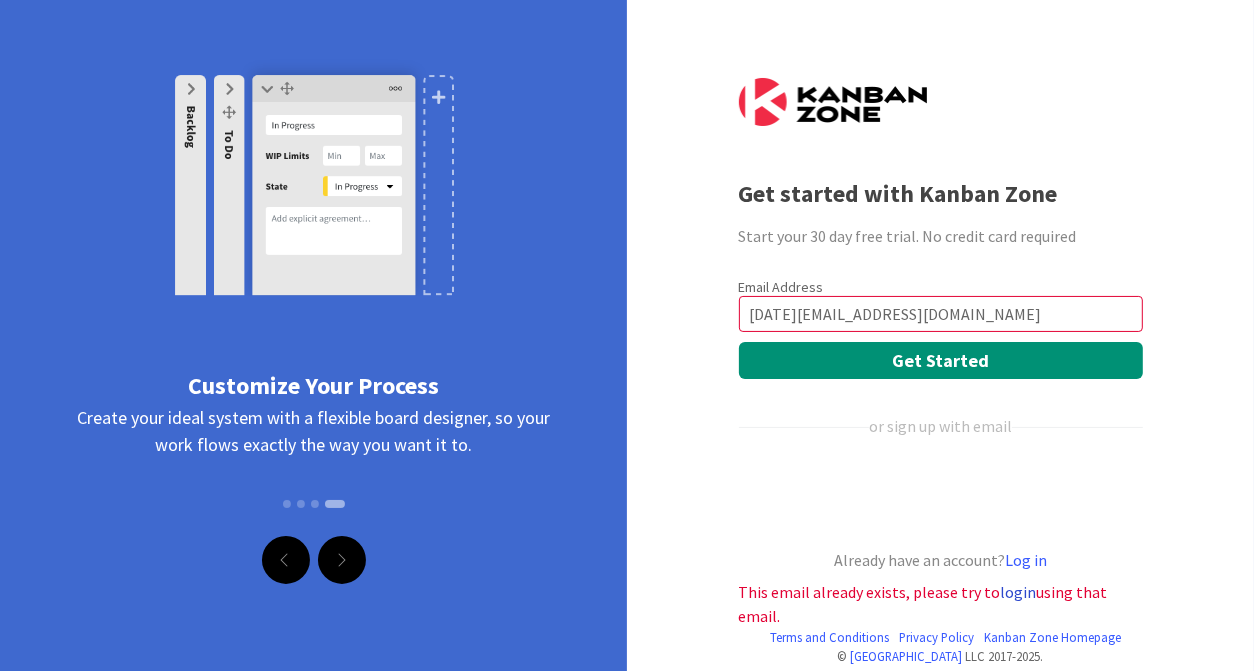 click on "login" at bounding box center (1019, 592) 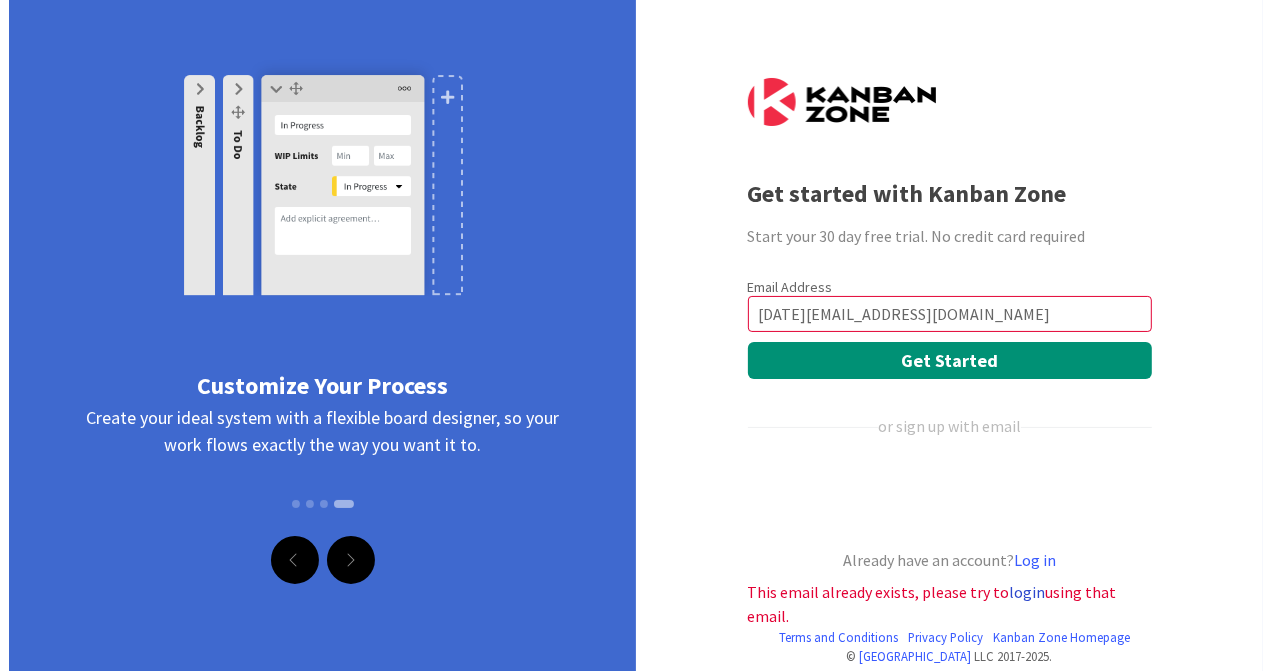 scroll, scrollTop: 0, scrollLeft: 0, axis: both 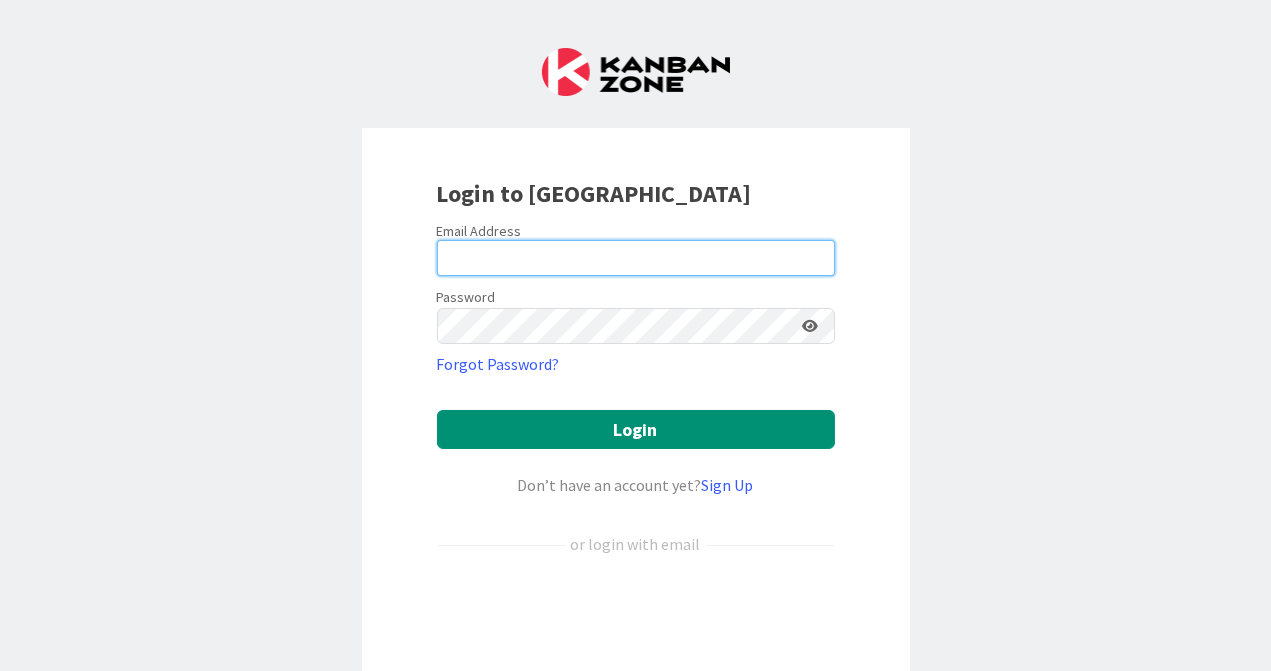 click at bounding box center (636, 258) 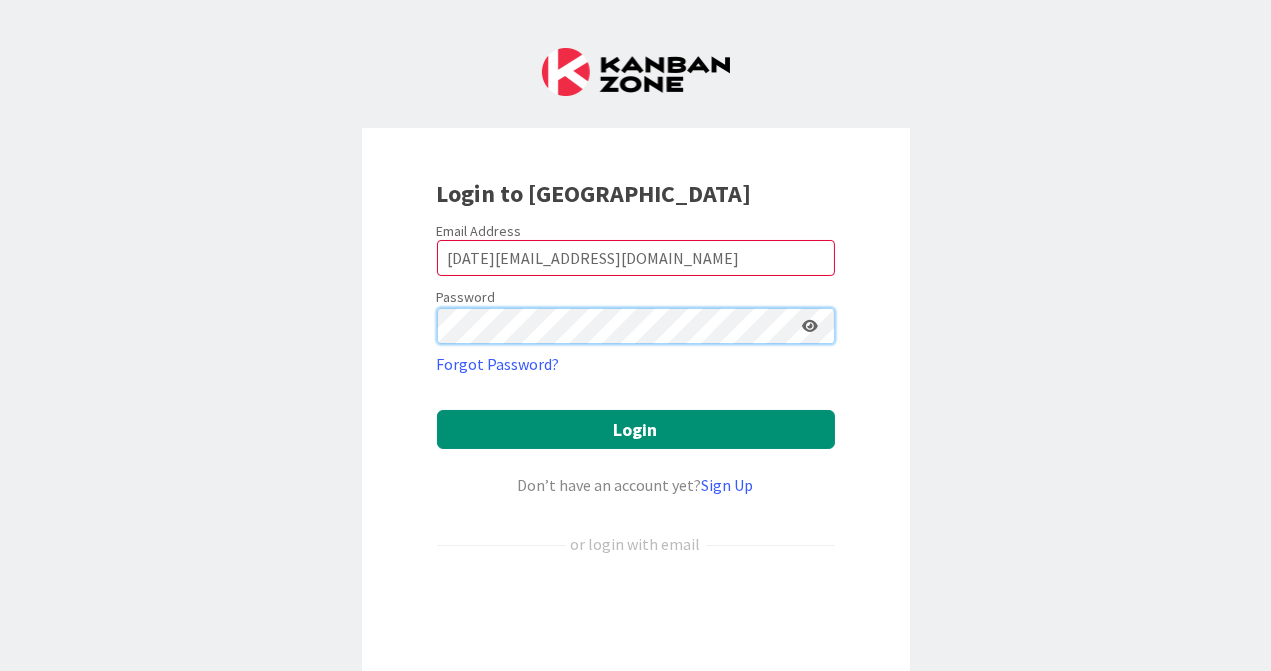 click on "Login" at bounding box center [636, 429] 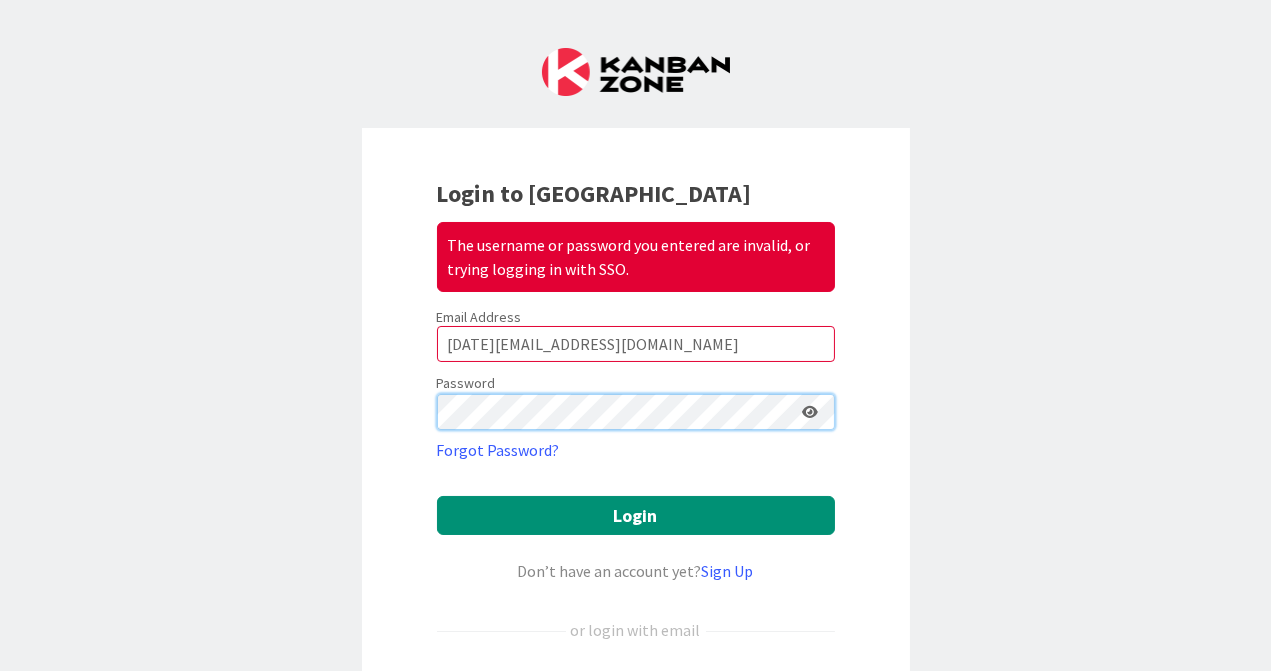 click on "Login to Kanban Zone The username or password you entered are invalid, or trying logging in with SSO. Email Address [DATE][EMAIL_ADDRESS][DOMAIN_NAME] Password Forgot Password? Login Don’t have an account yet?  Sign Up or login with email Login with SSO" at bounding box center (636, 476) 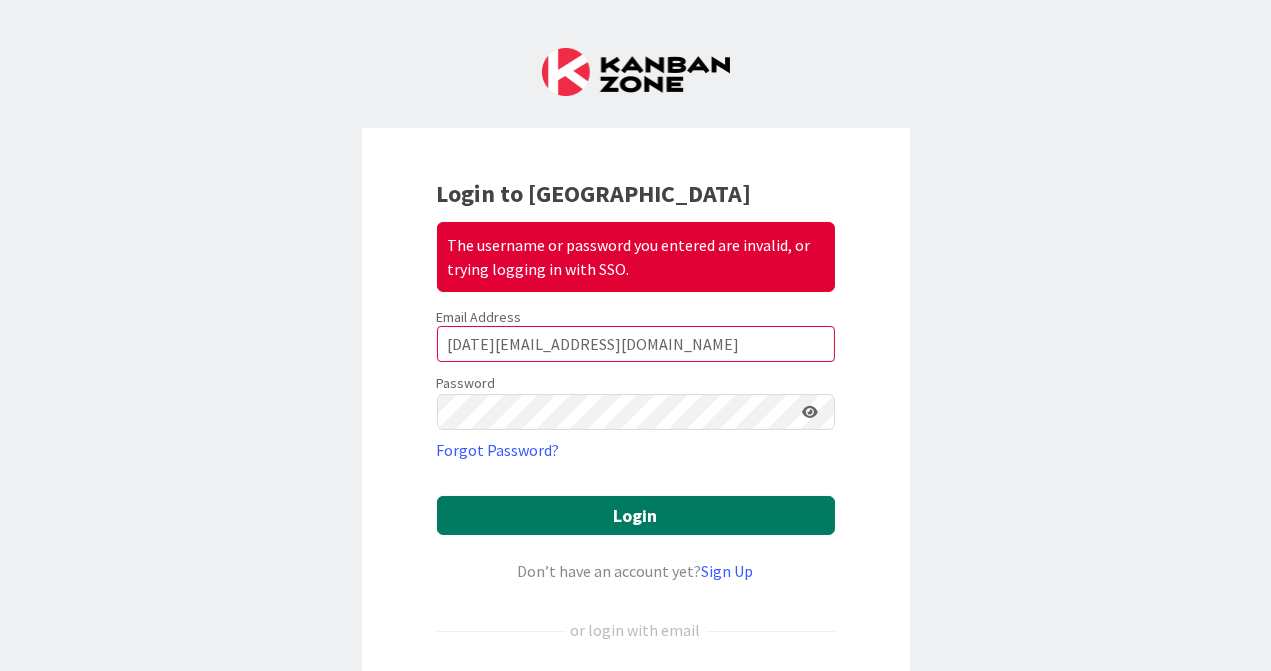 click on "Login" at bounding box center (636, 515) 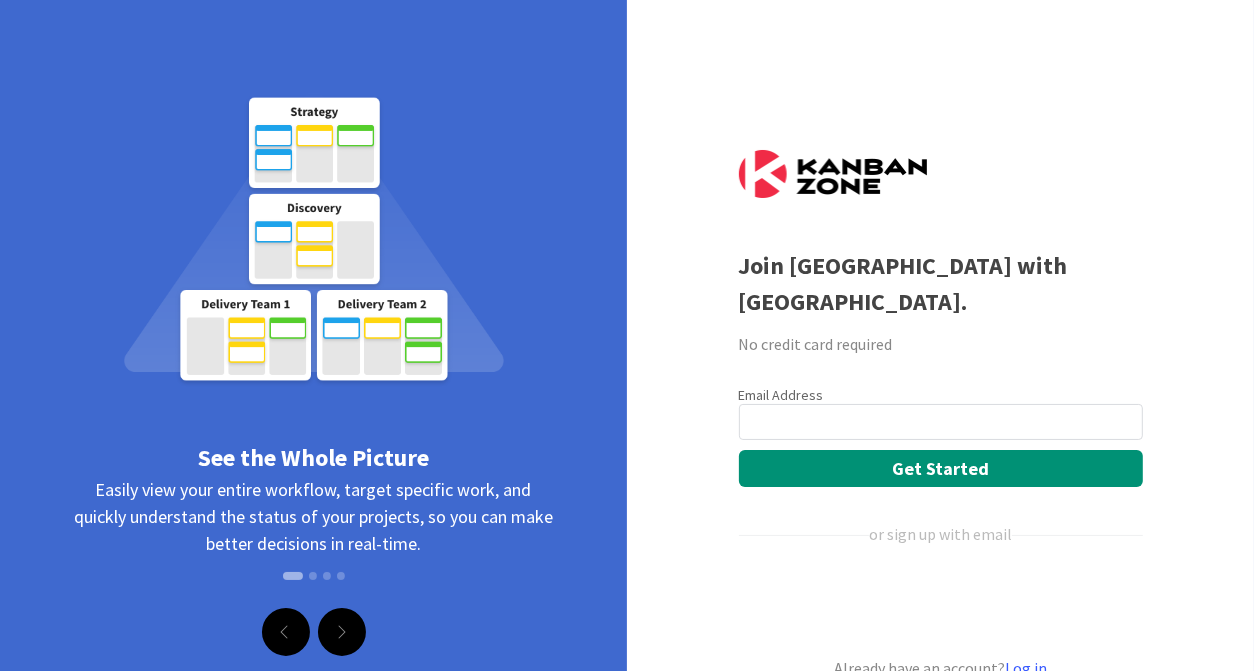 scroll, scrollTop: 0, scrollLeft: 0, axis: both 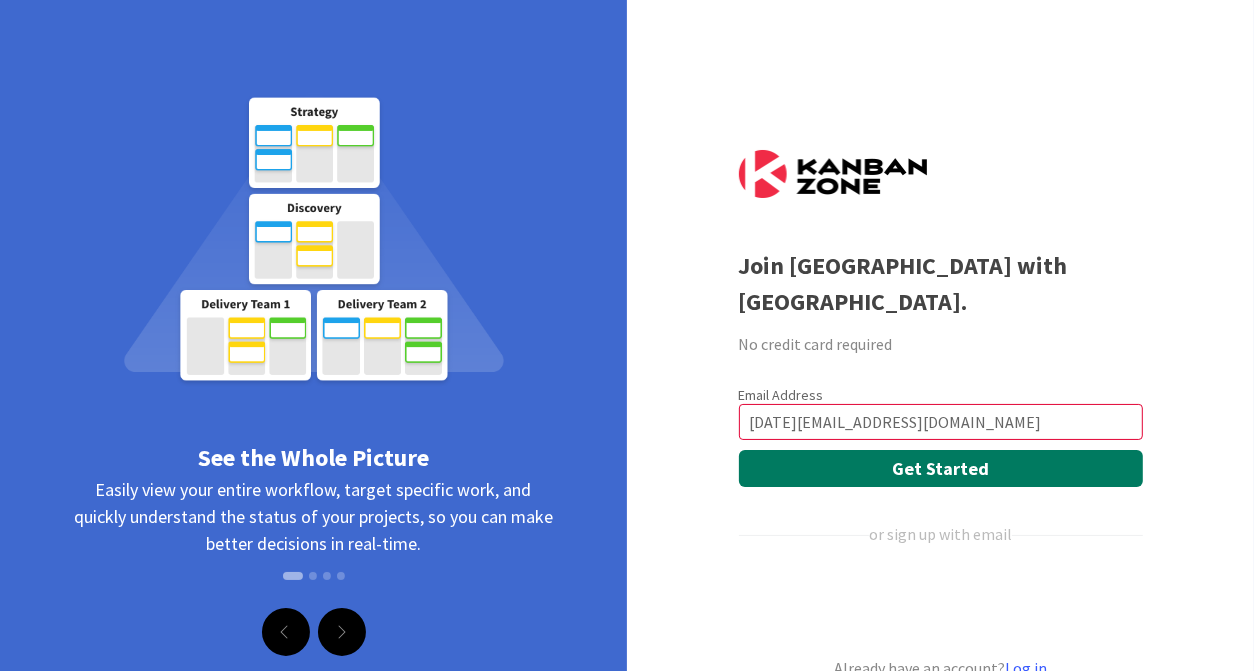click on "Get Started" at bounding box center (941, 468) 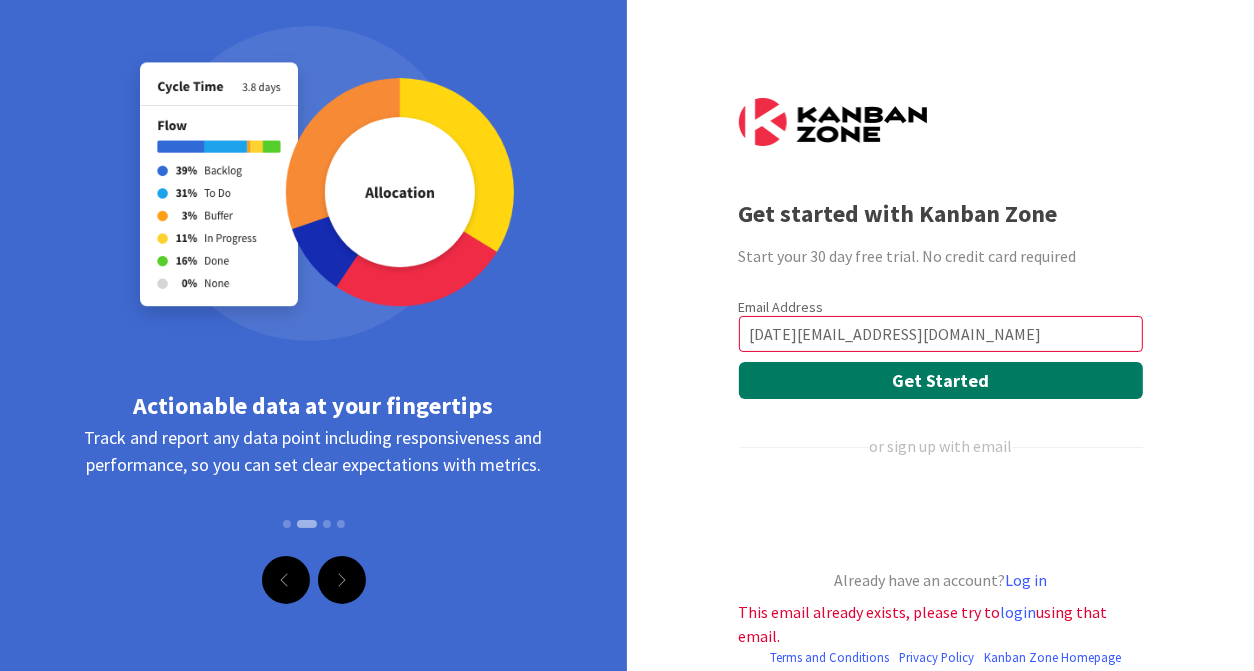 scroll, scrollTop: 72, scrollLeft: 0, axis: vertical 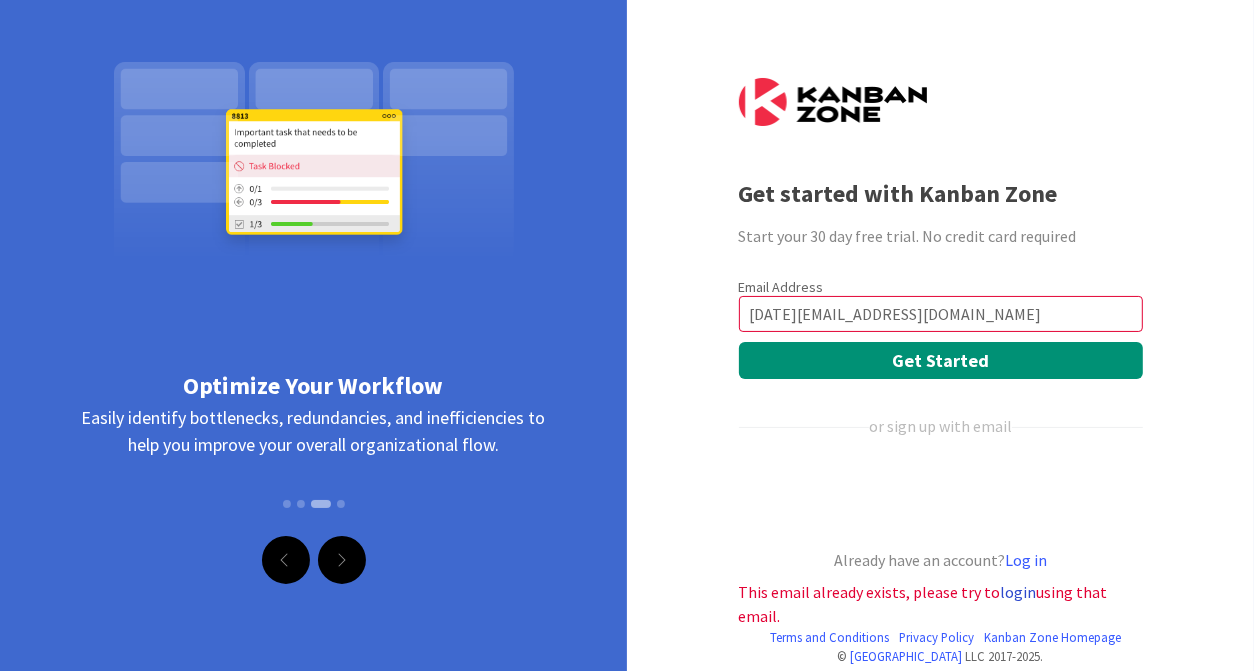 click on "login" at bounding box center (1019, 592) 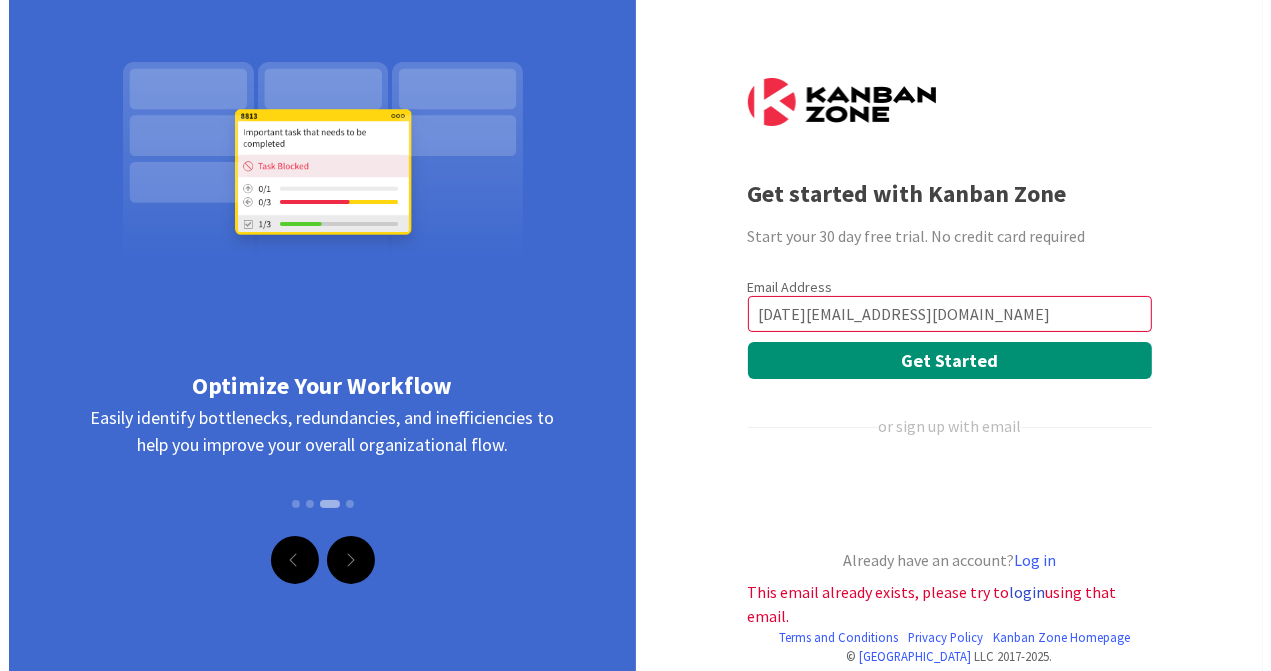 scroll, scrollTop: 0, scrollLeft: 0, axis: both 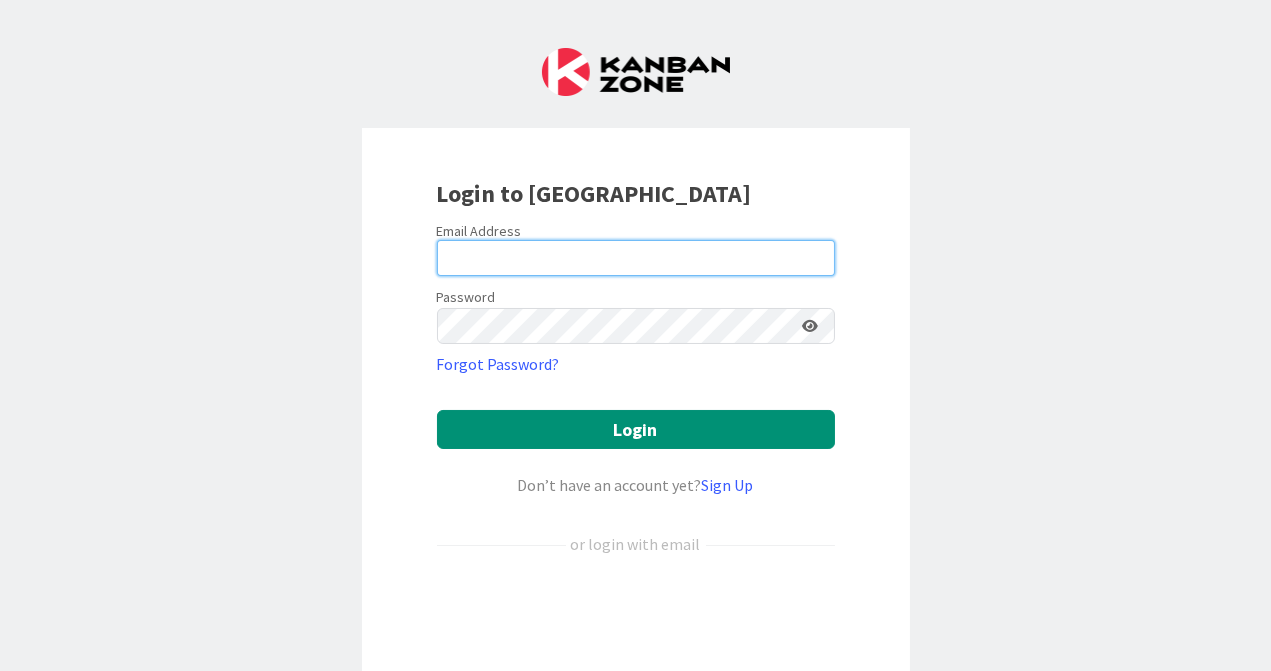 click at bounding box center (636, 258) 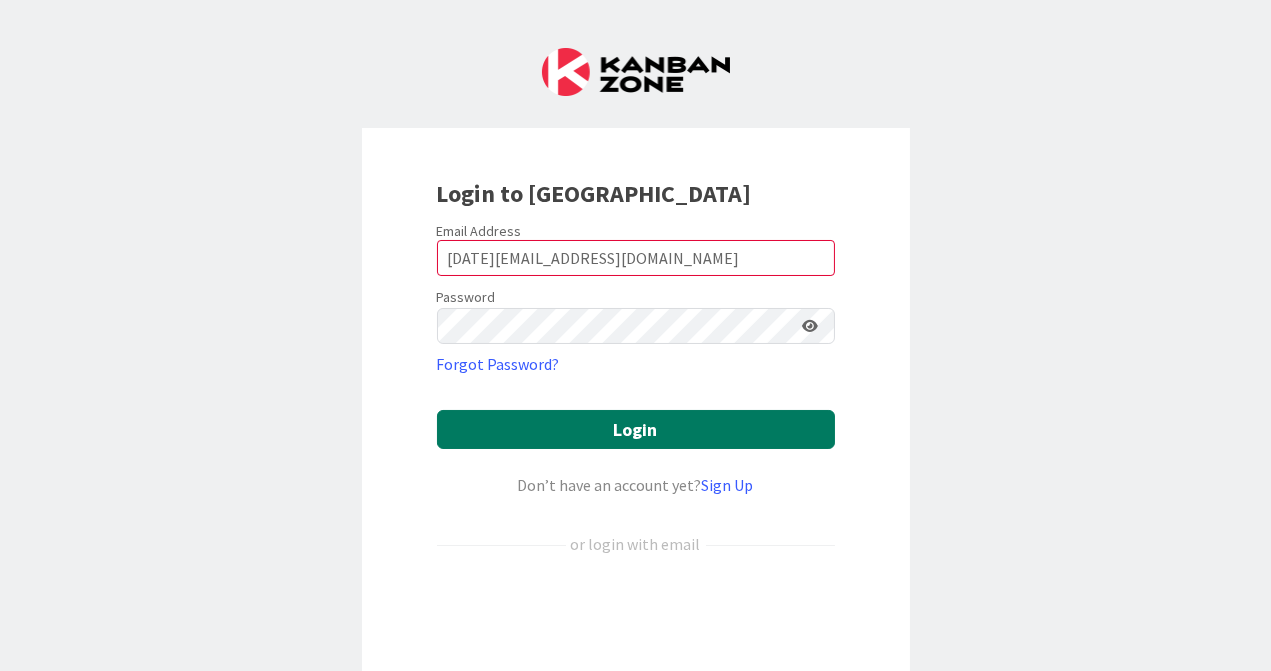 click on "Login" at bounding box center [636, 429] 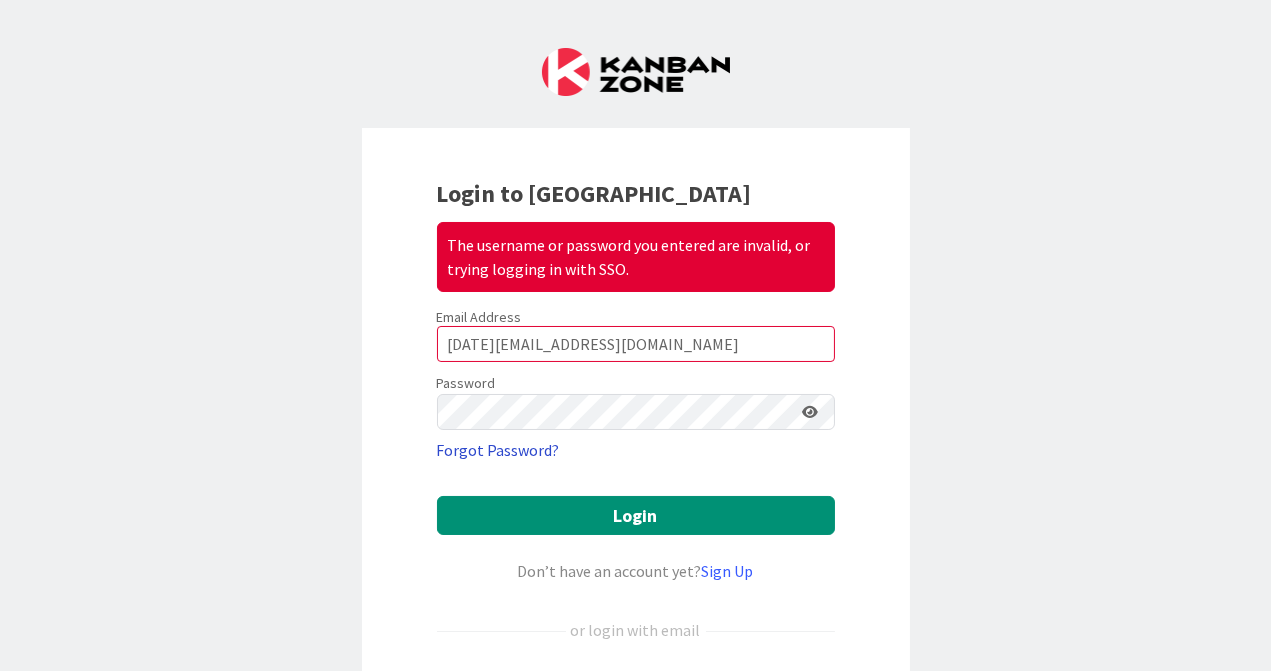 click on "Forgot Password?" at bounding box center [498, 450] 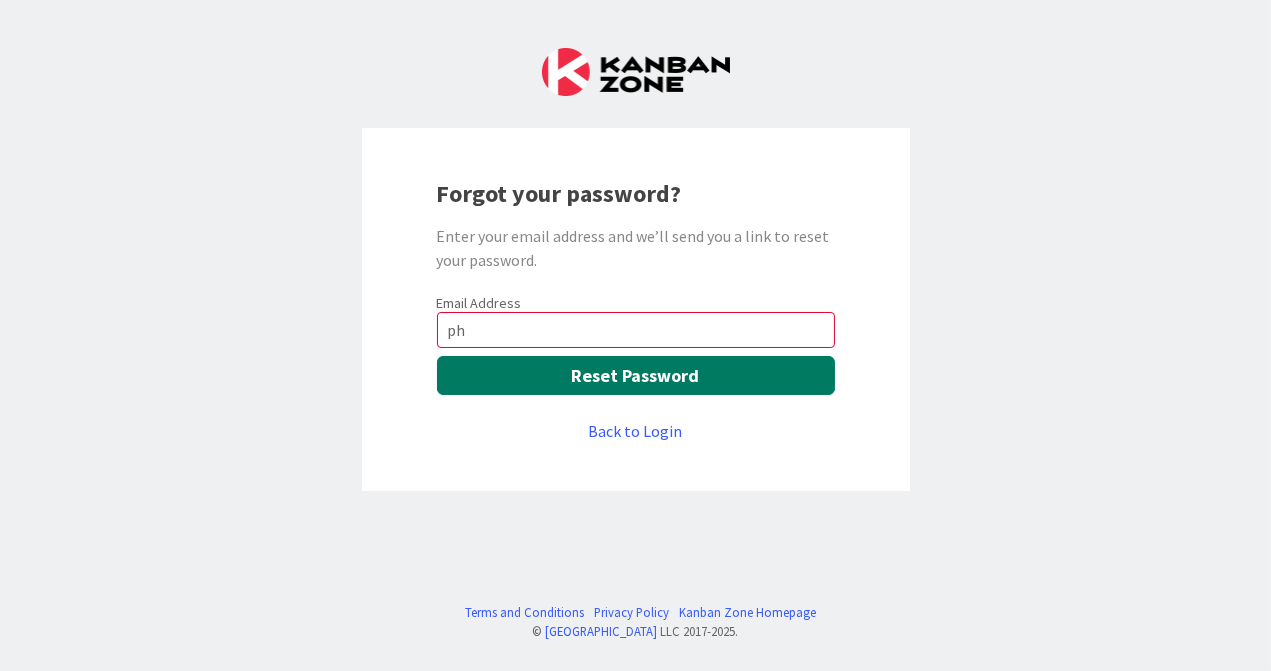 type on "[DATE][EMAIL_ADDRESS][DOMAIN_NAME]" 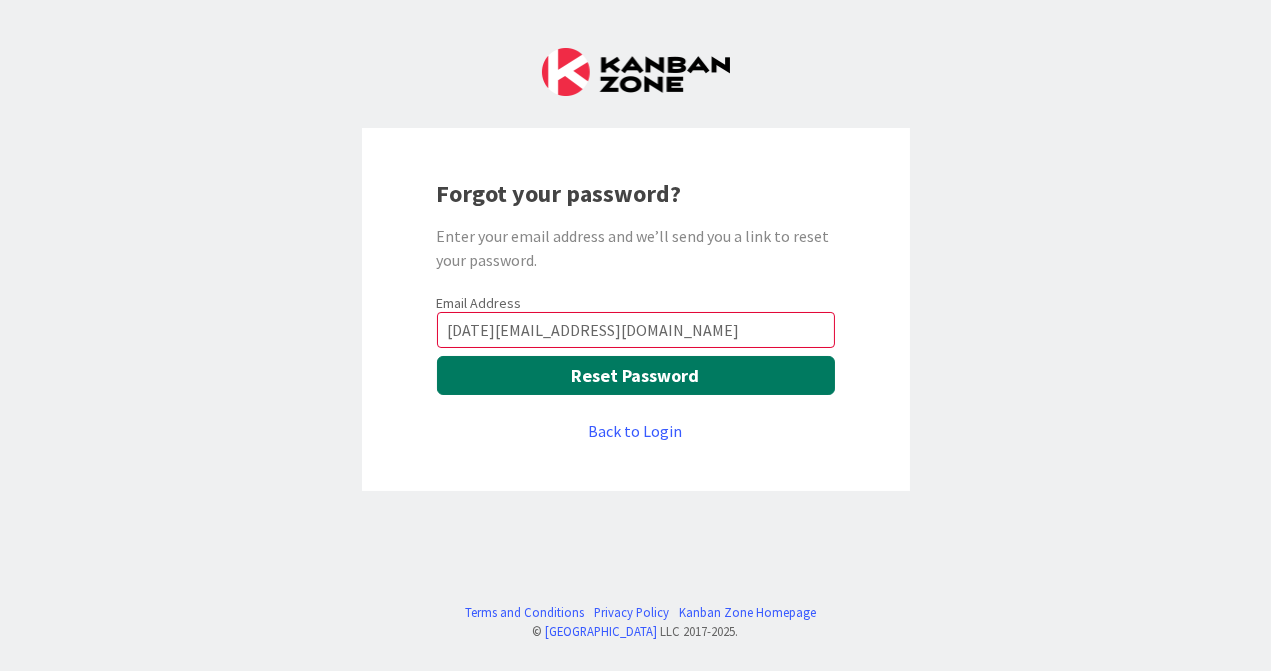 click on "Reset Password" at bounding box center [636, 375] 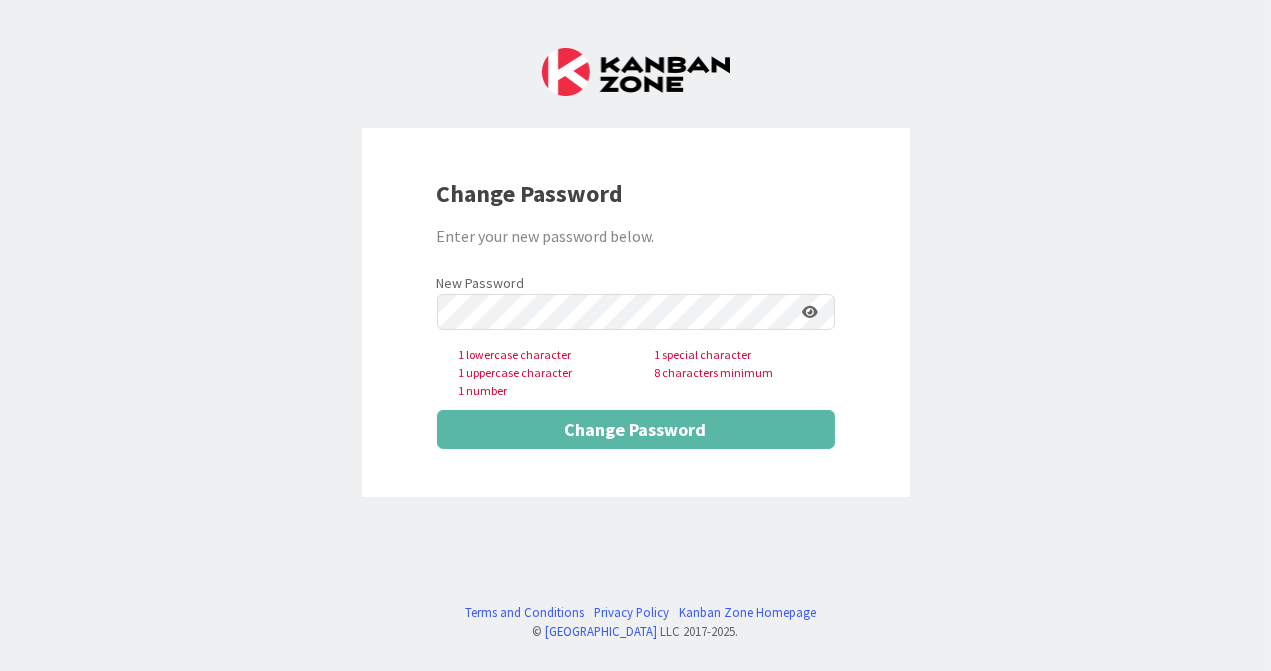 scroll, scrollTop: 0, scrollLeft: 0, axis: both 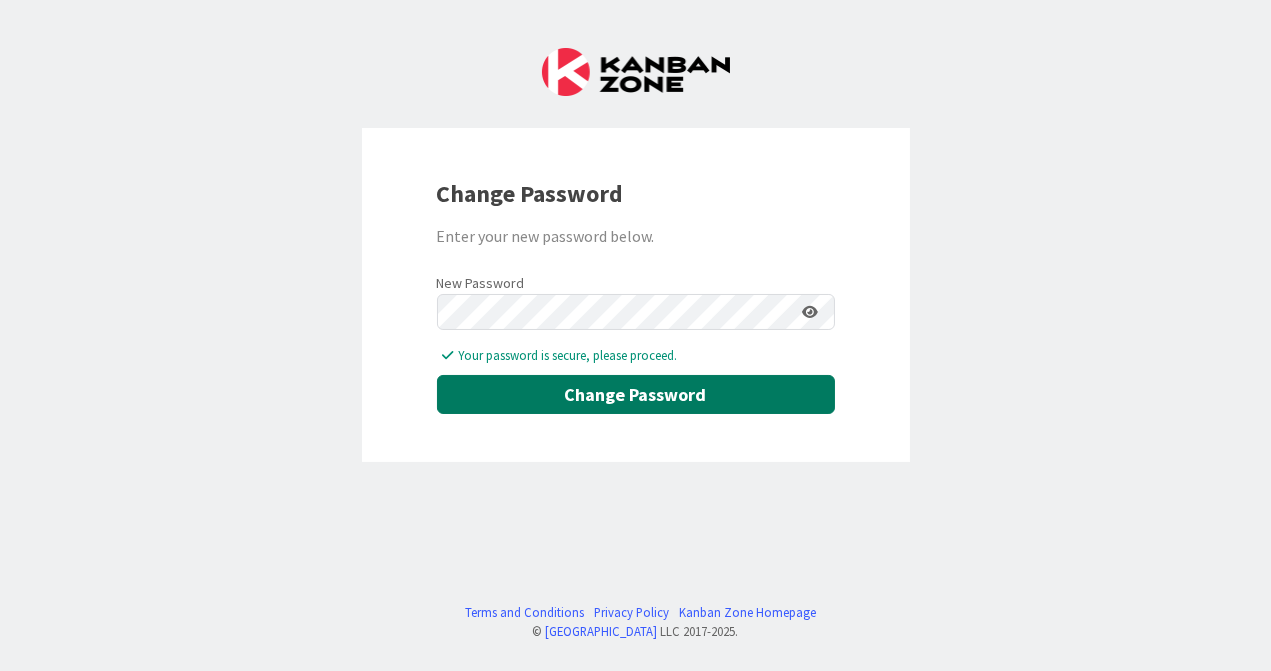 click on "Change Password" at bounding box center (636, 394) 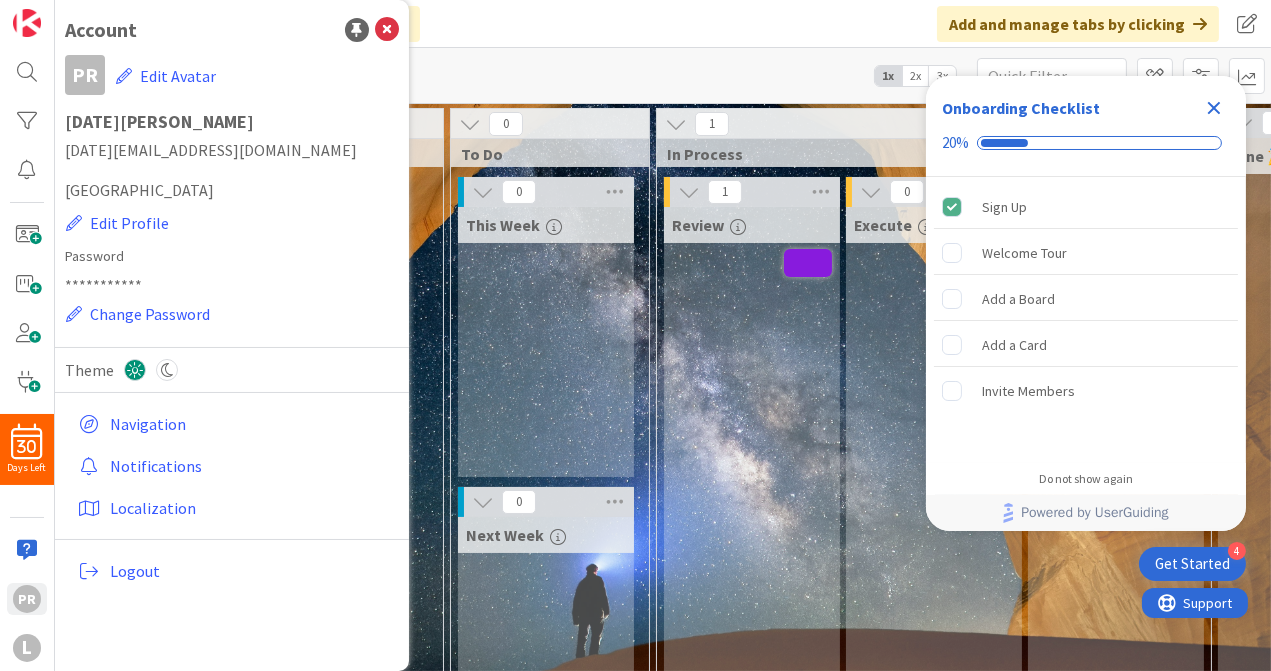 scroll, scrollTop: 0, scrollLeft: 0, axis: both 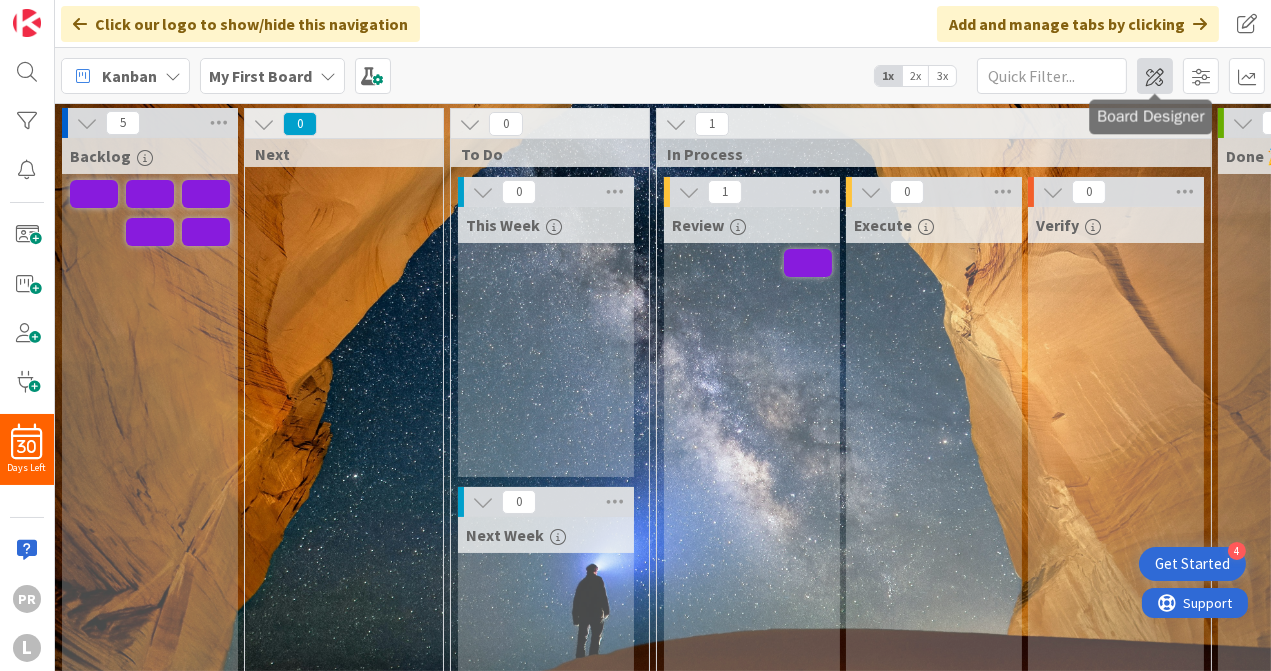 click at bounding box center (1155, 76) 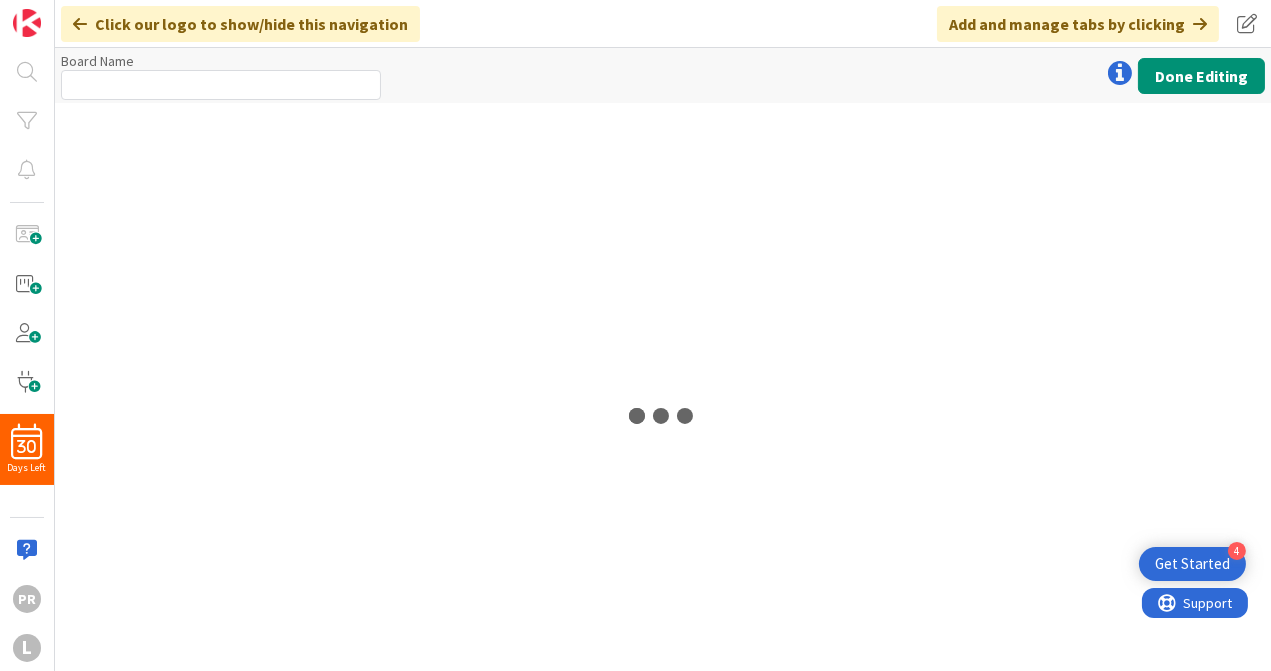 type on "My First Board" 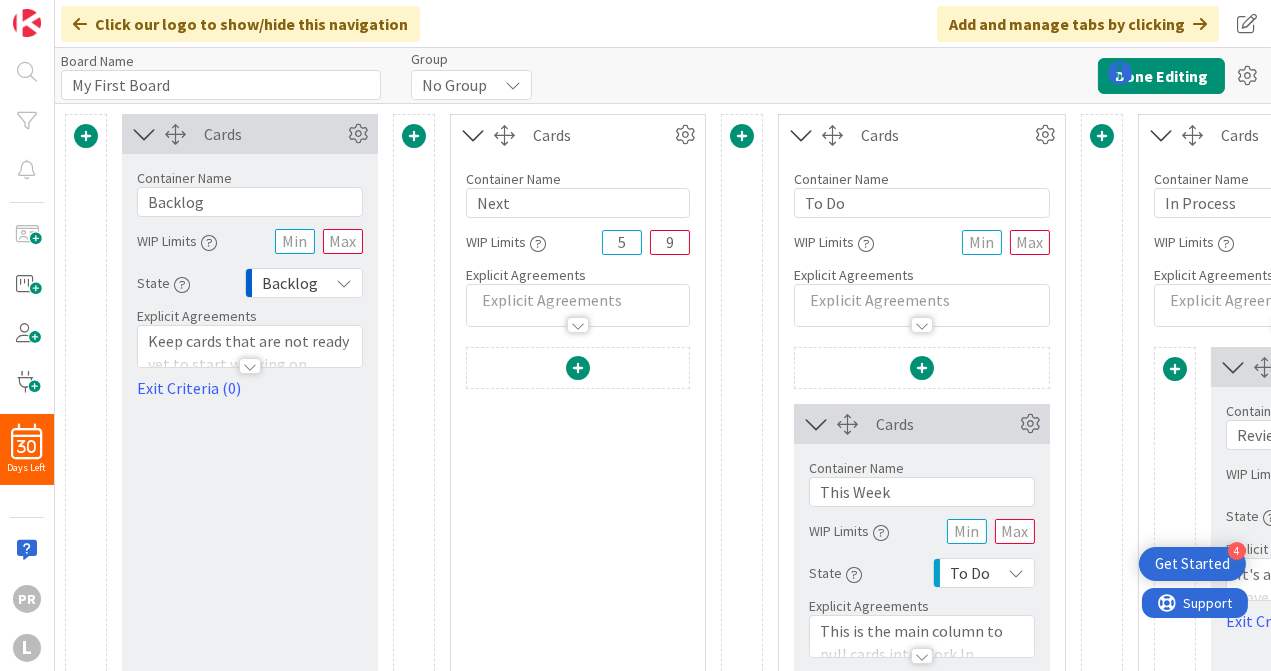 scroll, scrollTop: 0, scrollLeft: 0, axis: both 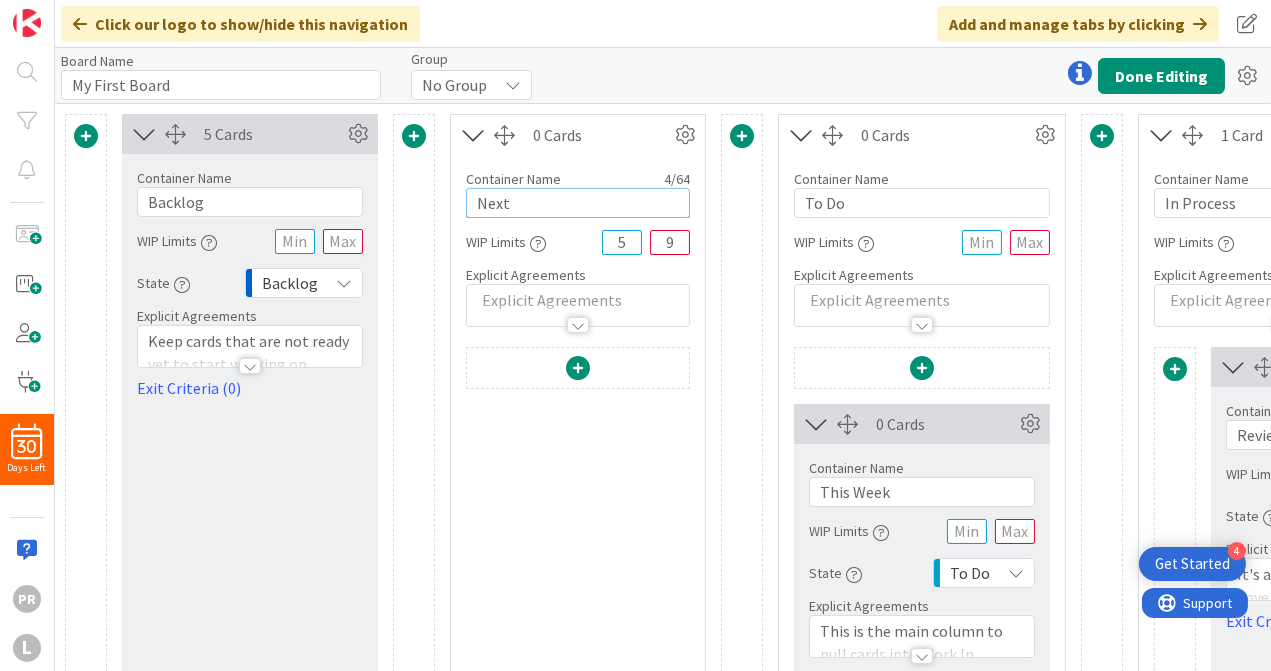 click on "Next" at bounding box center (578, 203) 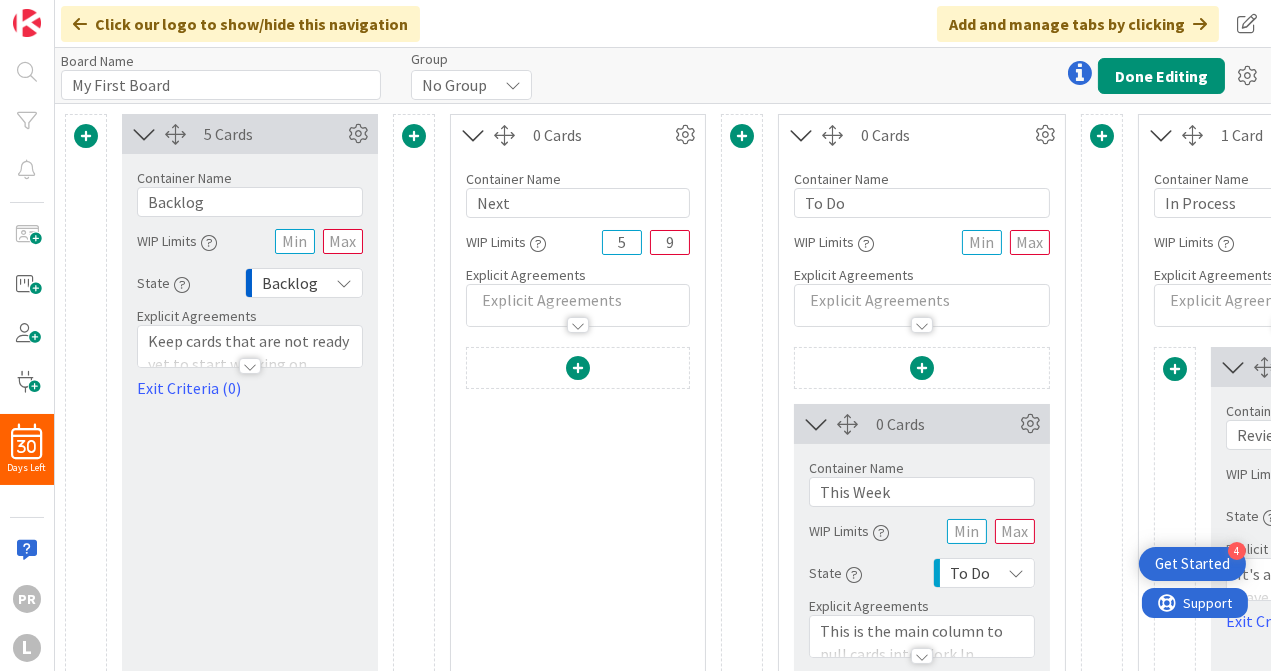 drag, startPoint x: 288, startPoint y: 426, endPoint x: 209, endPoint y: 492, distance: 102.941734 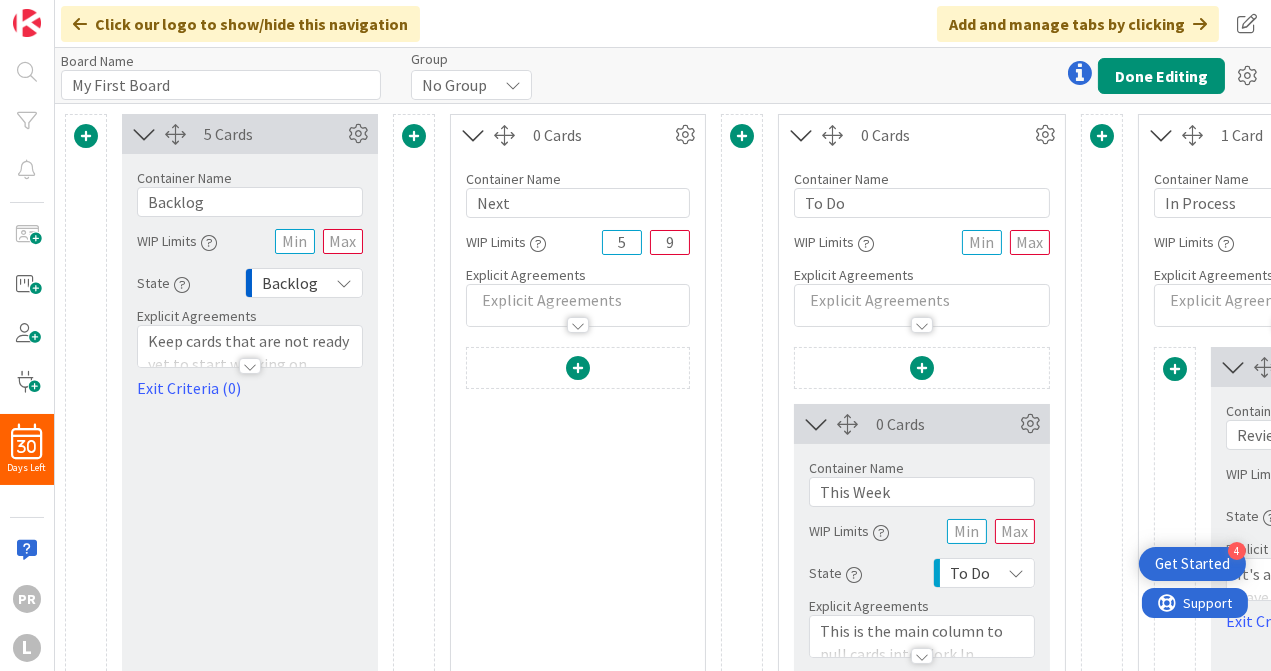click at bounding box center (414, 136) 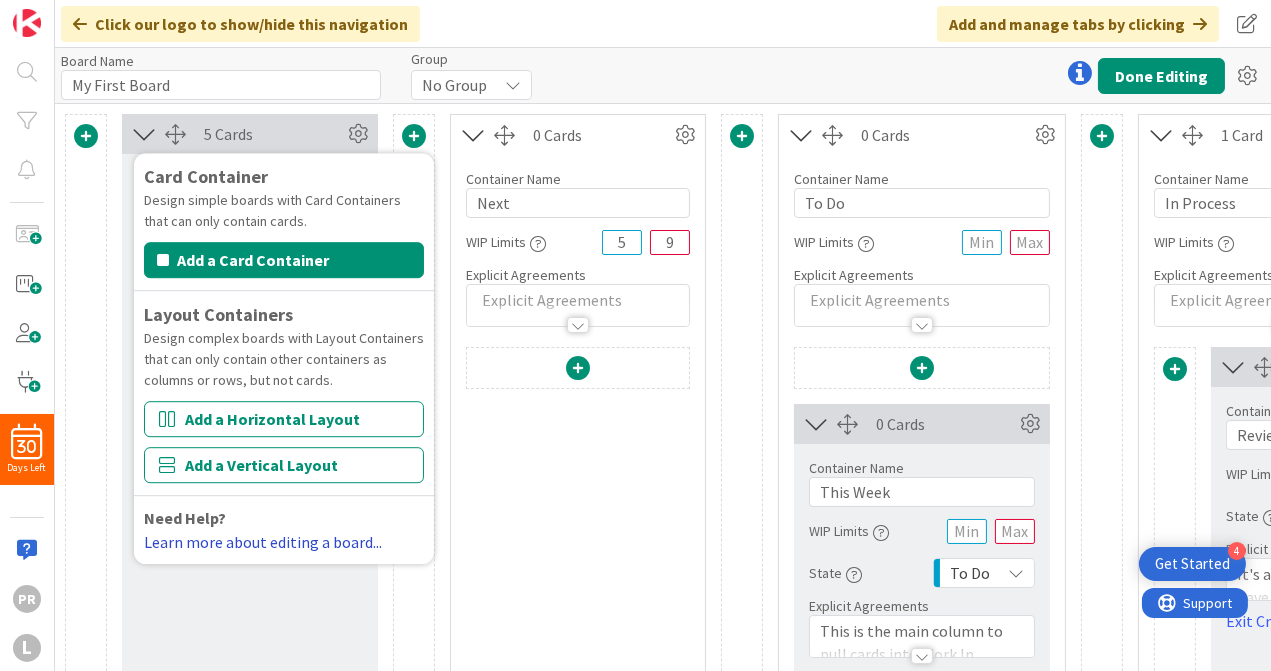 click on "Learn more about editing a board..." at bounding box center [263, 542] 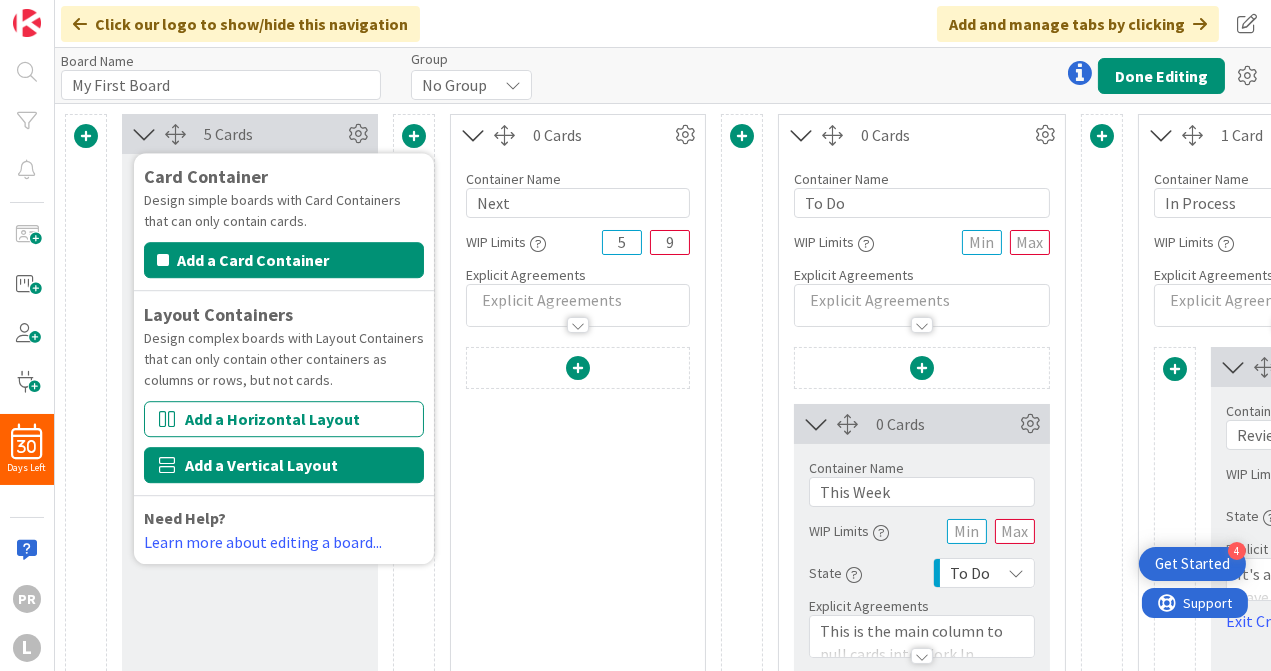 click on "Add a Vertical Layout" at bounding box center [284, 465] 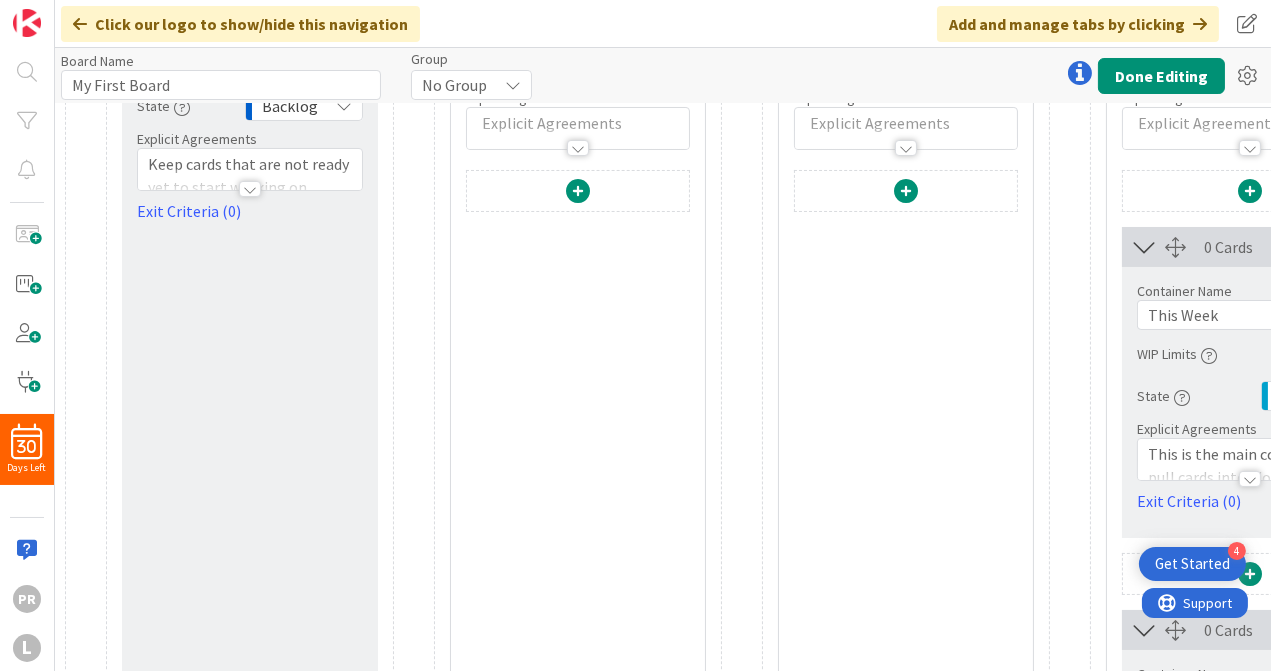 scroll, scrollTop: 0, scrollLeft: 0, axis: both 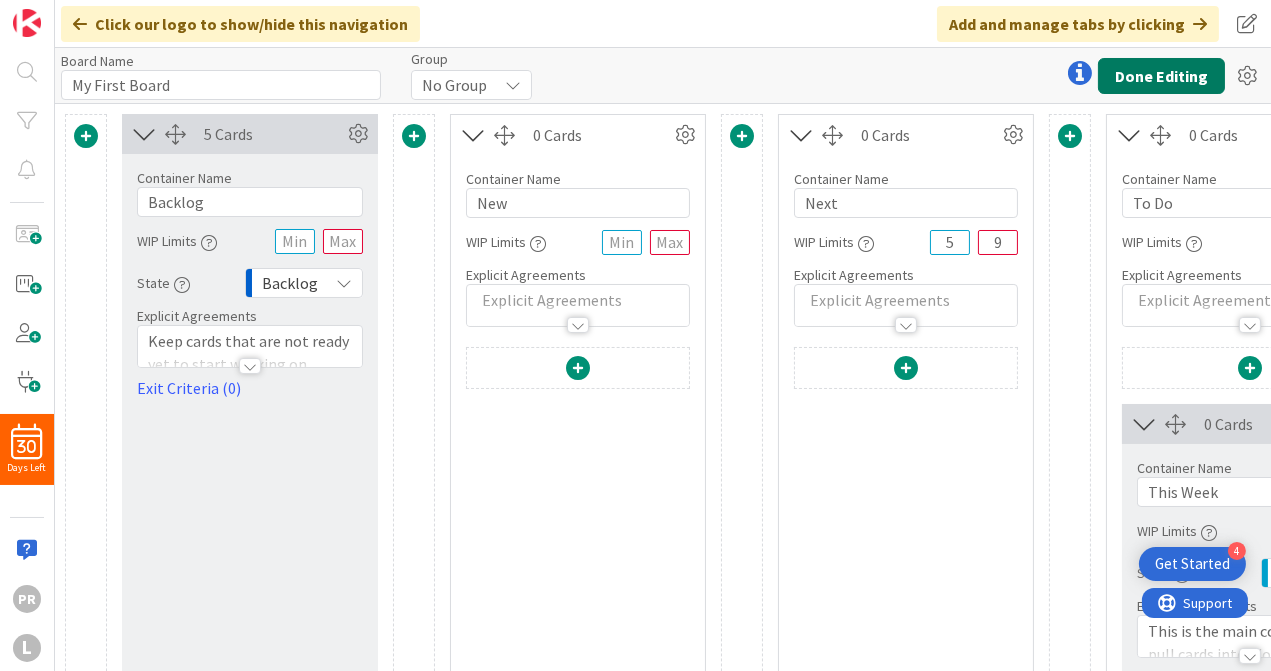 click on "Done Editing" at bounding box center [1161, 76] 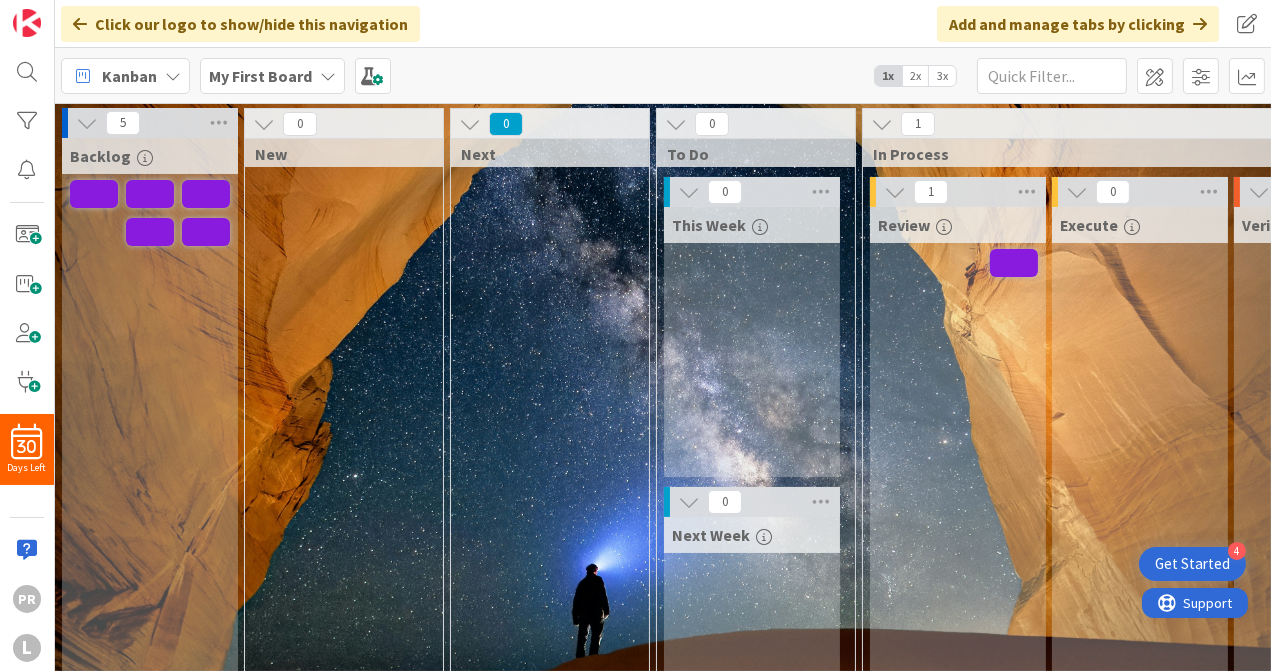 scroll, scrollTop: 0, scrollLeft: 0, axis: both 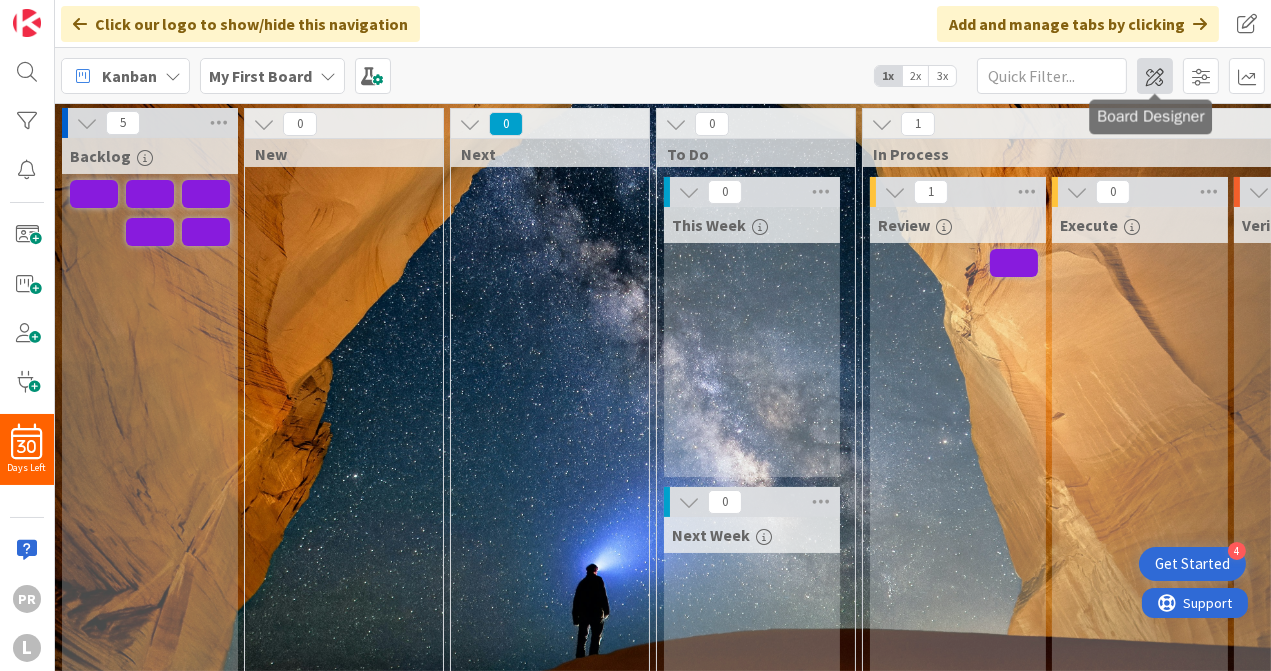 click at bounding box center (1155, 76) 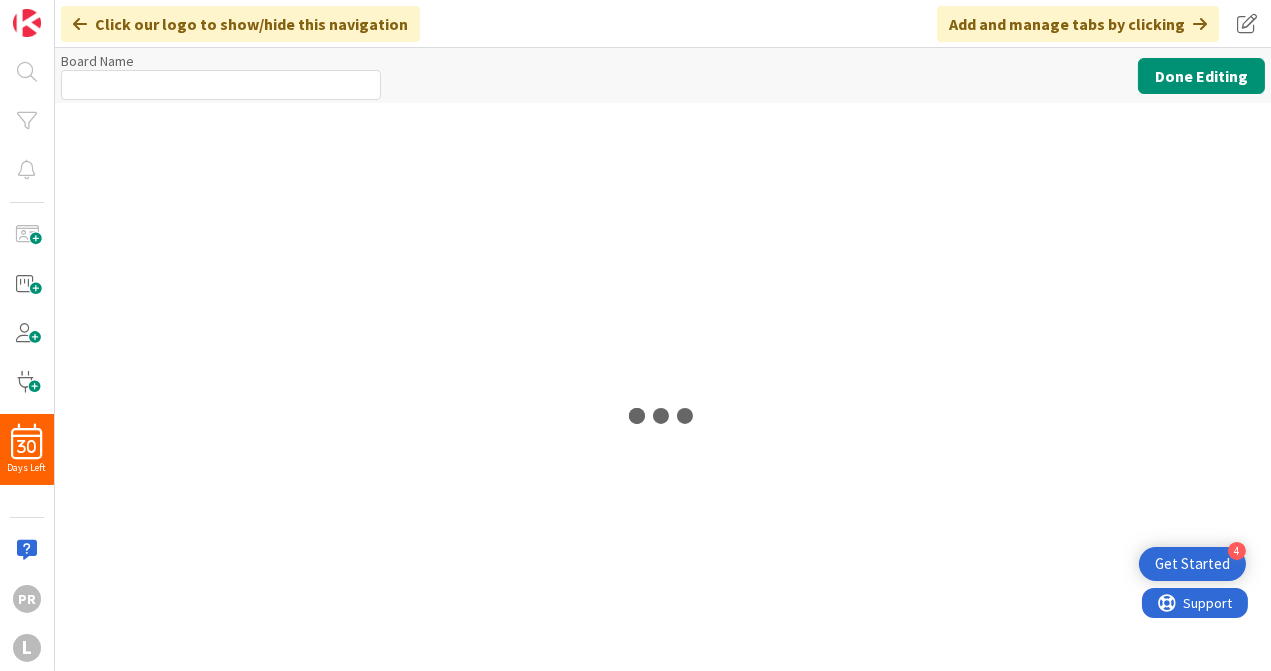 type on "My First Board" 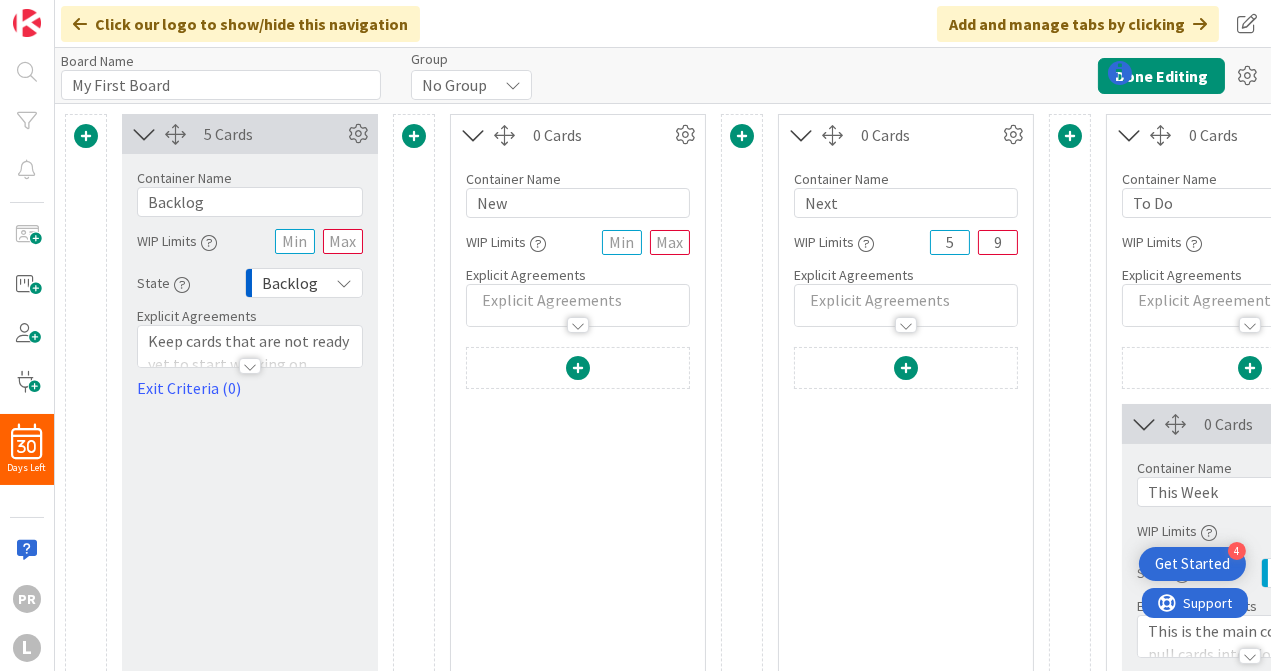 scroll, scrollTop: 0, scrollLeft: 0, axis: both 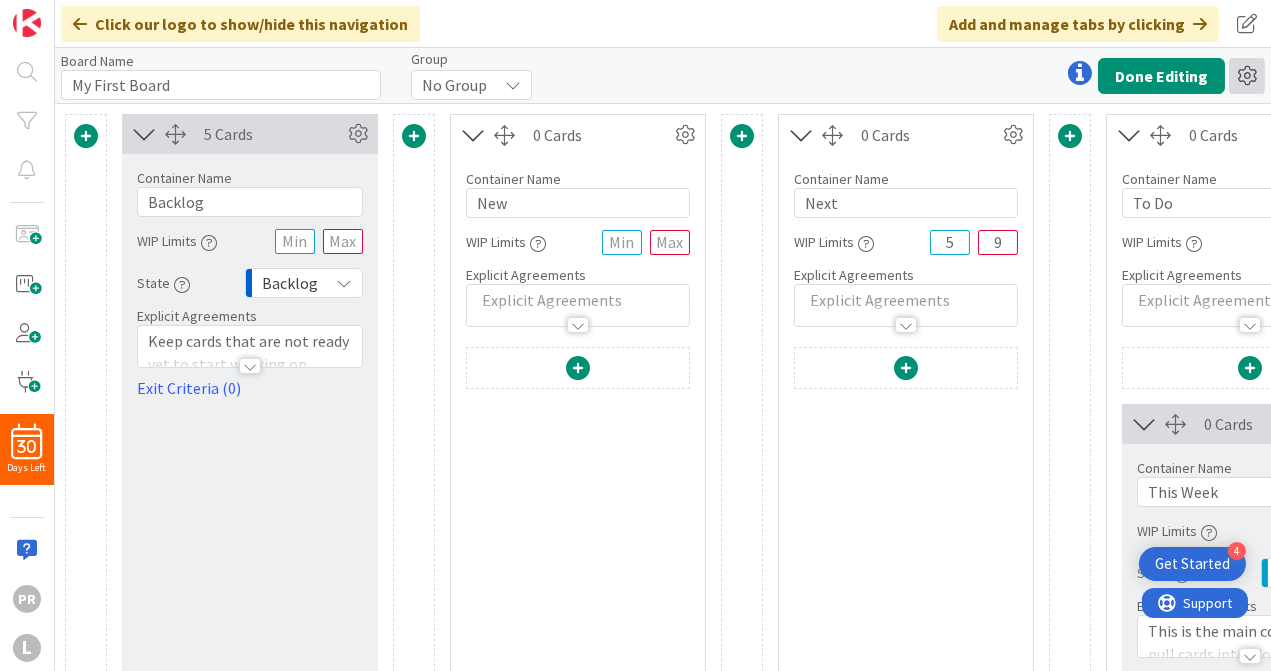click at bounding box center [1247, 76] 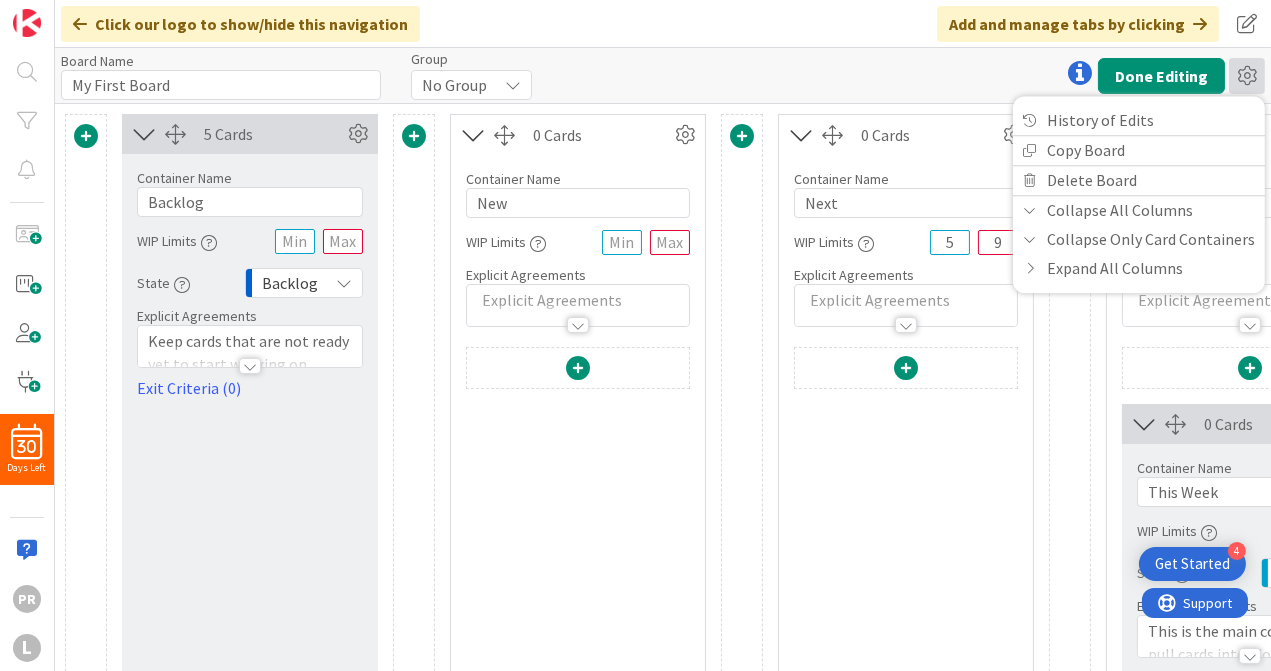 click at bounding box center [906, 751] 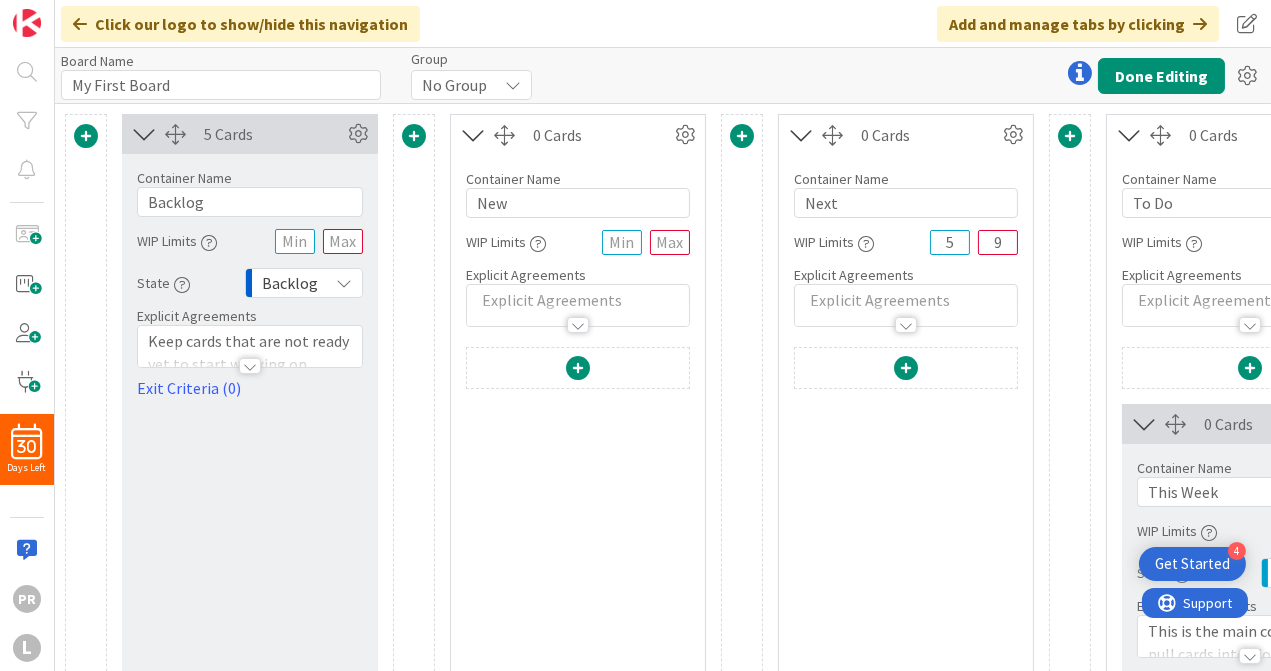 click at bounding box center (86, 136) 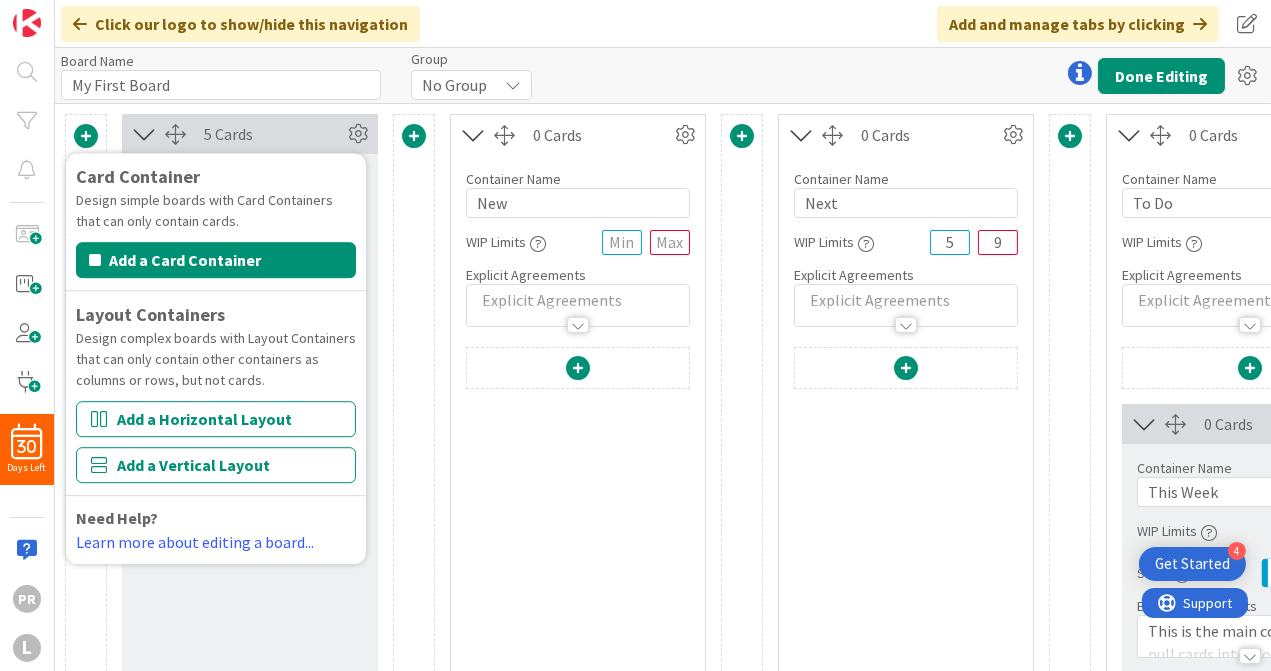 click at bounding box center [578, 751] 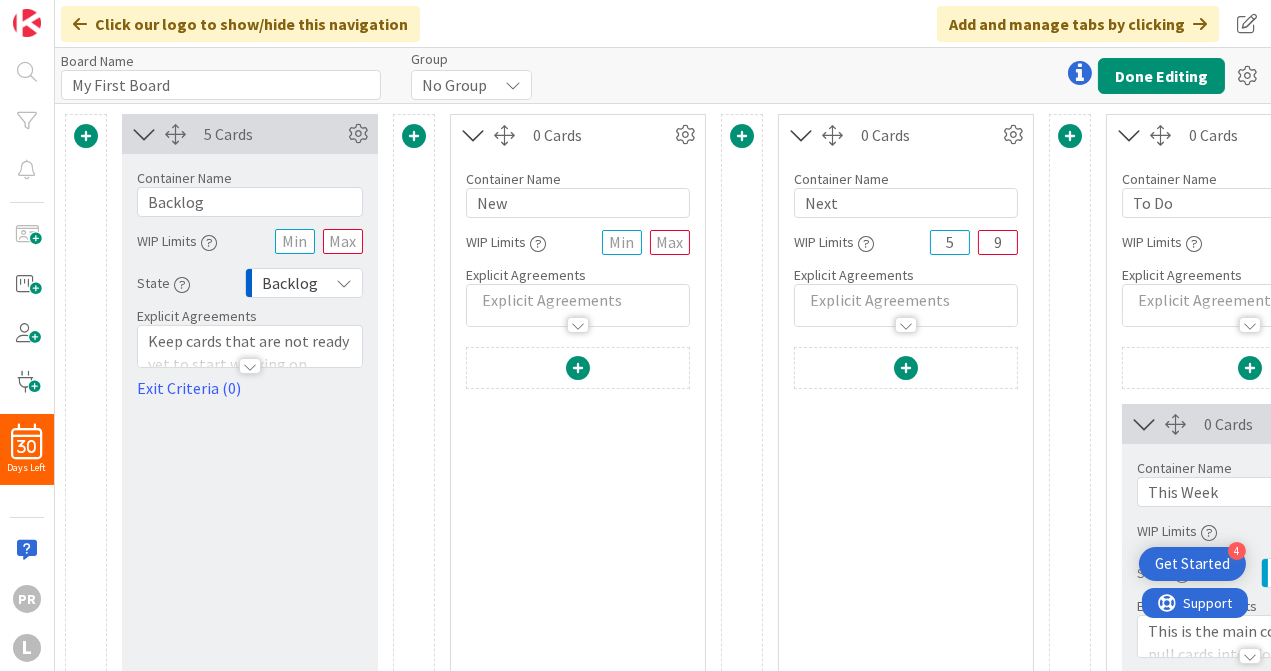 click at bounding box center (414, 136) 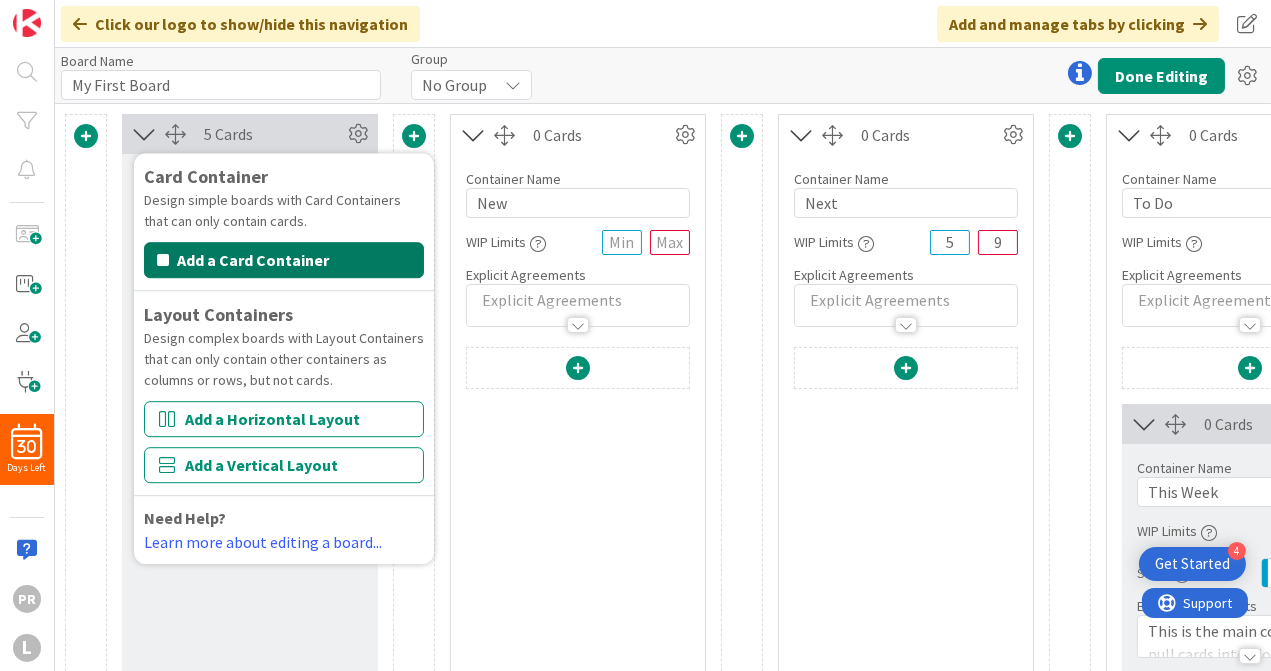 click at bounding box center (163, 260) 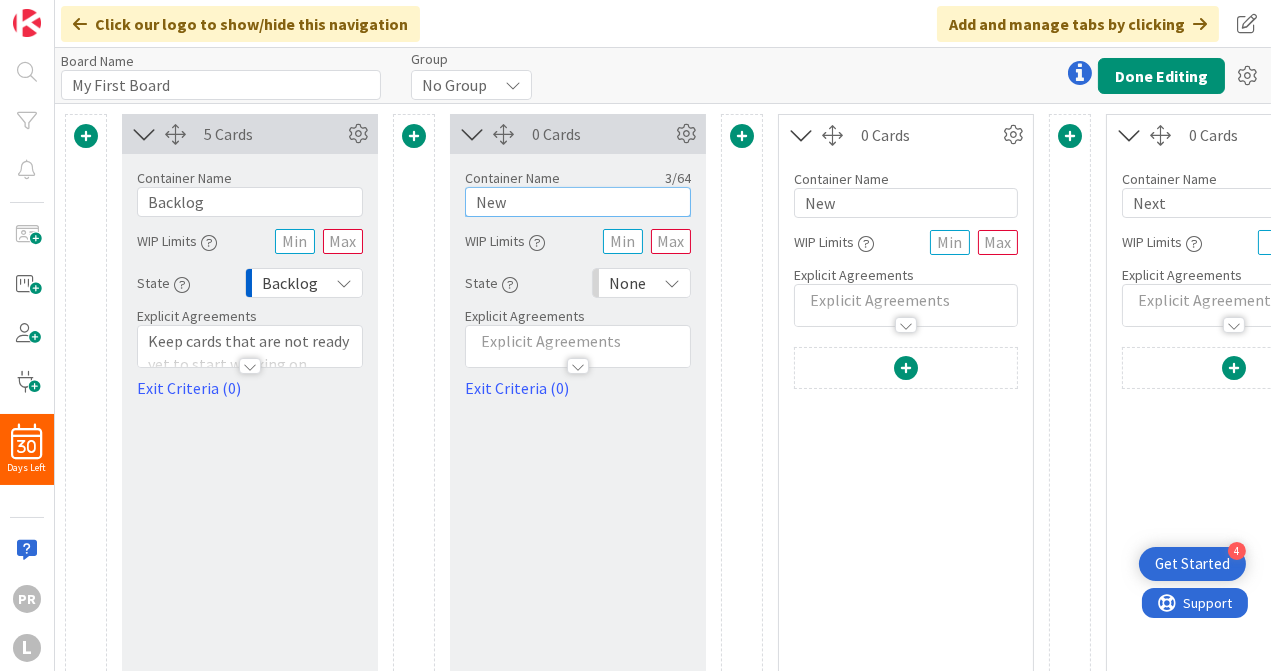 click on "New" at bounding box center [578, 202] 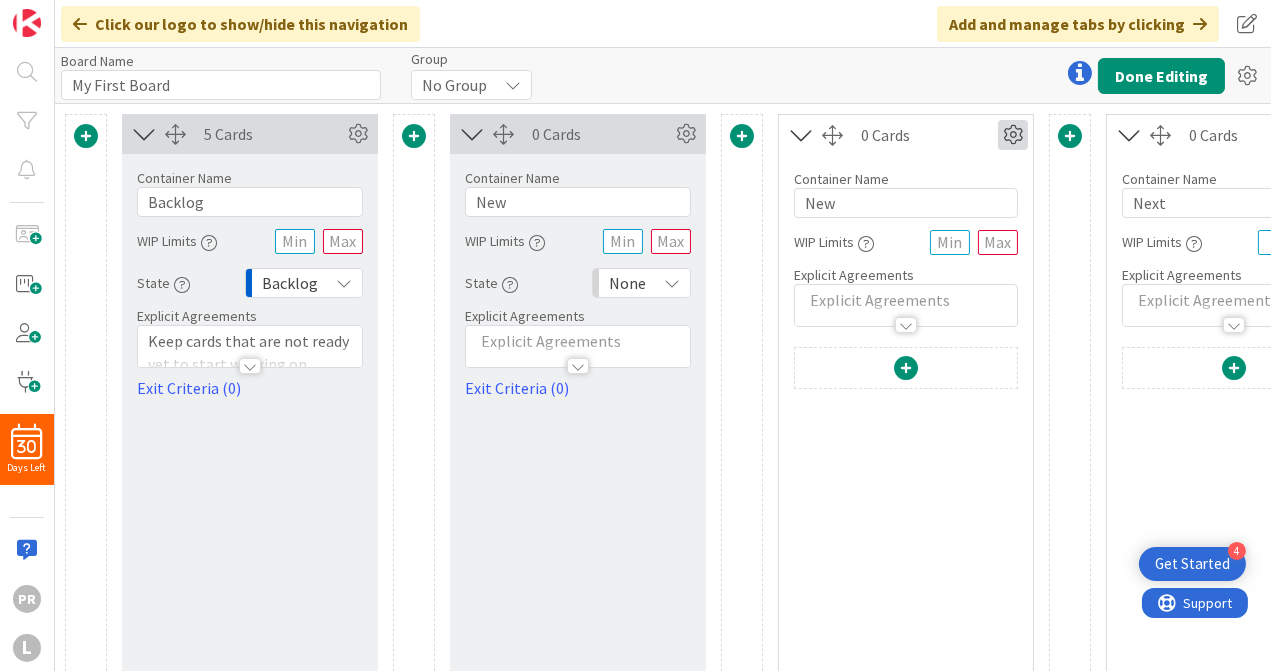 click at bounding box center (1013, 135) 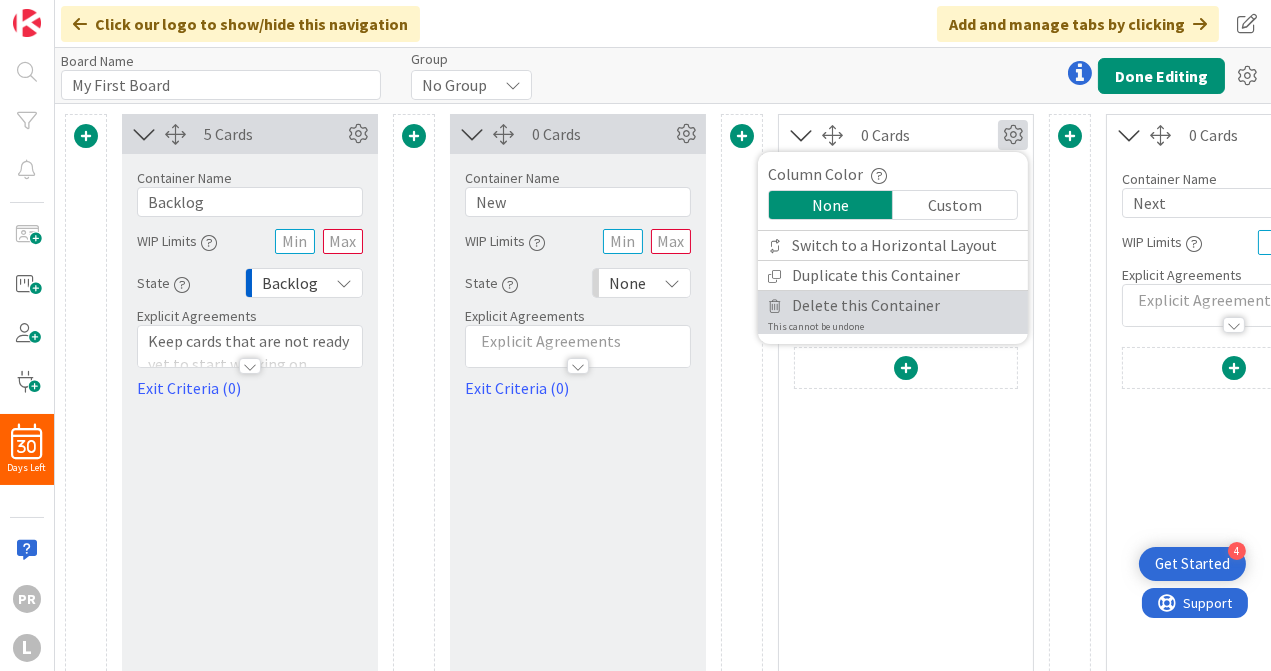 click on "Delete this Container" at bounding box center (866, 305) 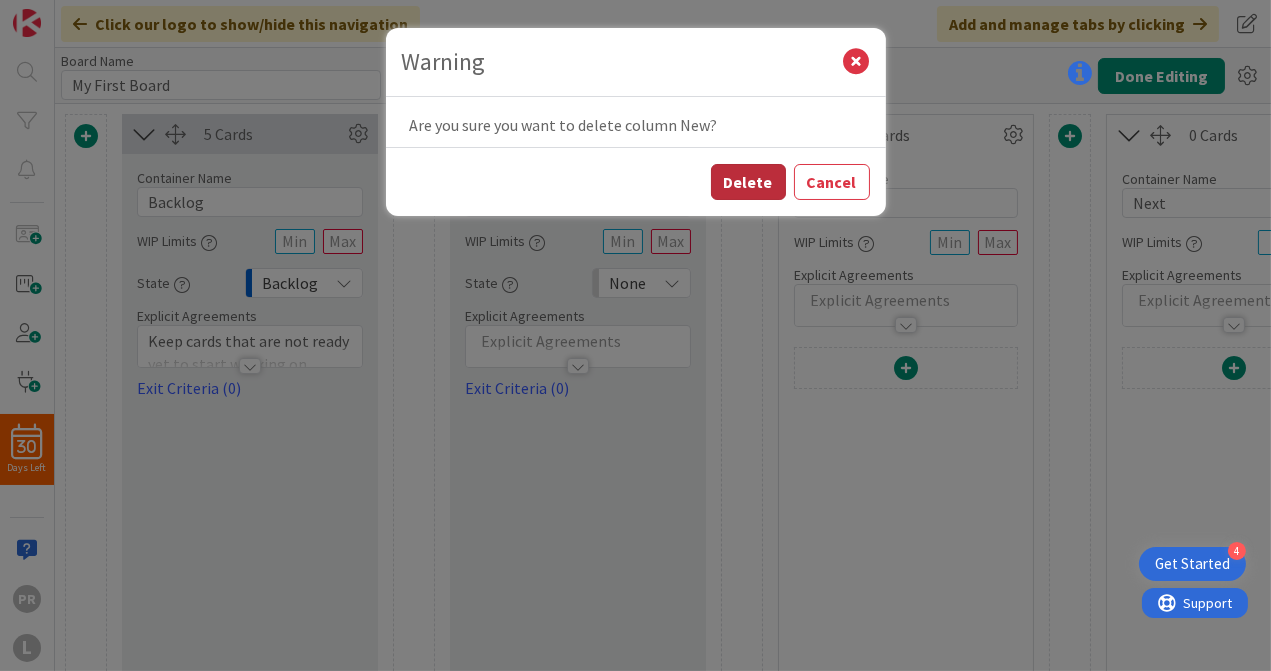 click on "Delete" at bounding box center (748, 182) 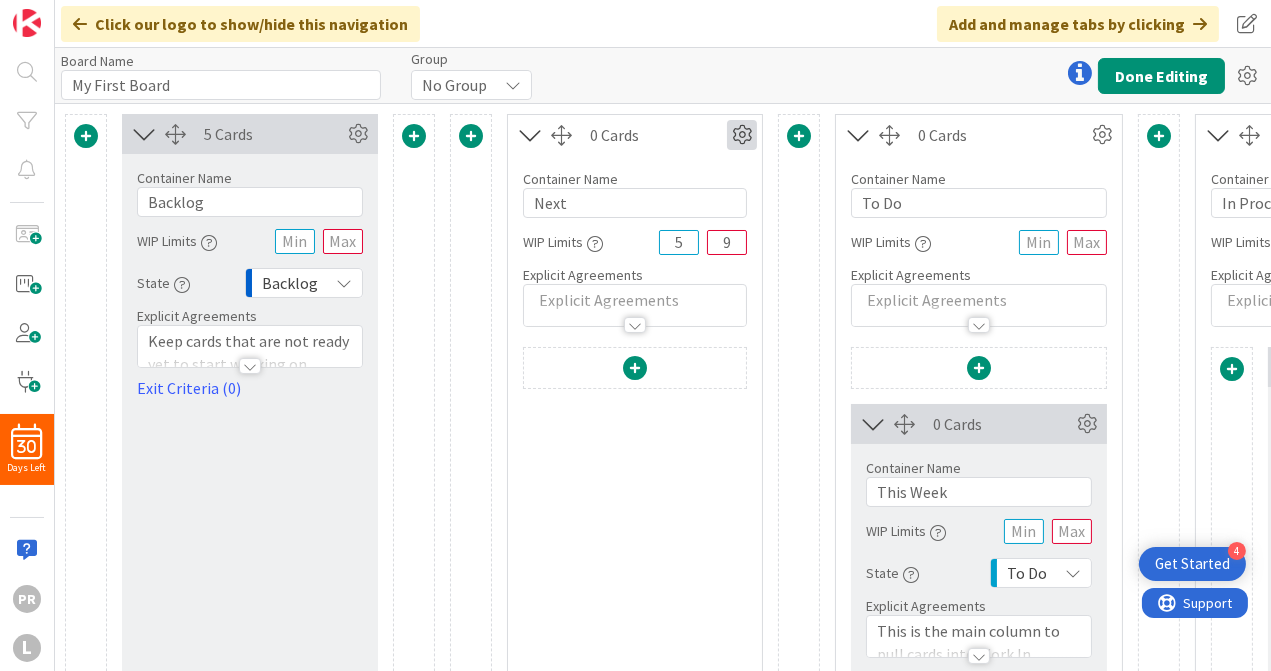 click at bounding box center (742, 135) 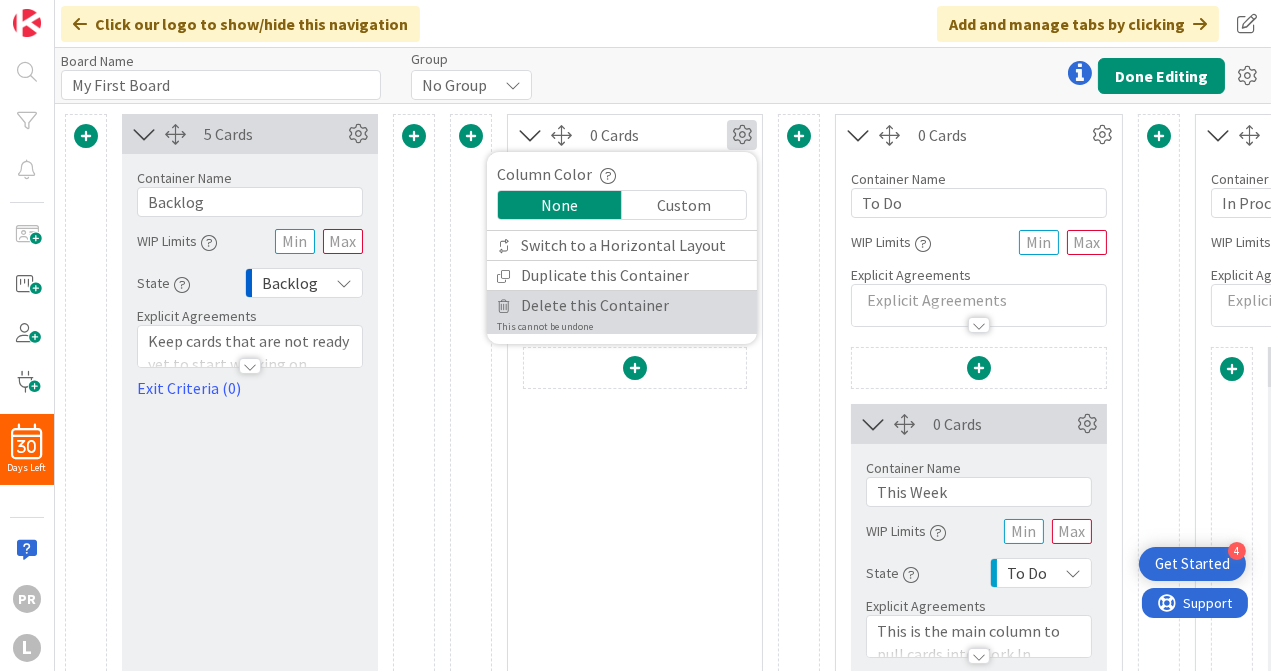 click on "Delete this Container" at bounding box center (595, 305) 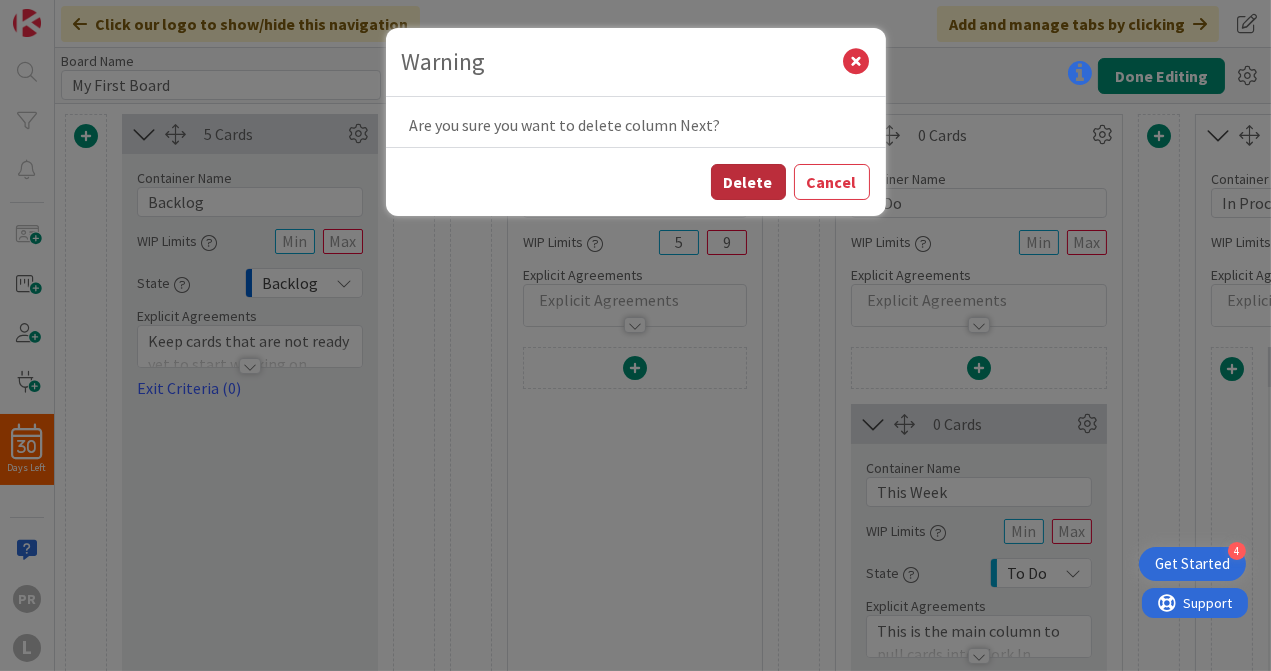 click on "Delete" at bounding box center [748, 182] 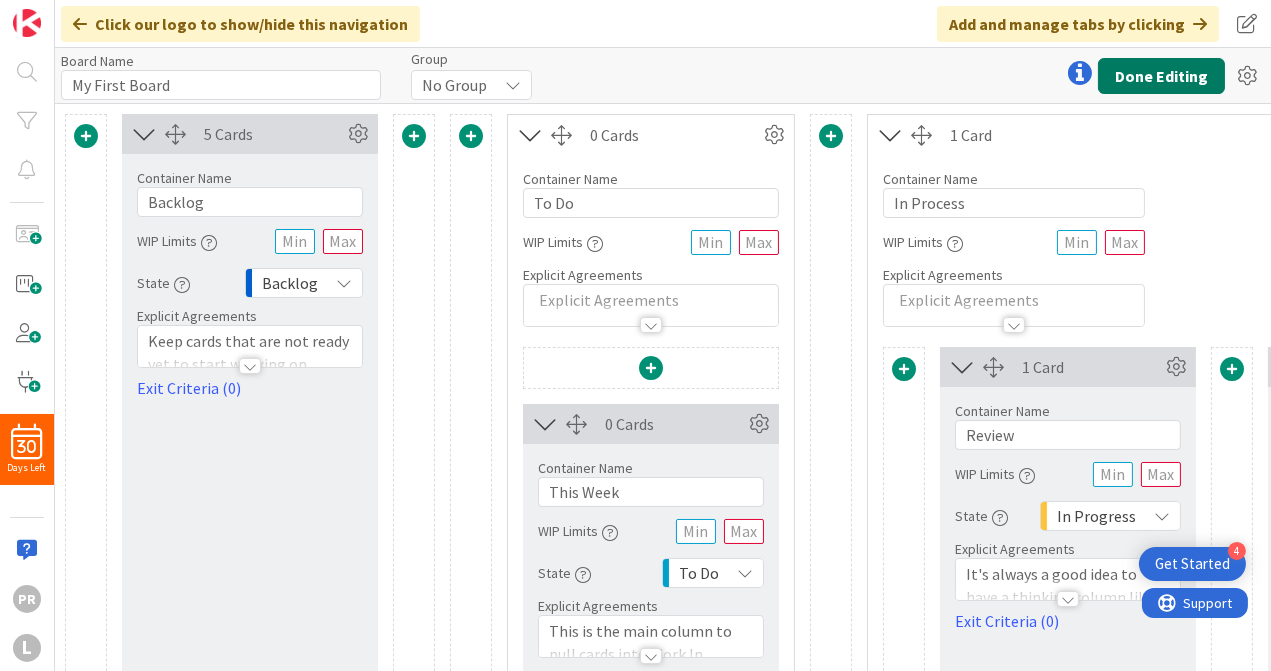 click on "Done Editing" at bounding box center (1161, 76) 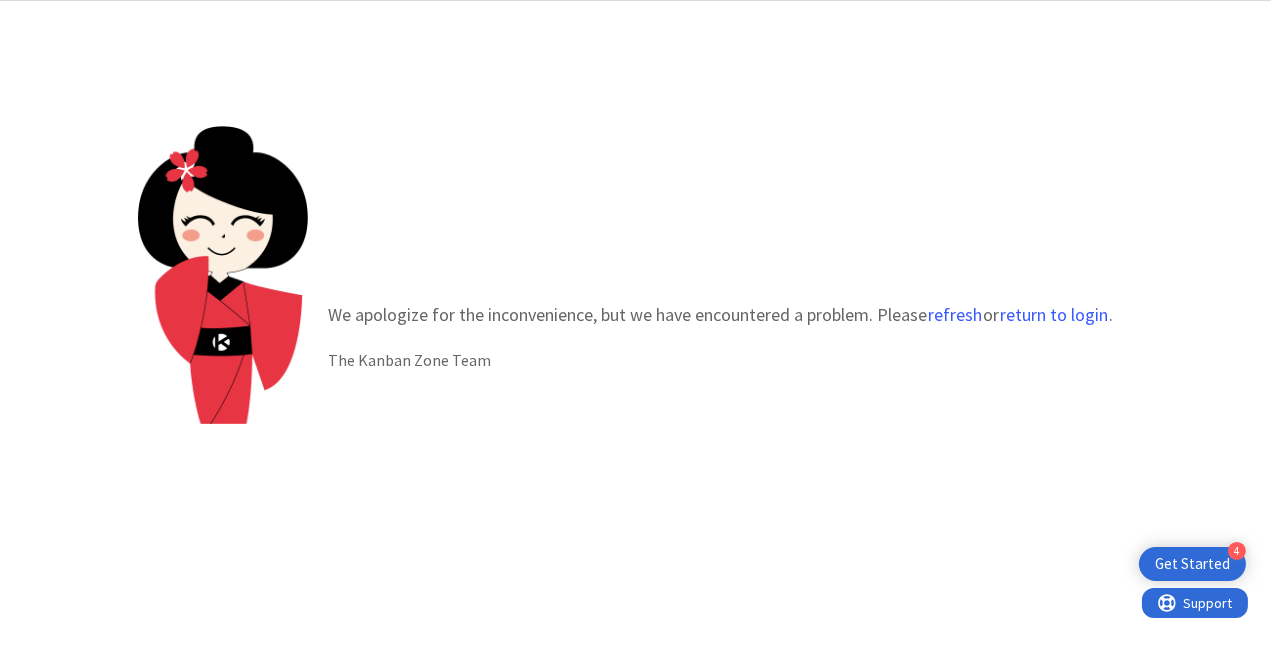 scroll, scrollTop: 0, scrollLeft: 0, axis: both 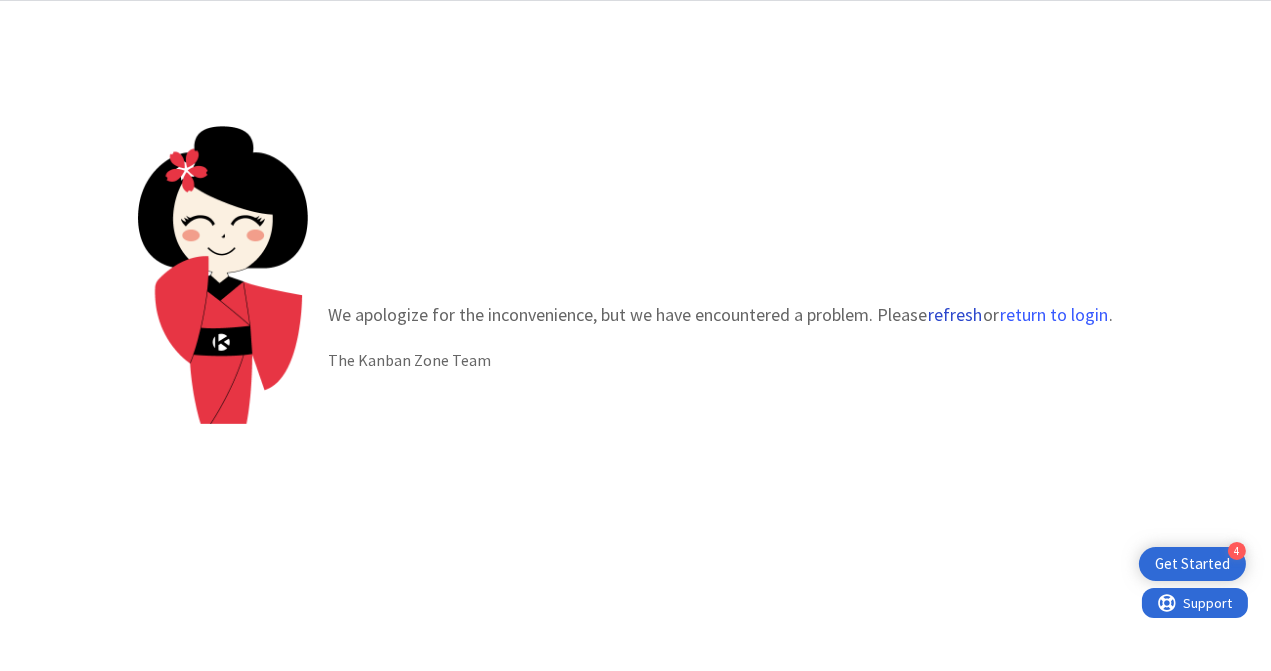 click on "refresh" at bounding box center [955, 315] 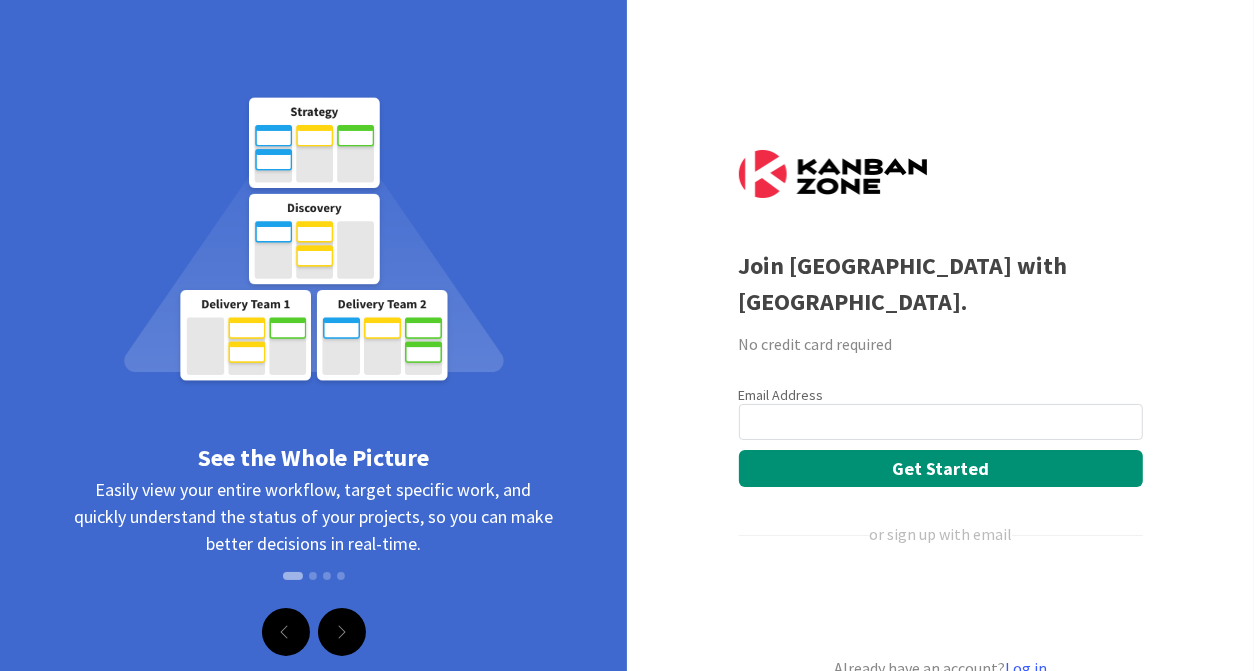 scroll, scrollTop: 0, scrollLeft: 0, axis: both 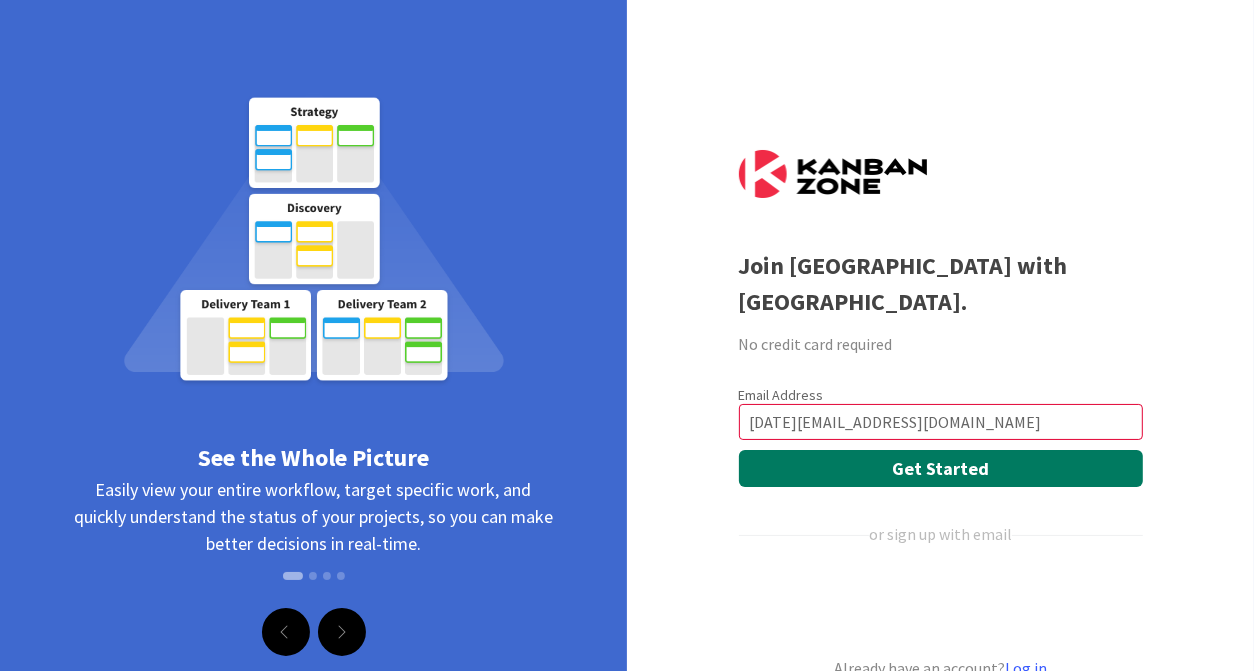 click on "Get Started" at bounding box center [941, 468] 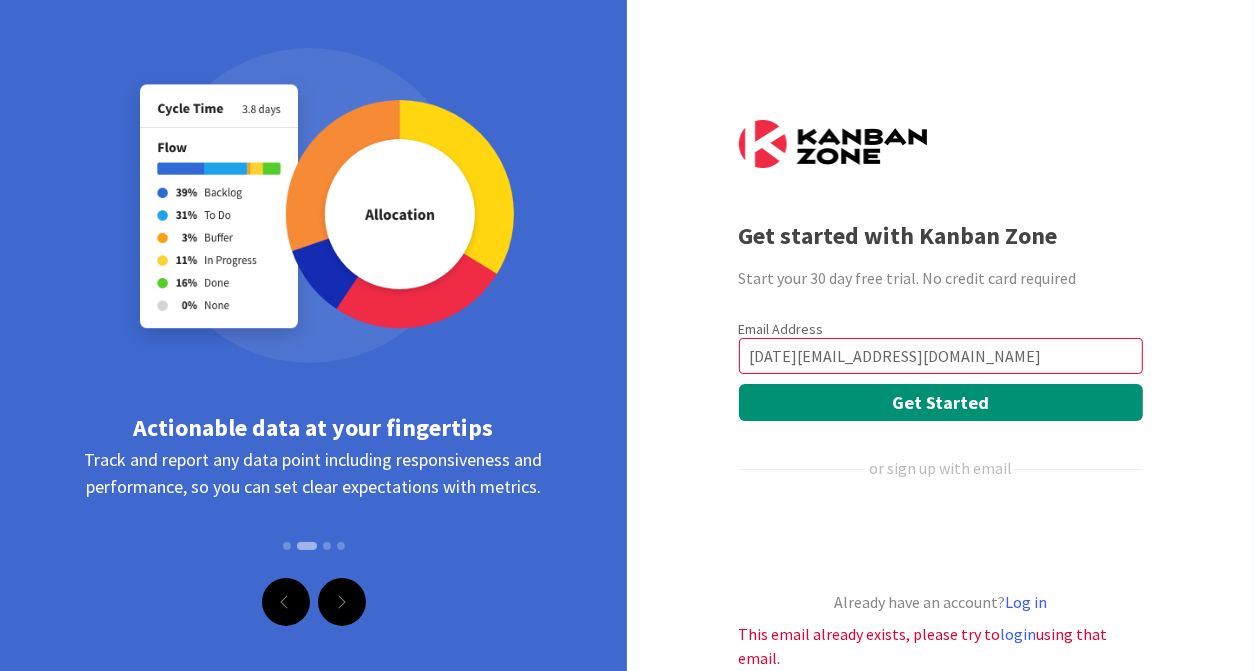 scroll, scrollTop: 72, scrollLeft: 0, axis: vertical 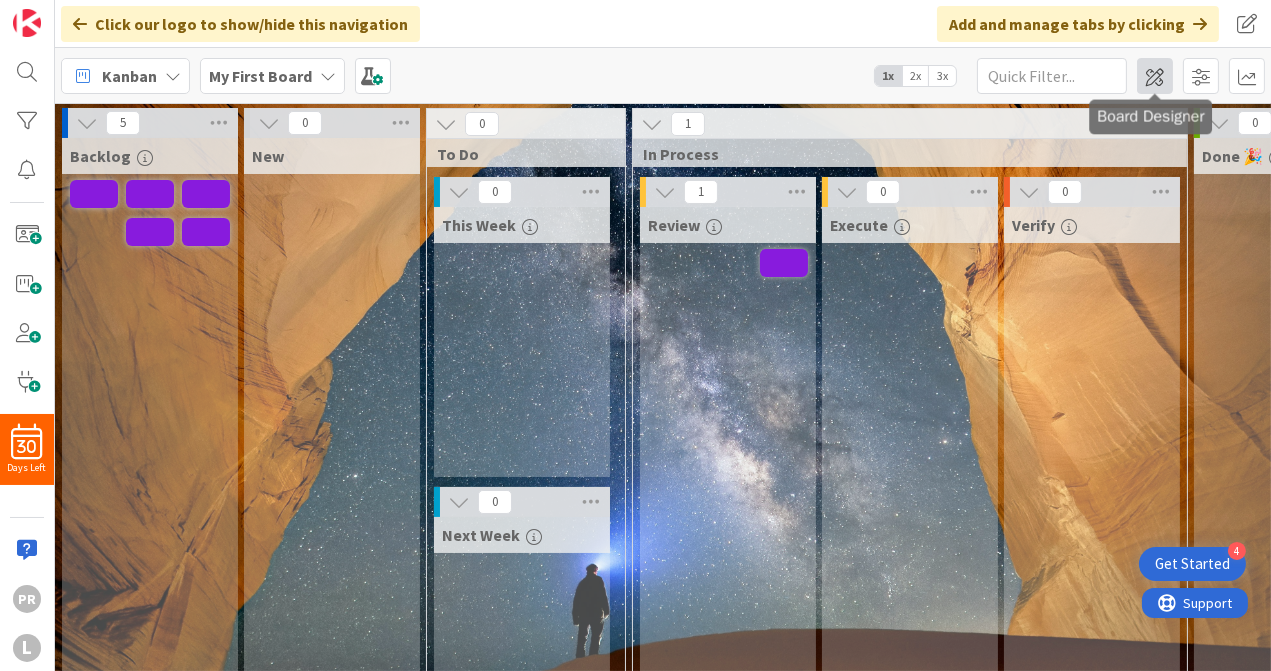 click at bounding box center [1155, 76] 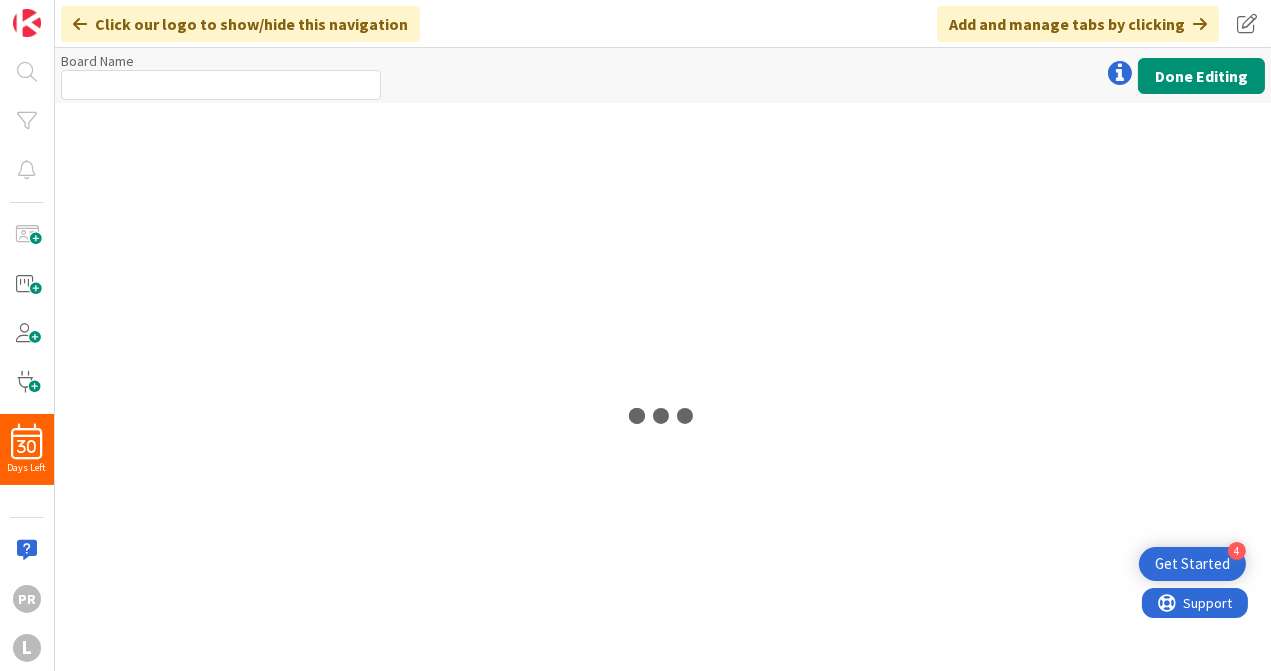 type on "My First Board" 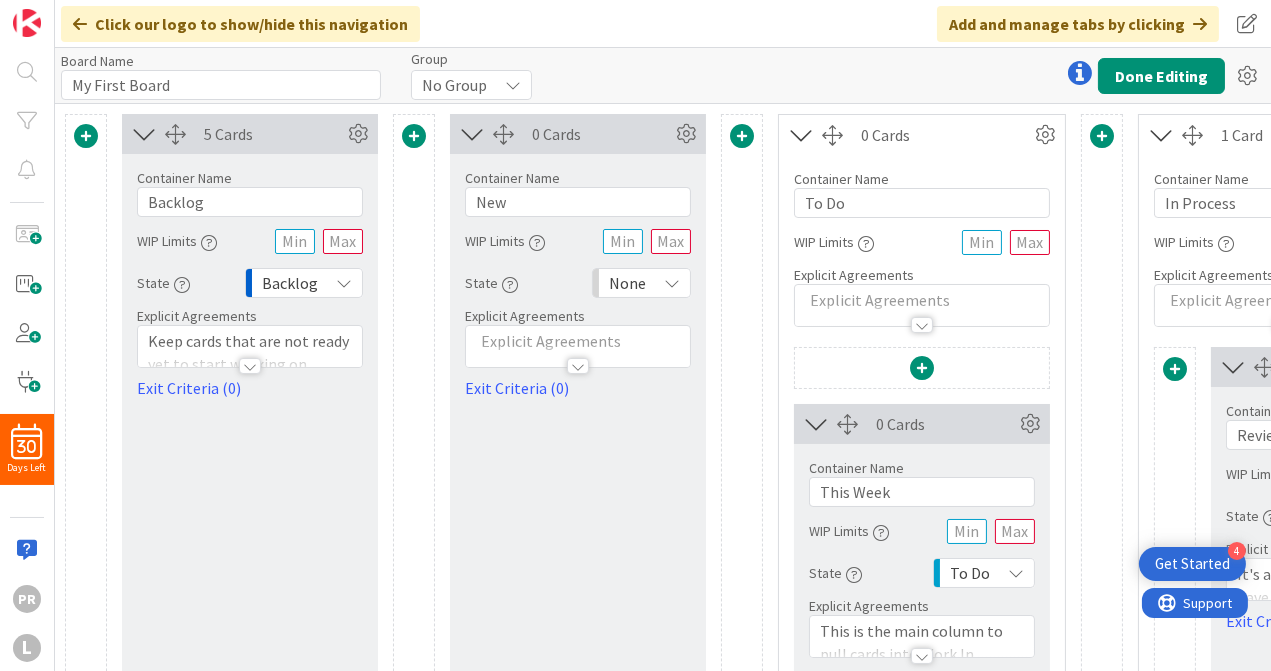 scroll, scrollTop: 0, scrollLeft: 0, axis: both 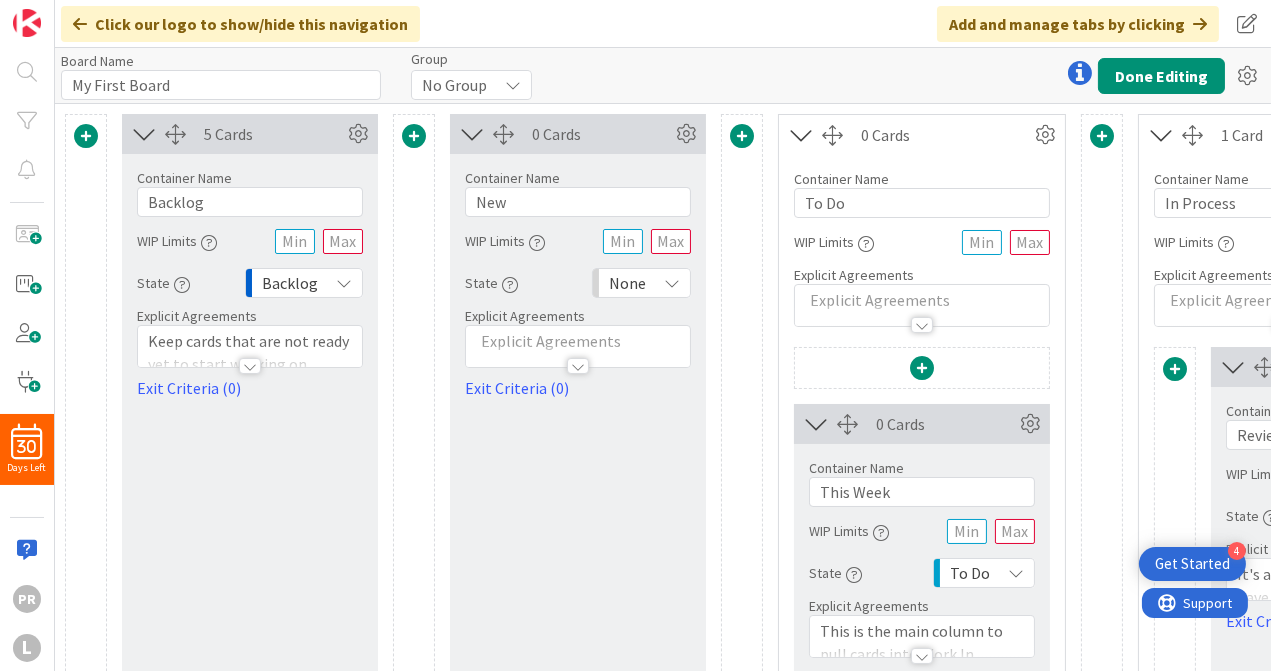 click at bounding box center [513, 85] 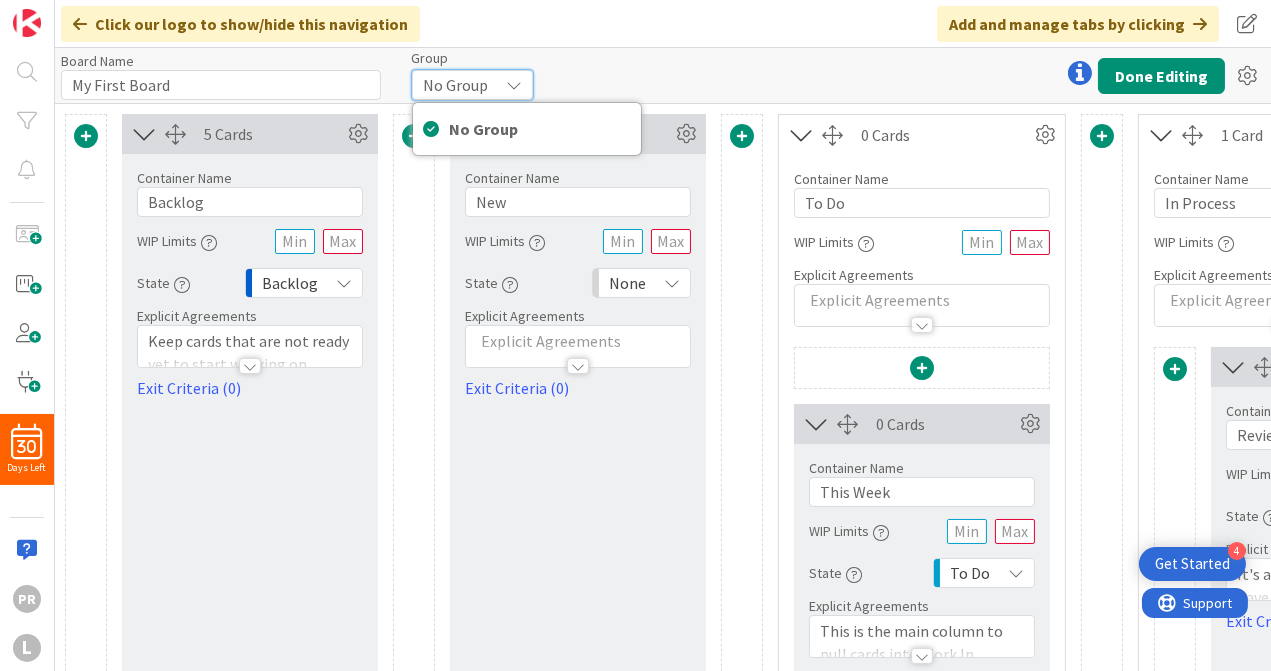 click at bounding box center (514, 85) 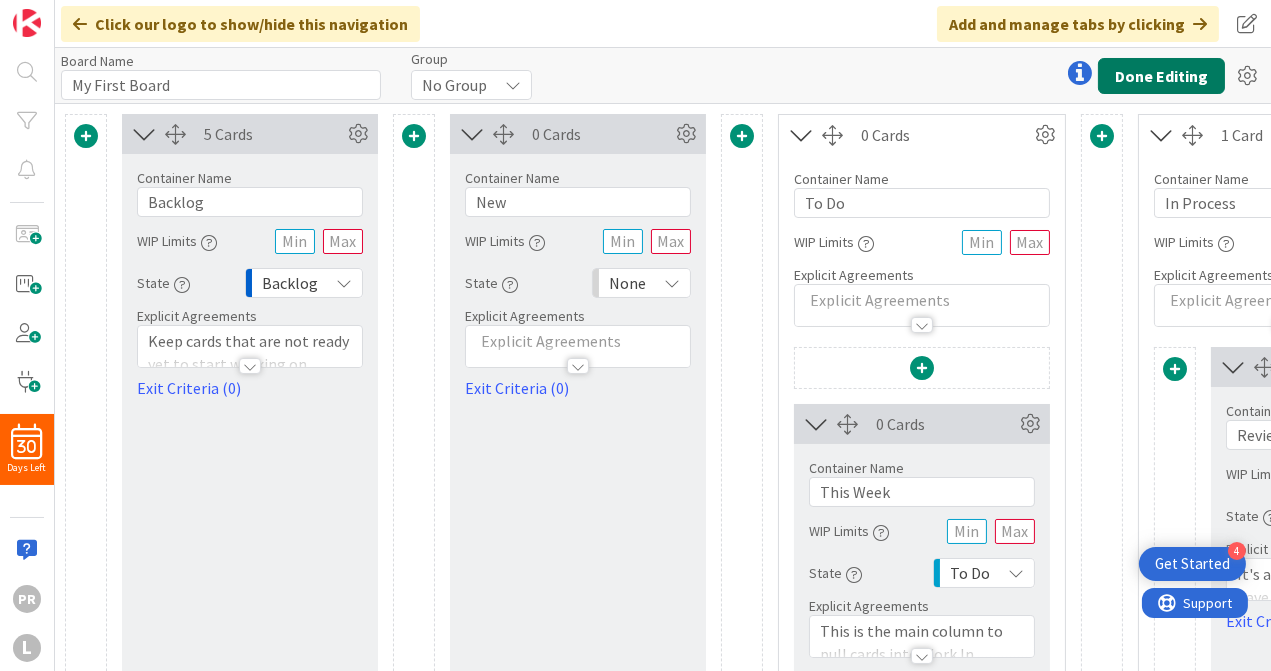 click on "Done Editing" at bounding box center [1161, 76] 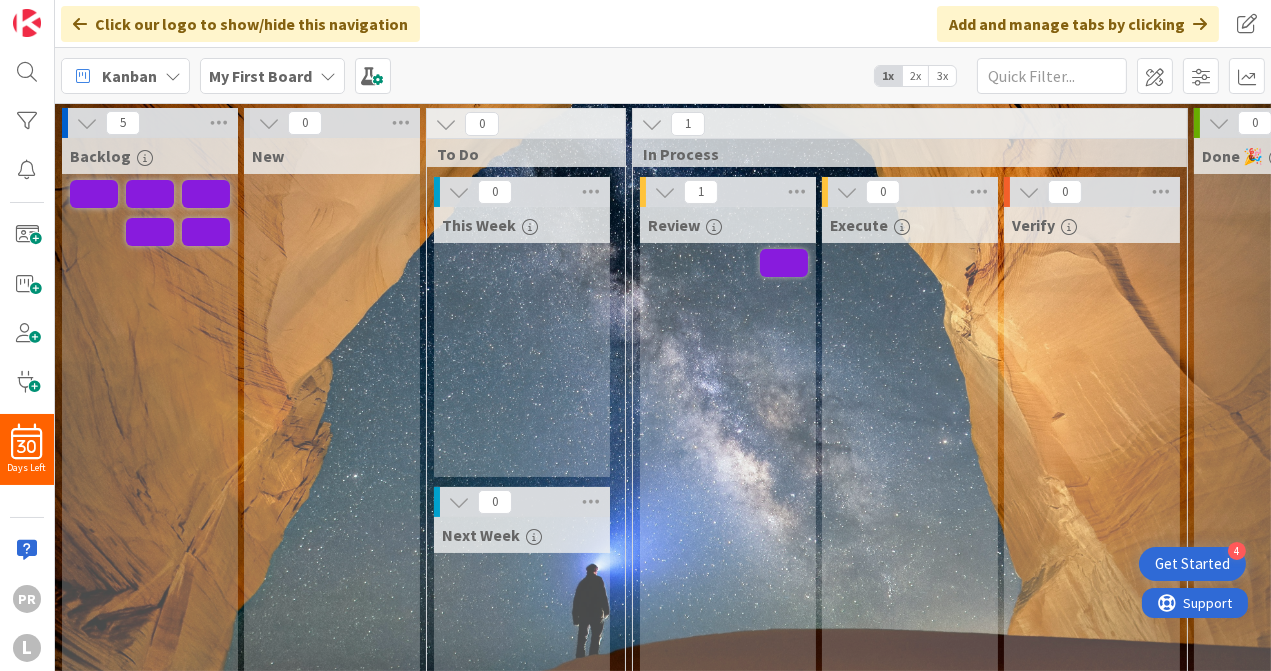 scroll, scrollTop: 0, scrollLeft: 0, axis: both 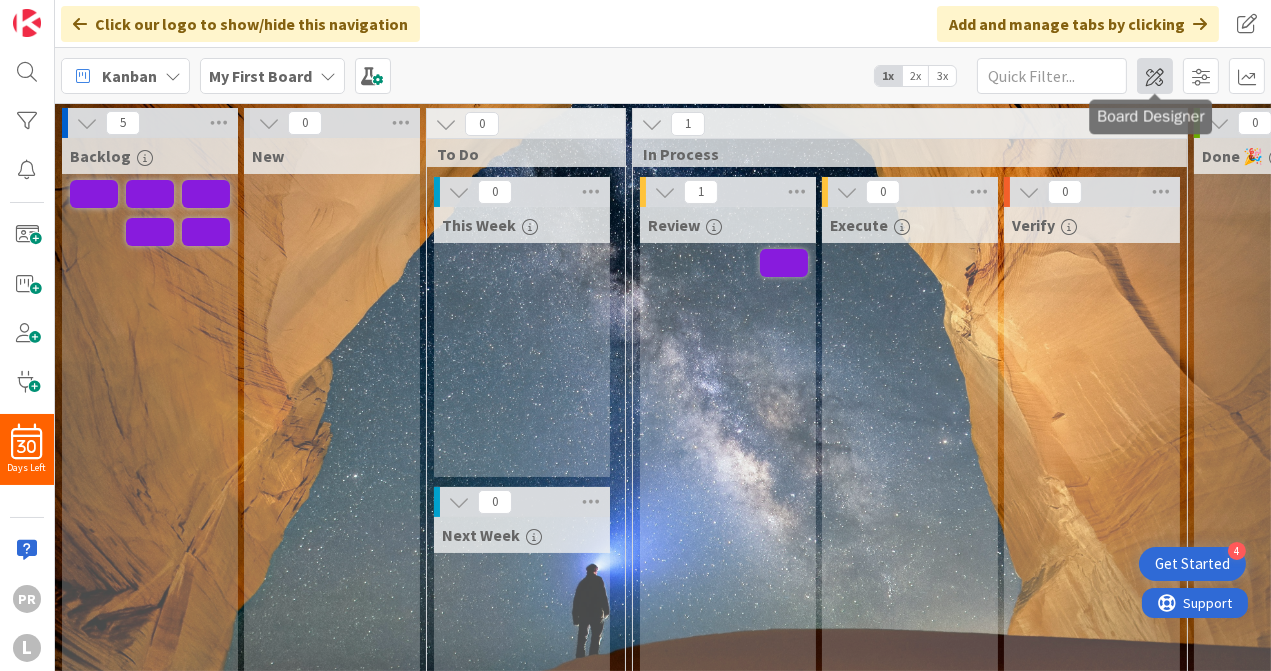 click at bounding box center (1155, 76) 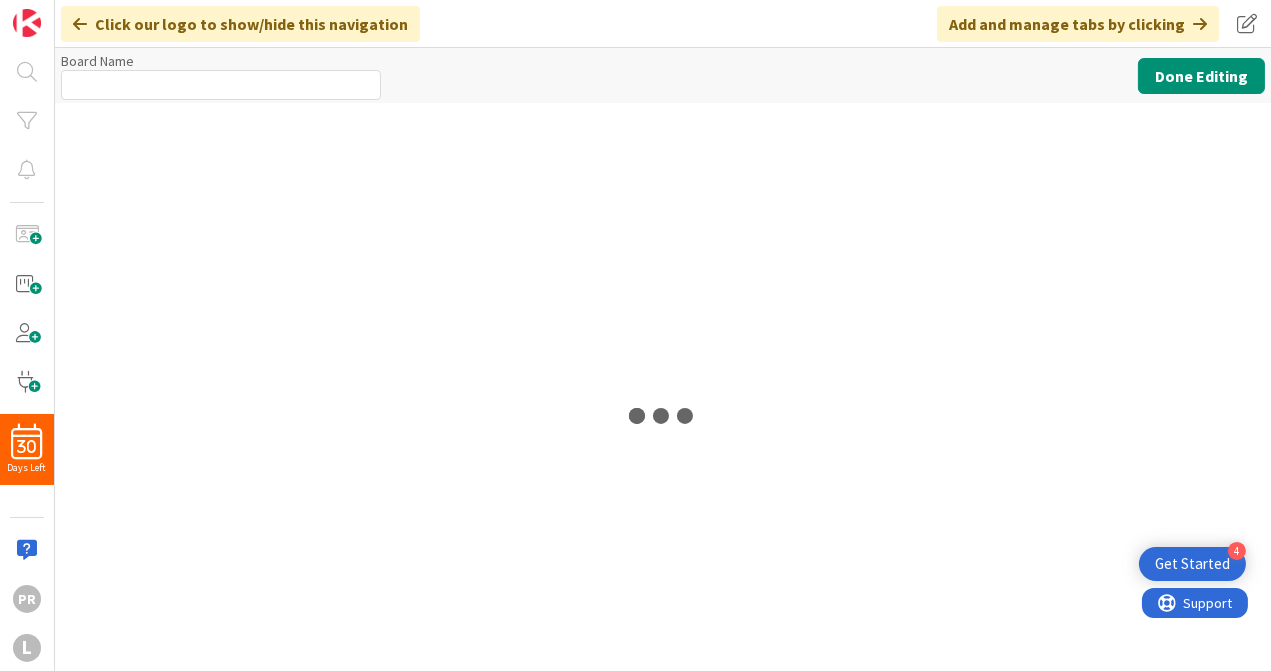 type on "My First Board" 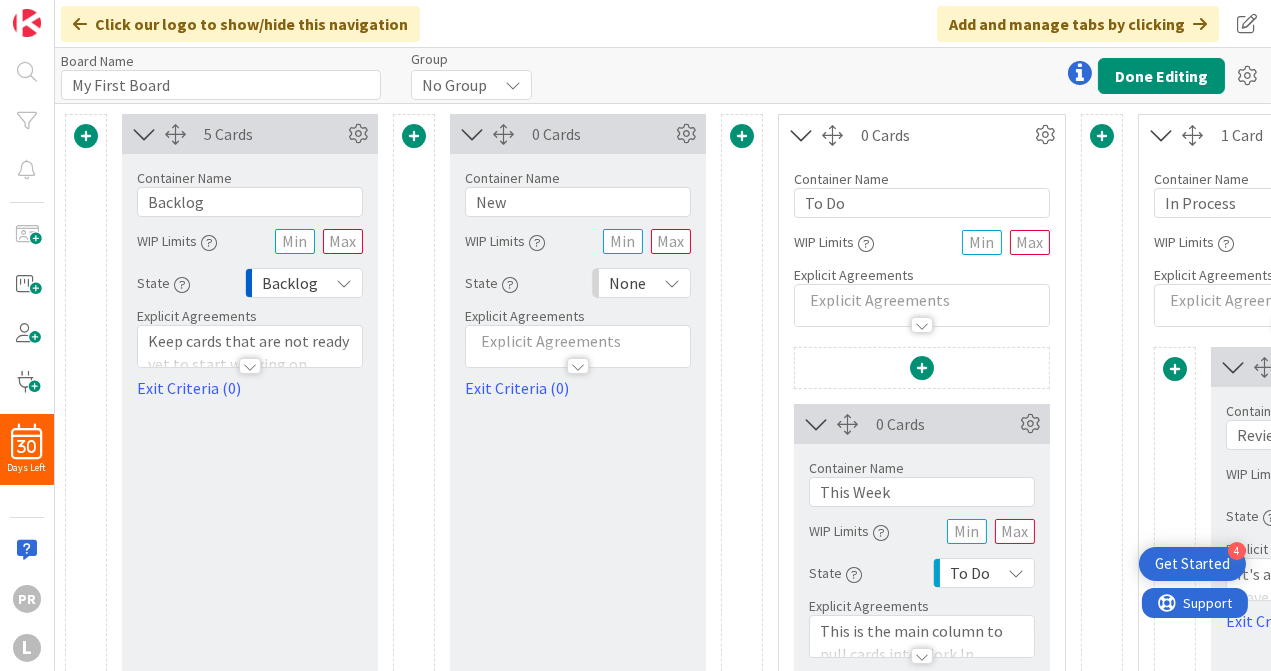scroll, scrollTop: 0, scrollLeft: 0, axis: both 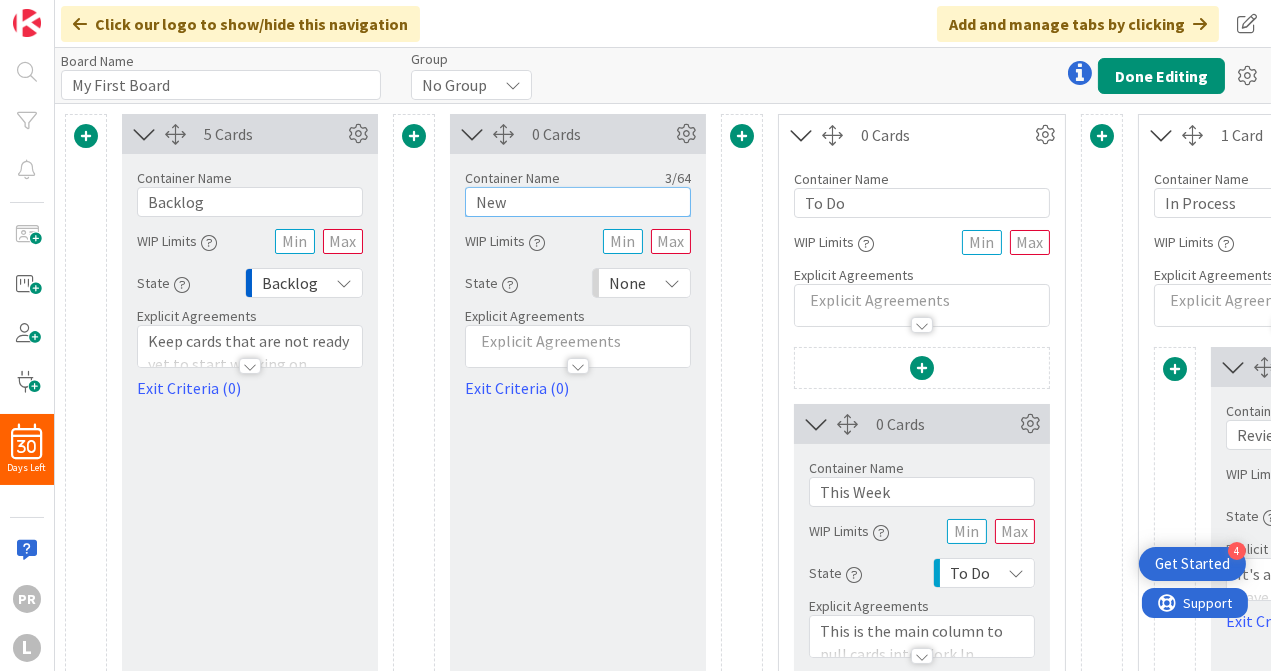 drag, startPoint x: 527, startPoint y: 207, endPoint x: 494, endPoint y: 204, distance: 33.13608 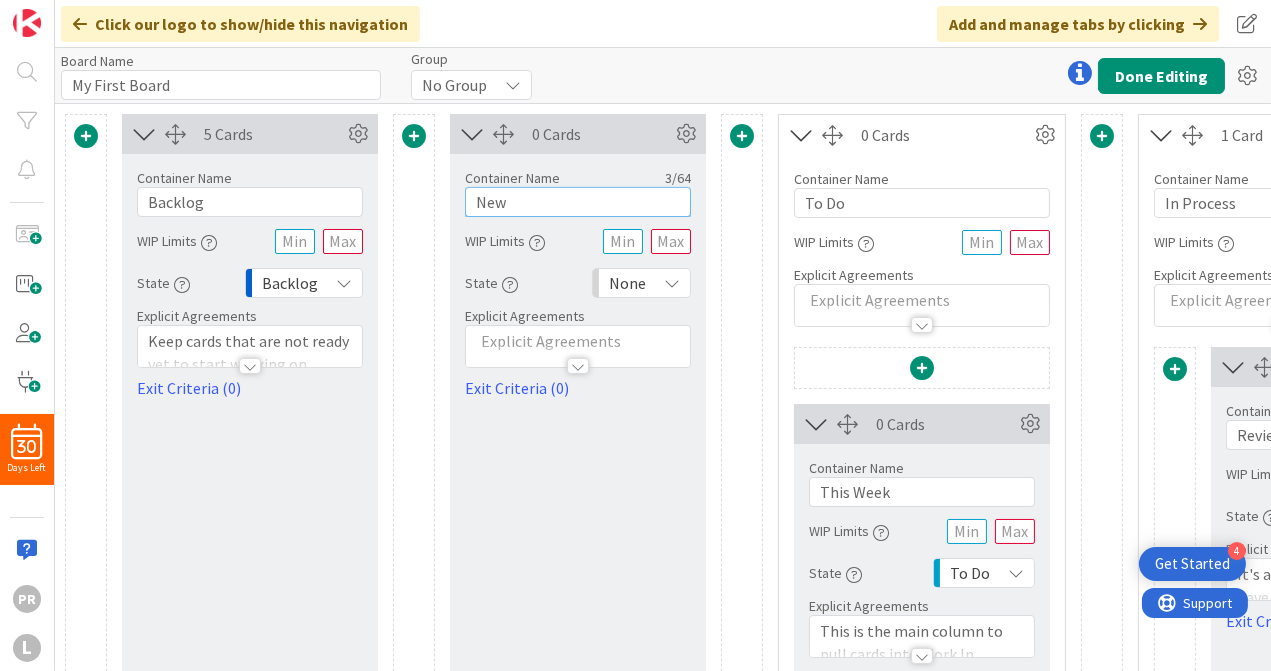 click on "New" at bounding box center (578, 202) 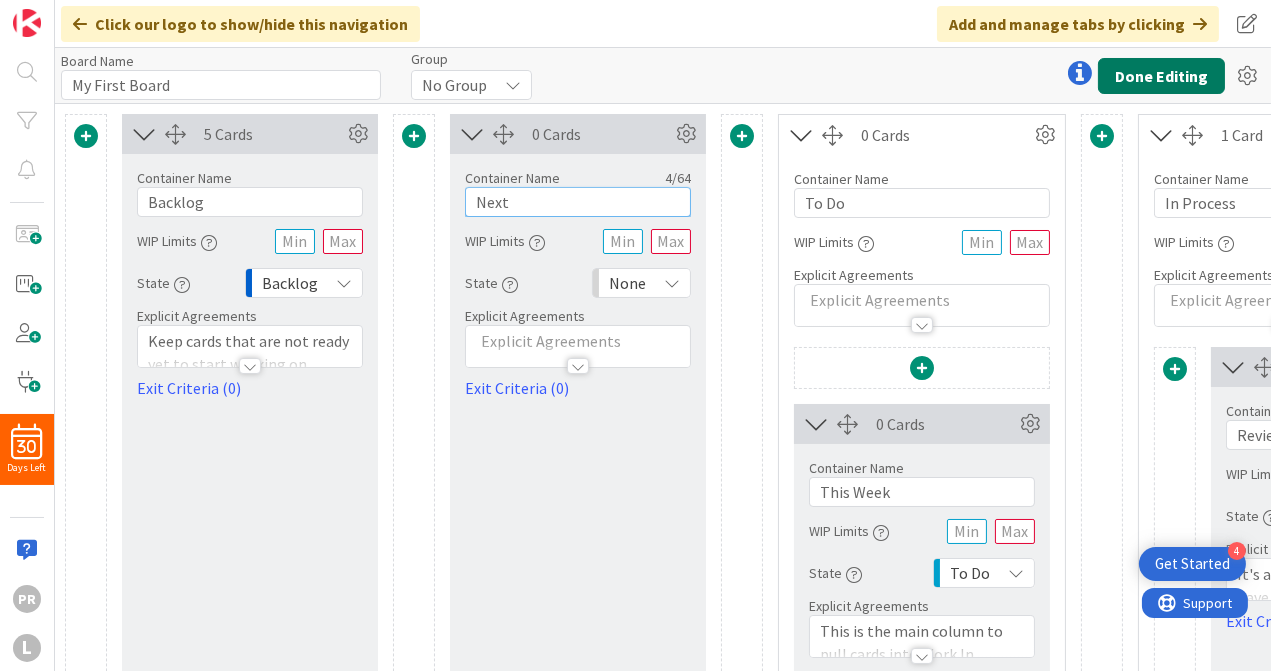 type on "Next" 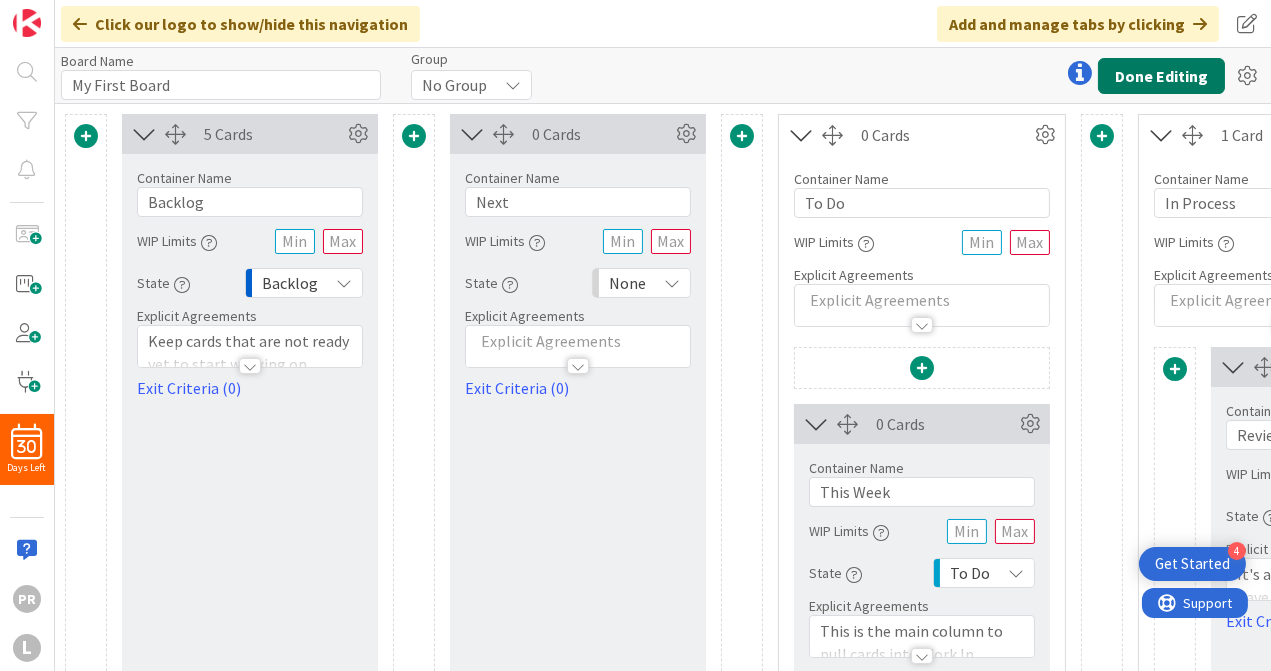 click on "Done Editing" at bounding box center (1161, 76) 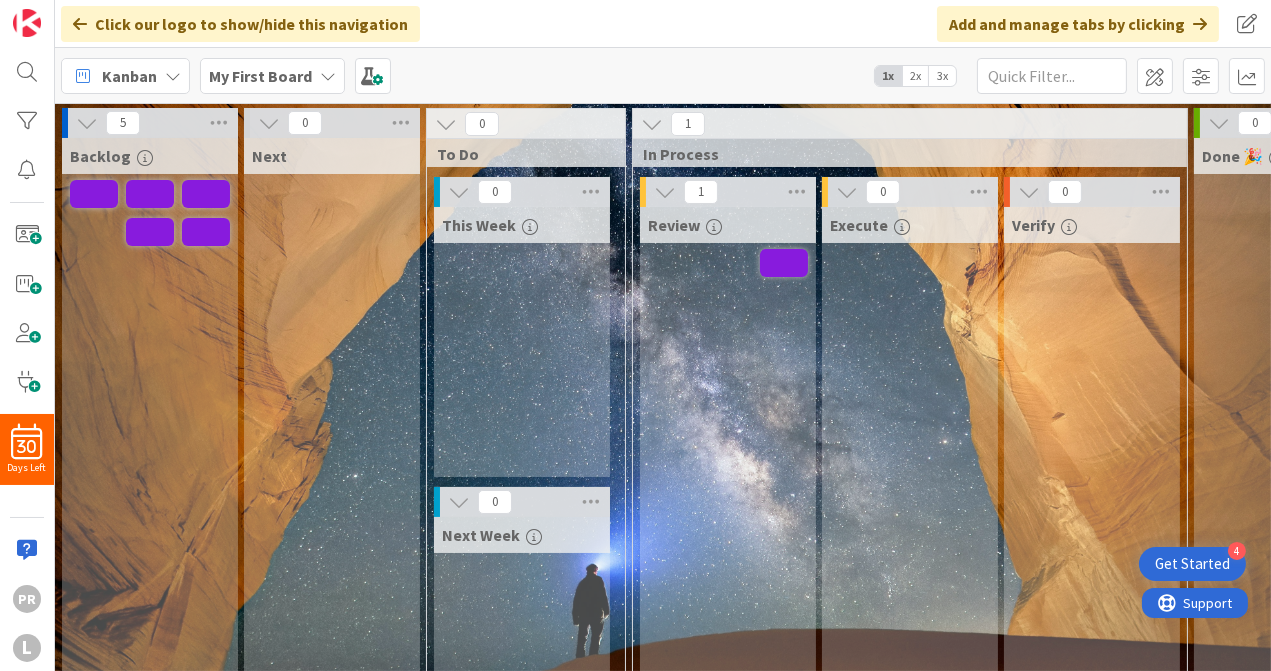 scroll, scrollTop: 0, scrollLeft: 0, axis: both 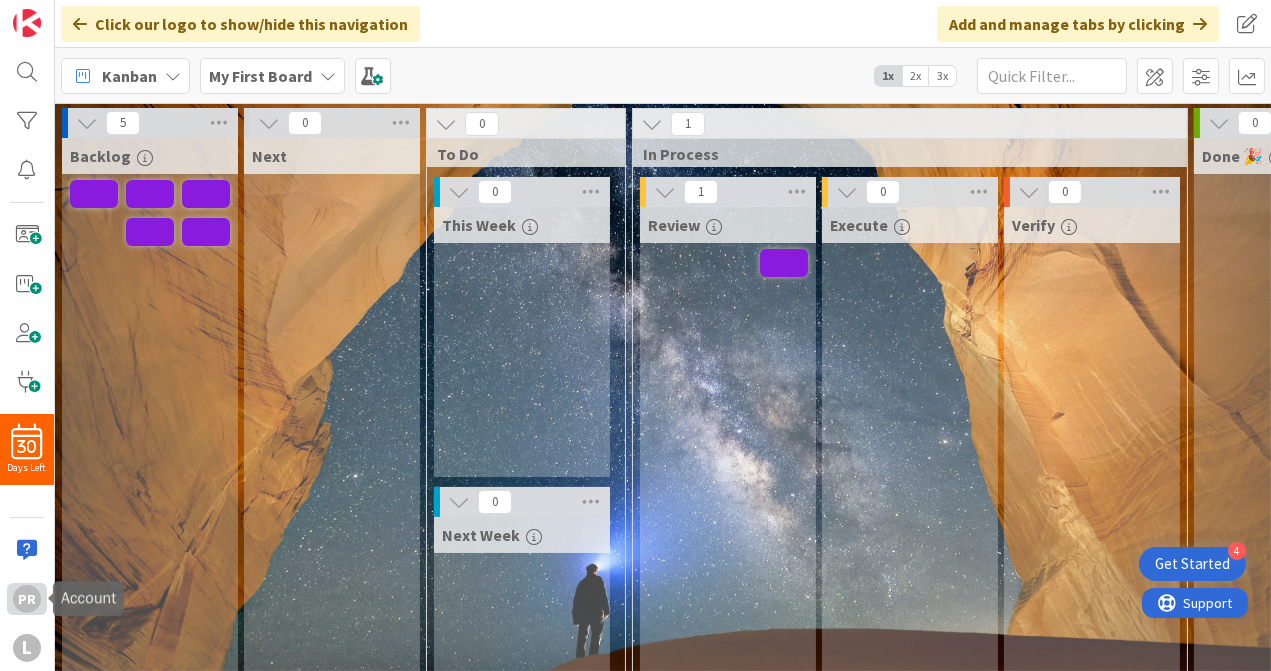 click on "PR" at bounding box center [27, 599] 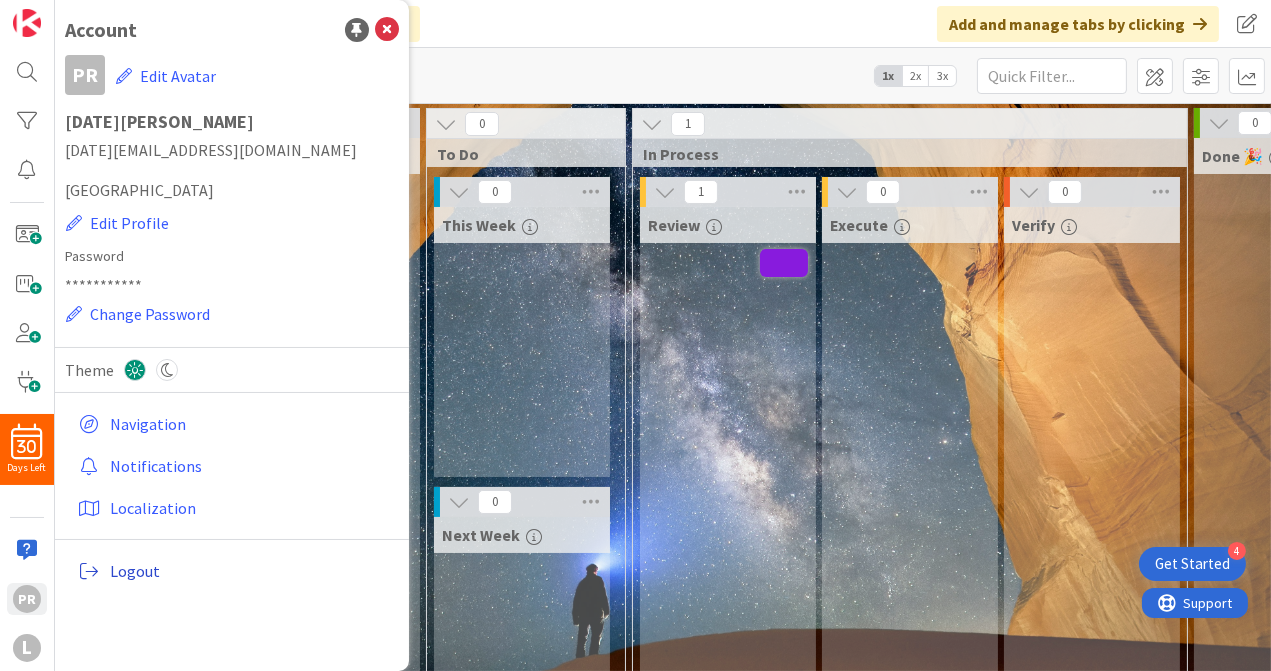 click on "Logout" at bounding box center [250, 571] 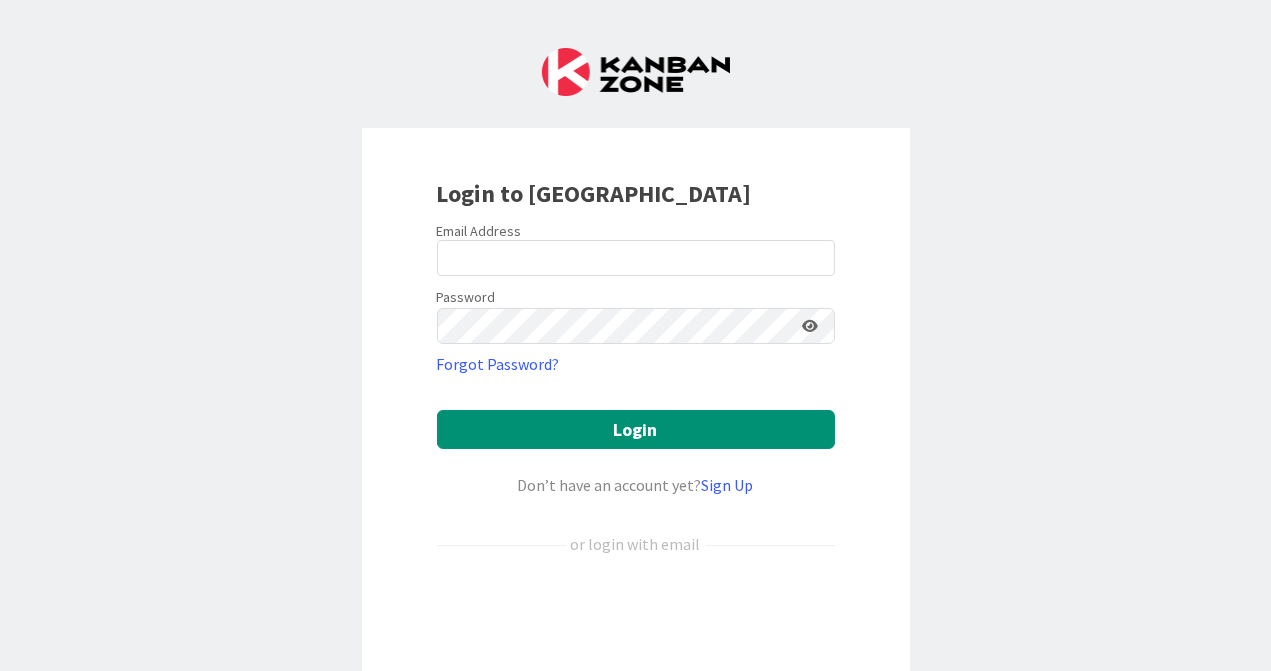 scroll, scrollTop: 0, scrollLeft: 0, axis: both 